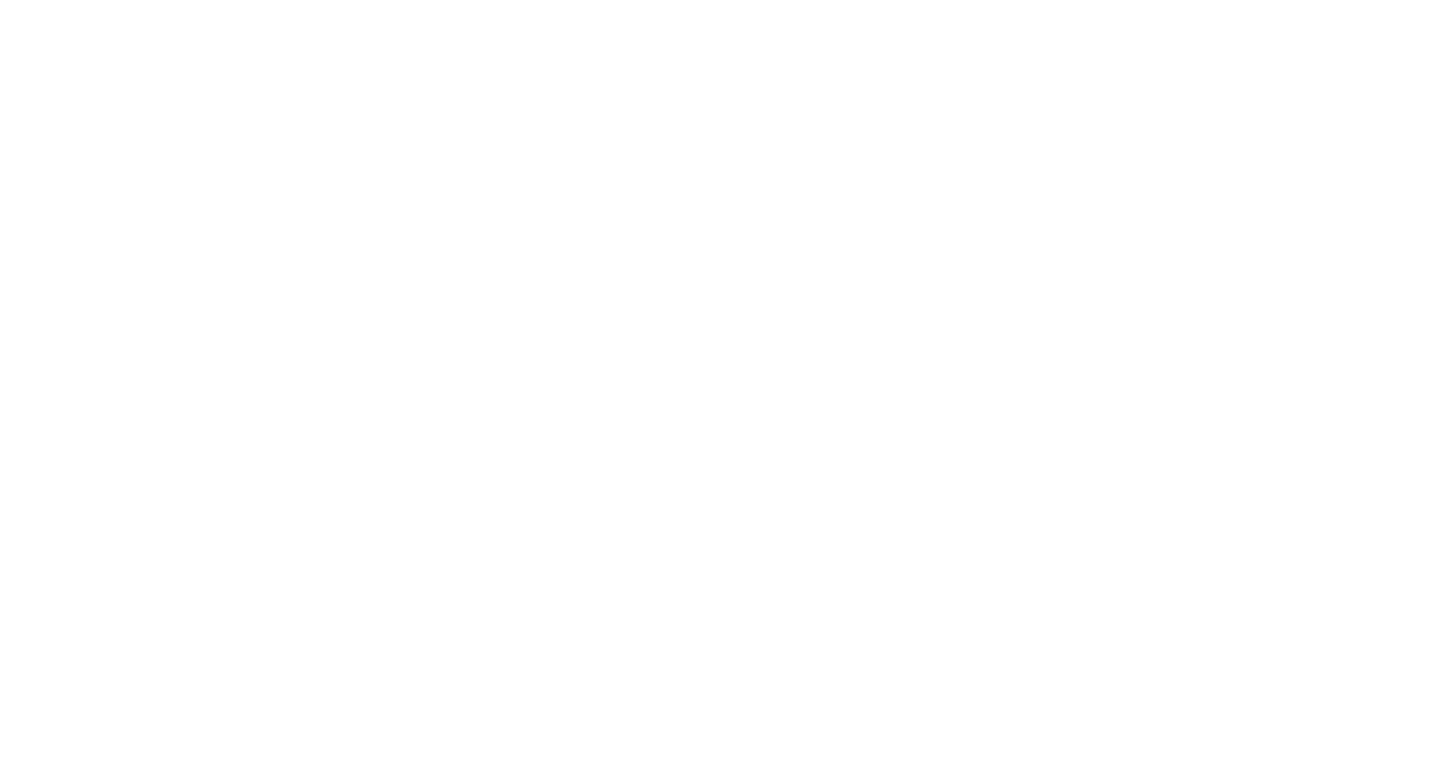 scroll, scrollTop: 0, scrollLeft: 0, axis: both 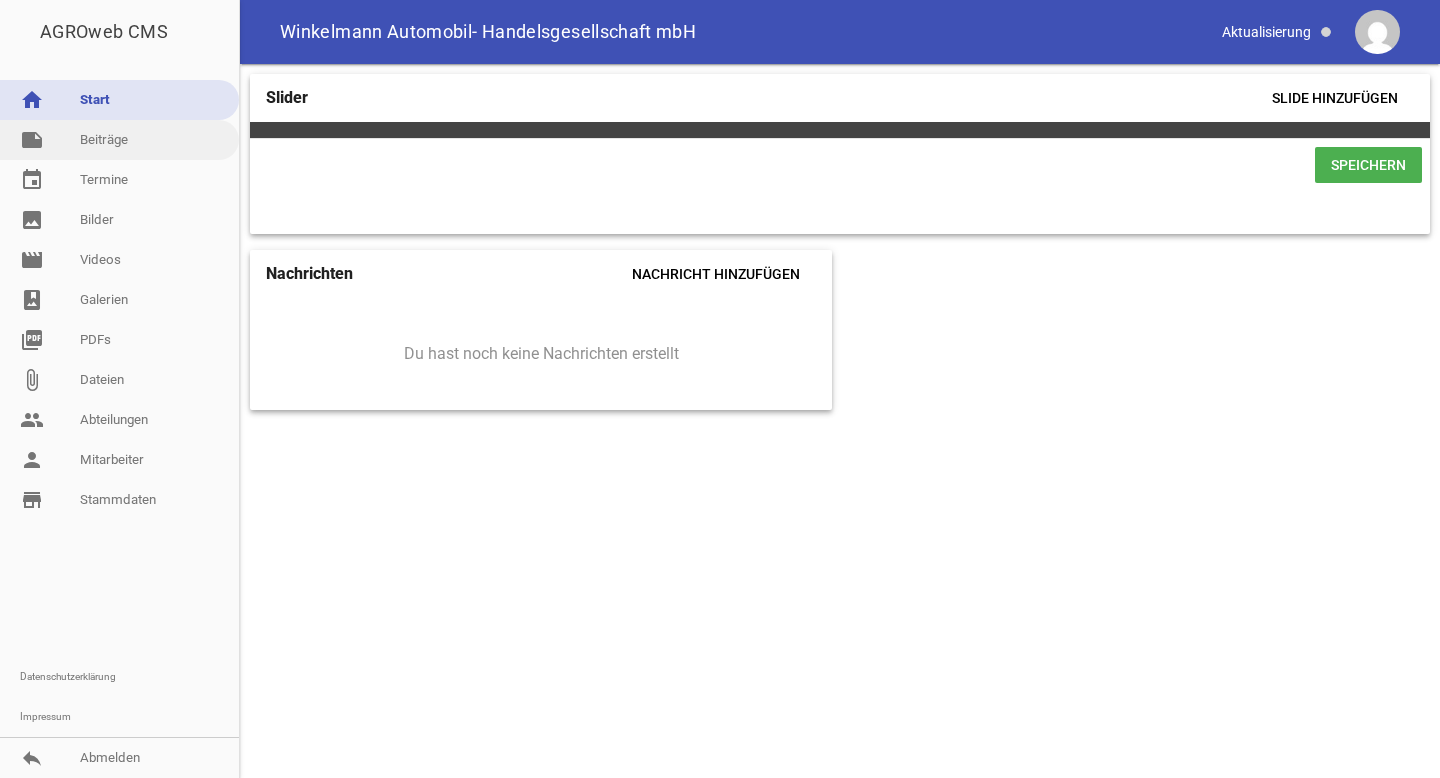 click on "note Beiträge" at bounding box center (119, 140) 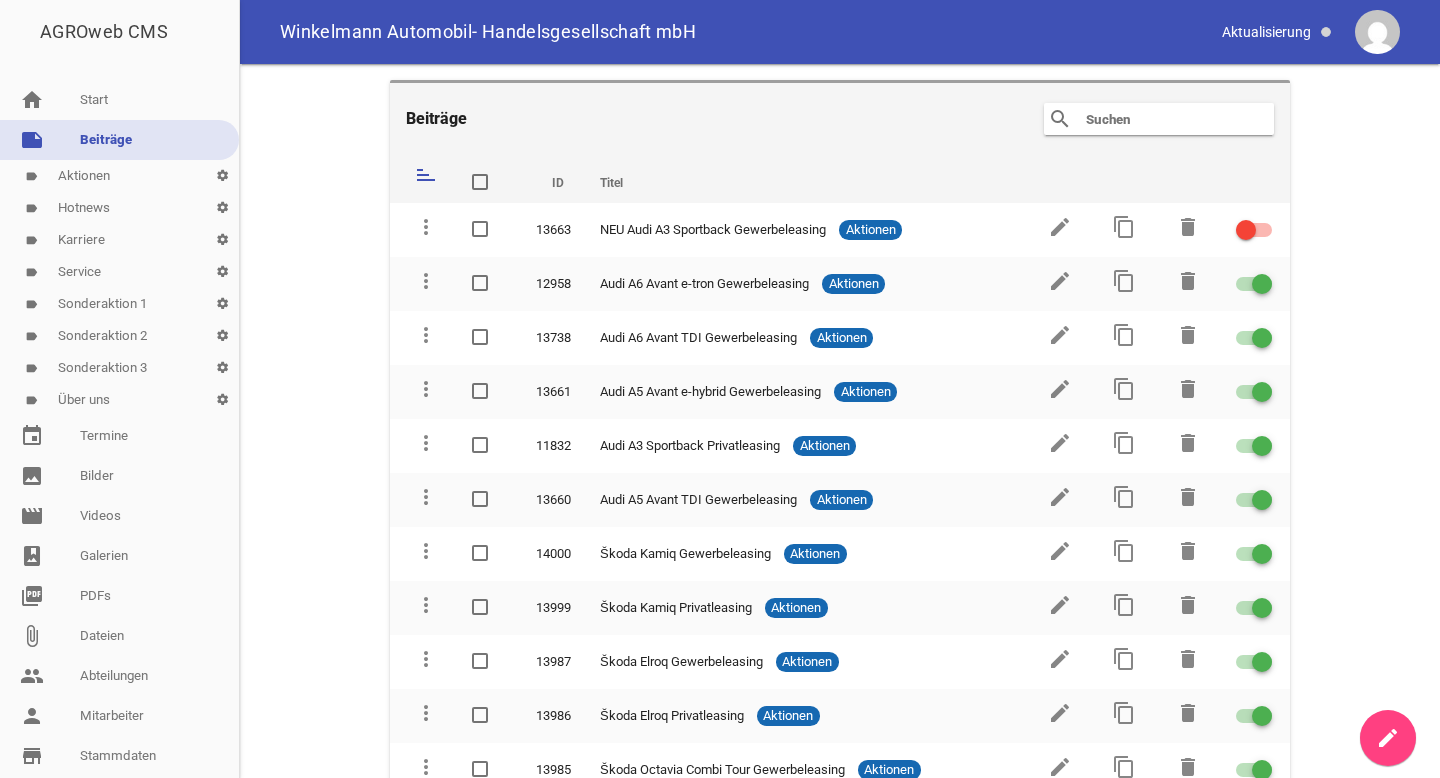 click at bounding box center [1164, 119] 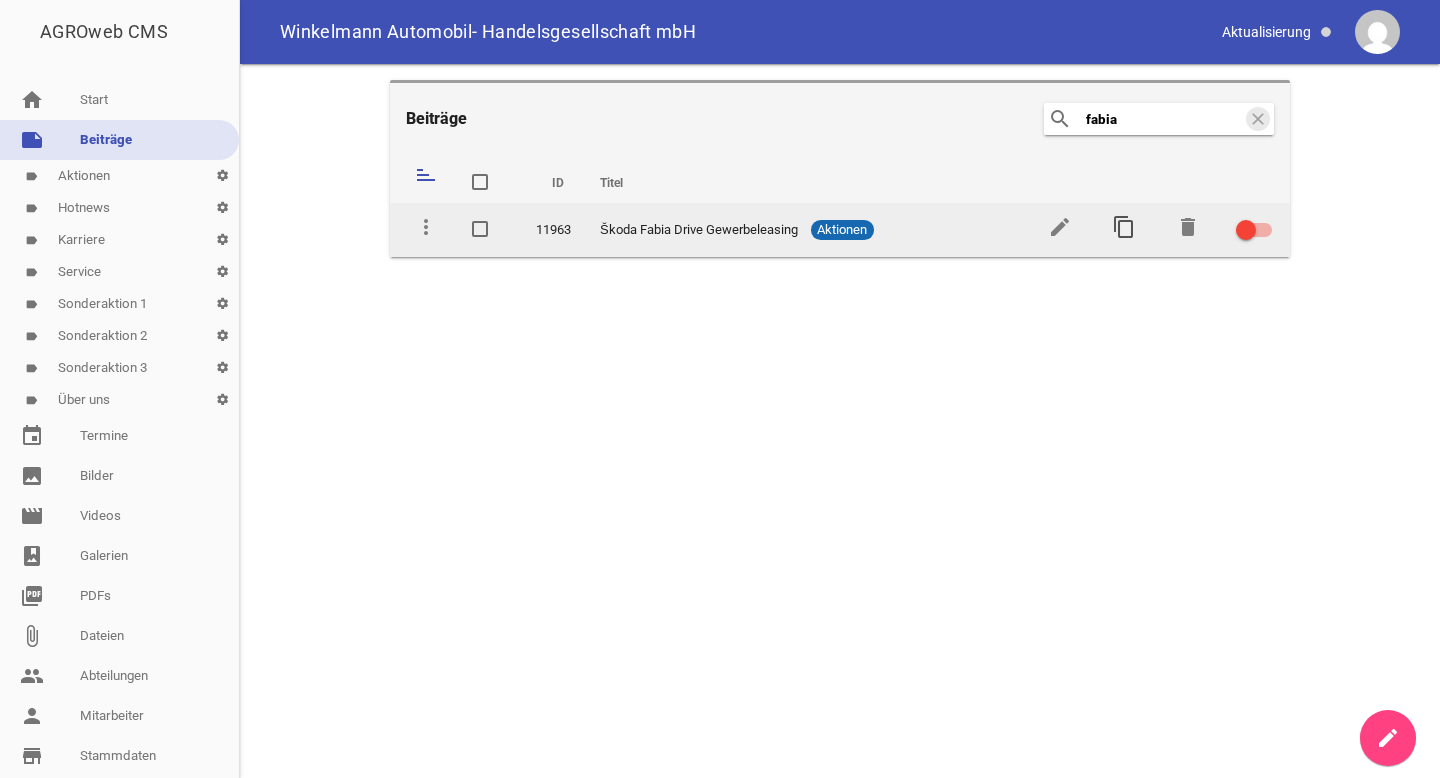 type on "fabia" 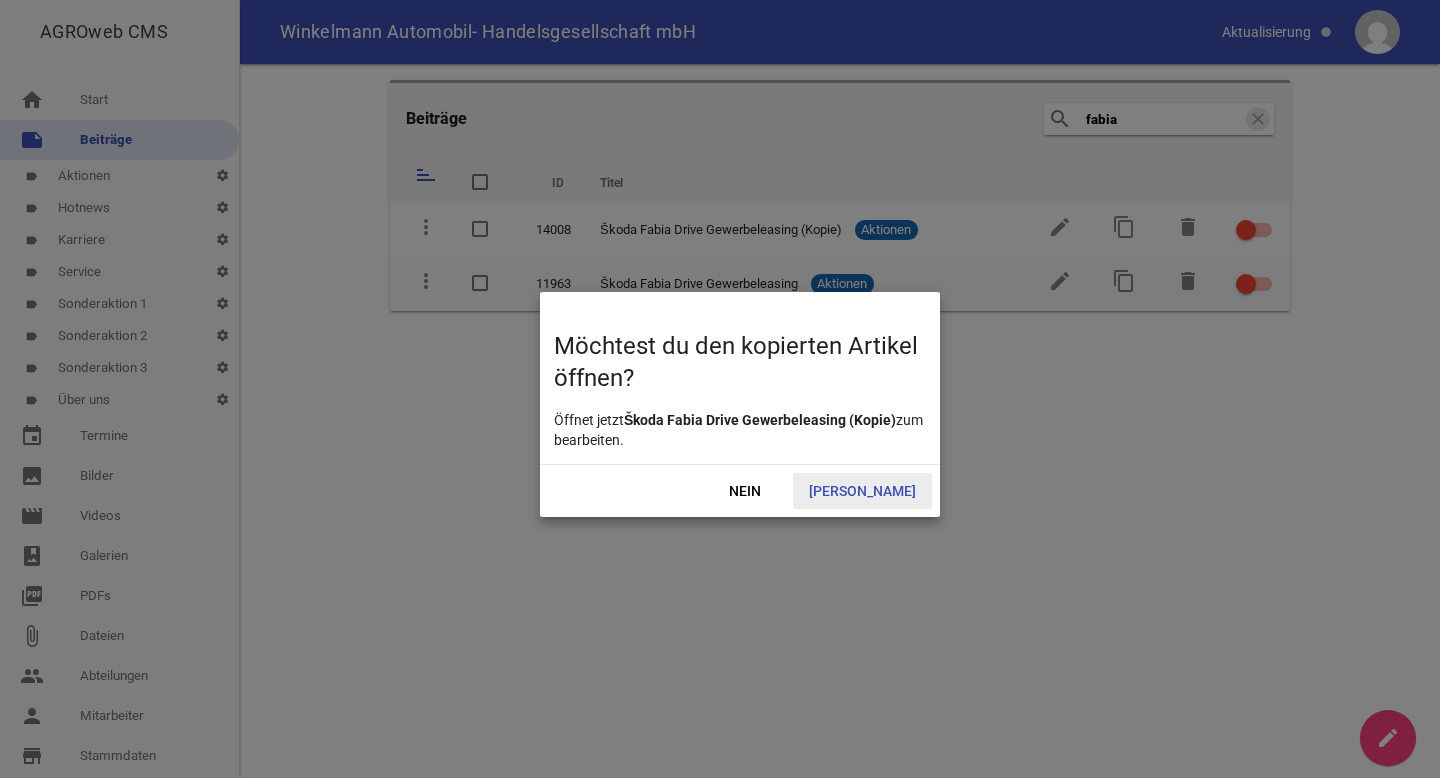 click on "[PERSON_NAME]" at bounding box center [862, 491] 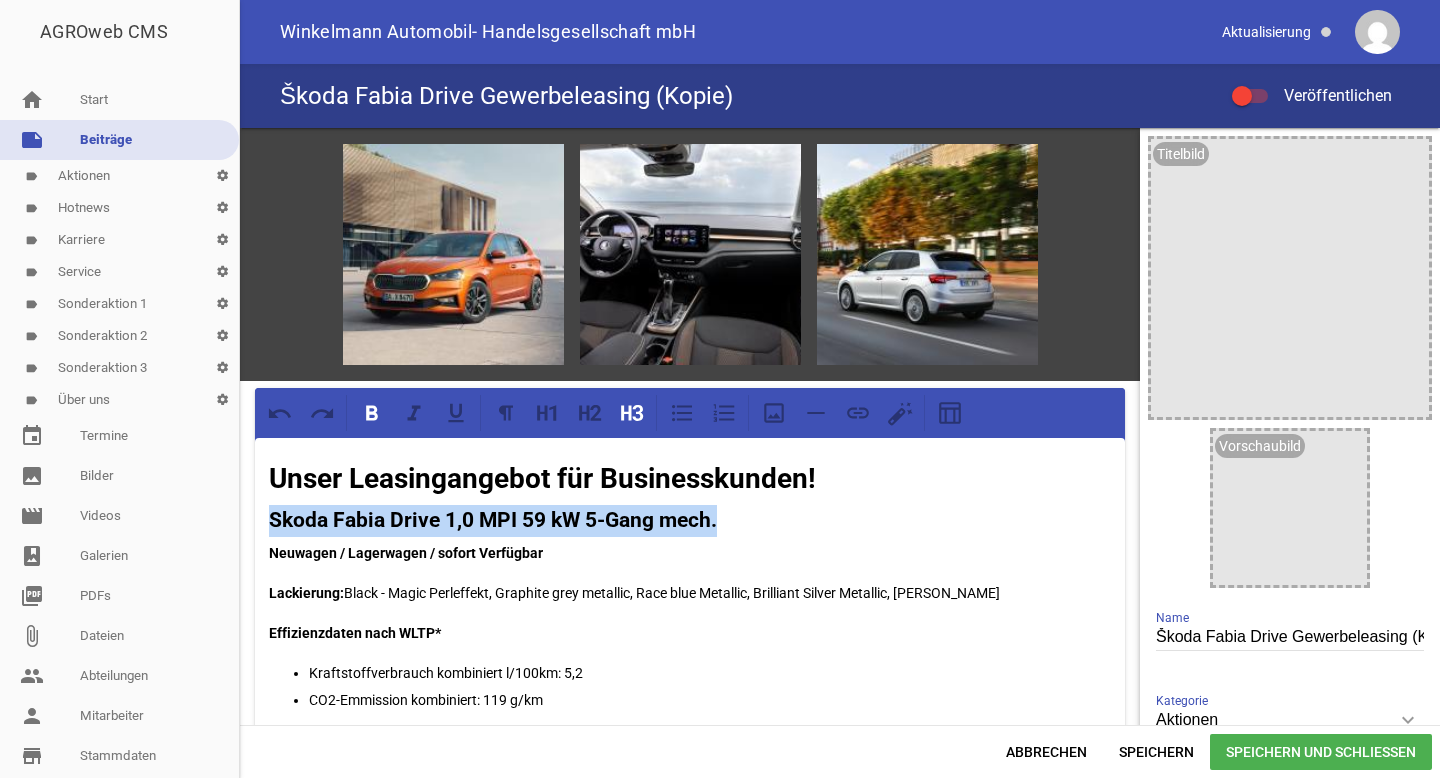 drag, startPoint x: 734, startPoint y: 525, endPoint x: 258, endPoint y: 516, distance: 476.08508 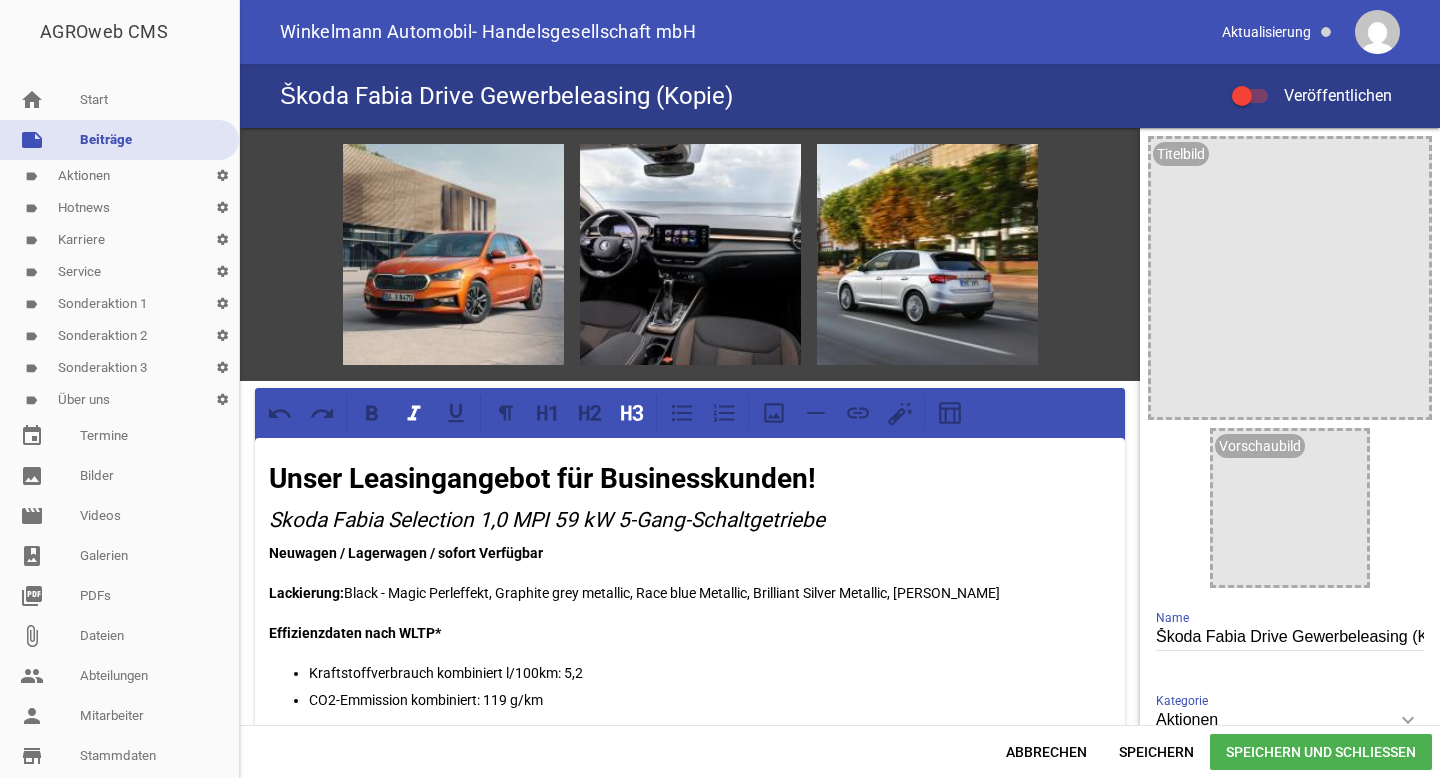 click on "Skoda Fabia Selection 1,0 MPI 59 kW 5-Gang-Schaltgetriebe" at bounding box center [547, 520] 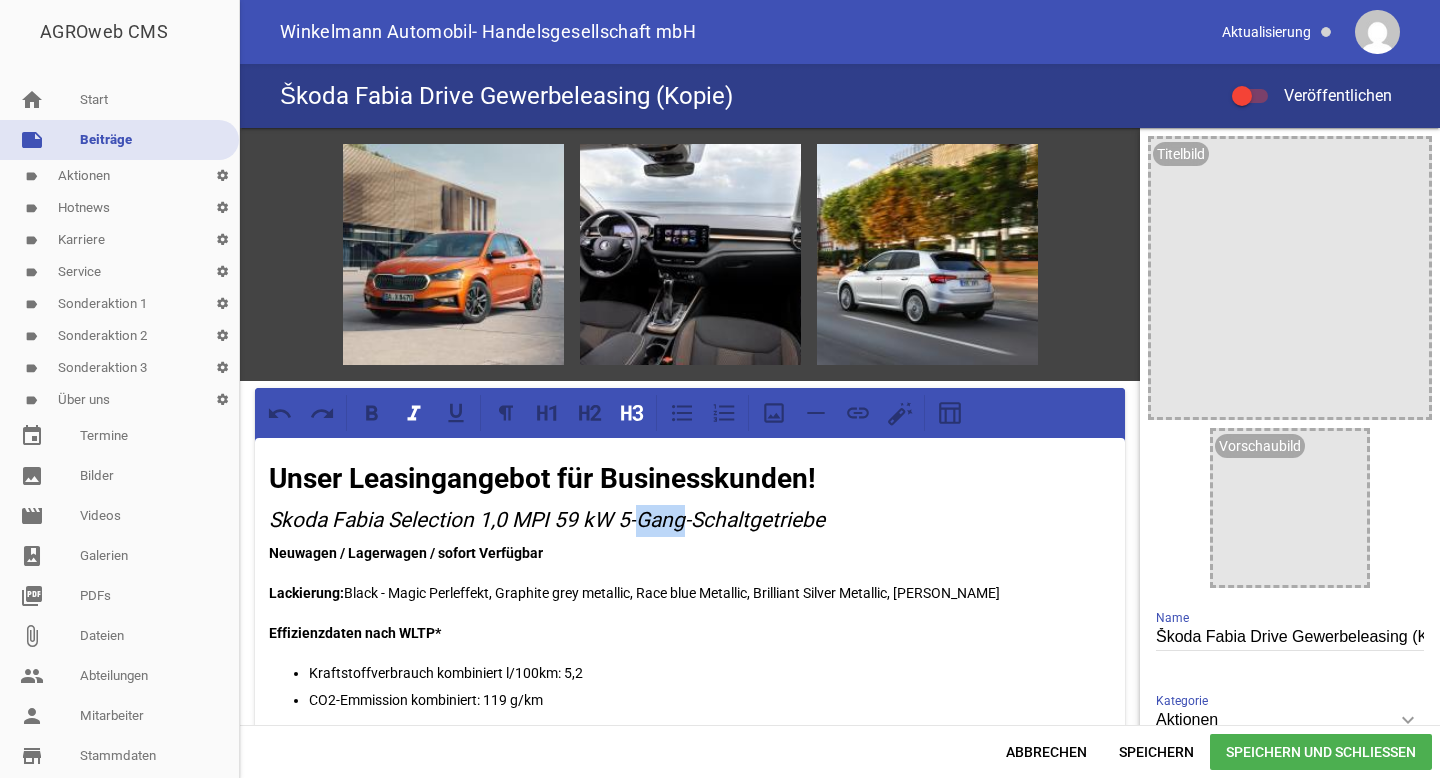 click on "Skoda Fabia Selection 1,0 MPI 59 kW 5-Gang-Schaltgetriebe" at bounding box center (547, 520) 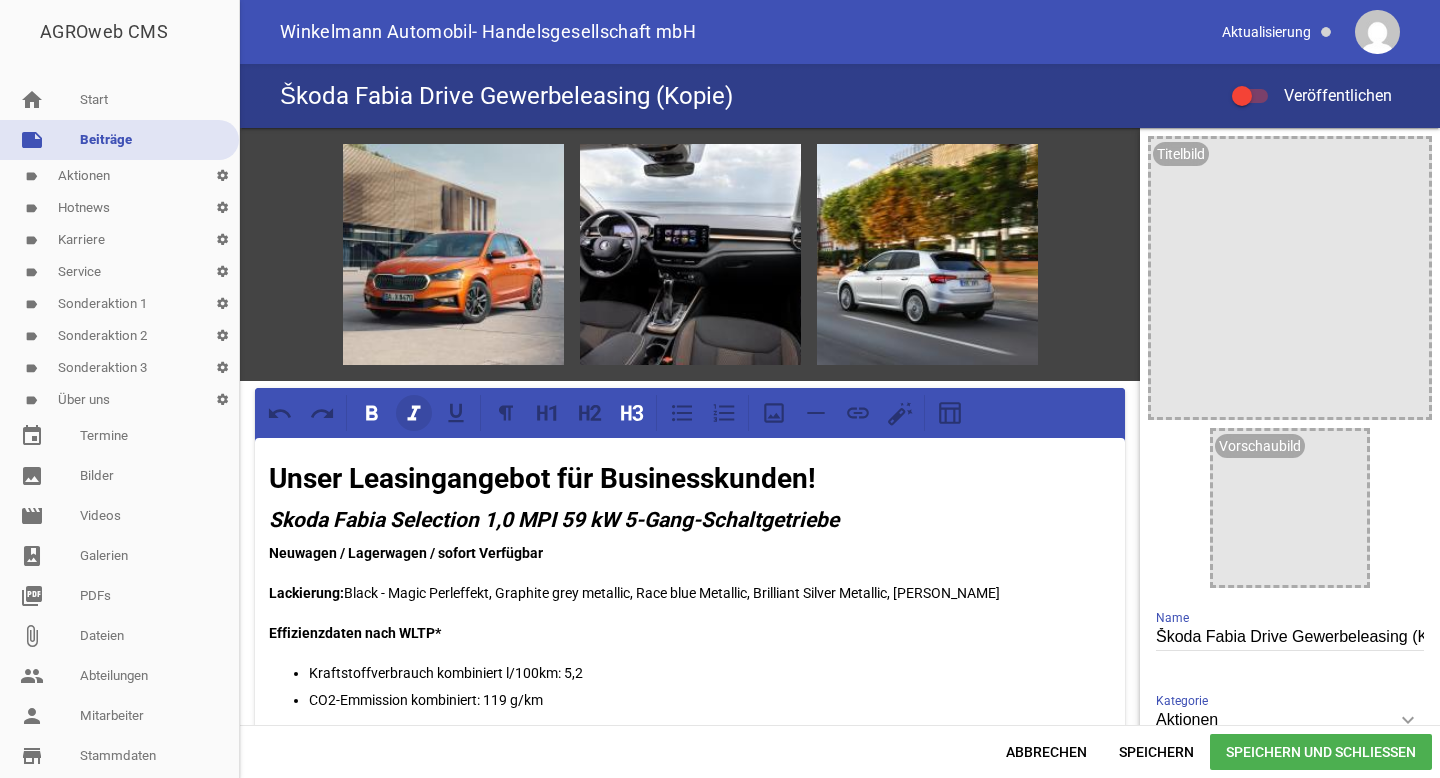 click 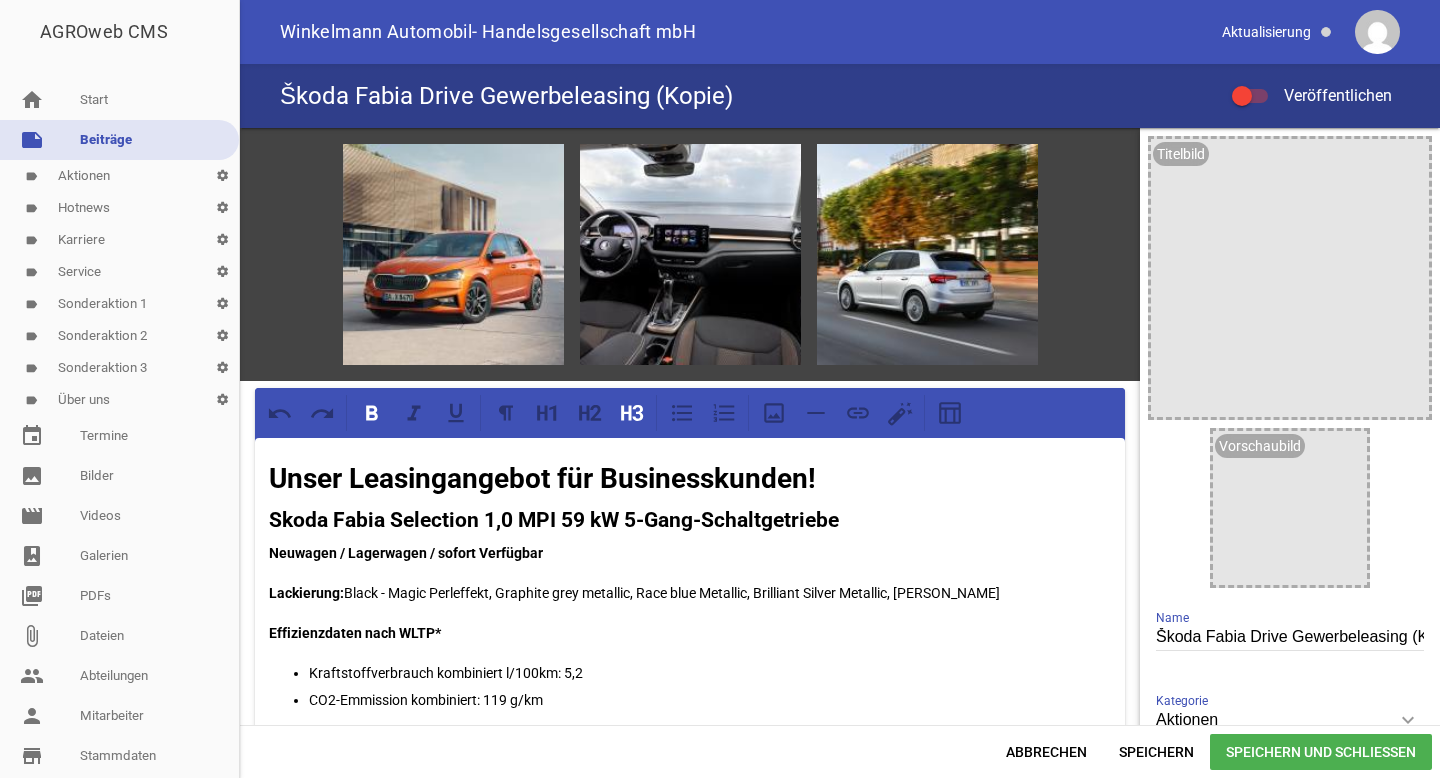 scroll, scrollTop: 51, scrollLeft: 0, axis: vertical 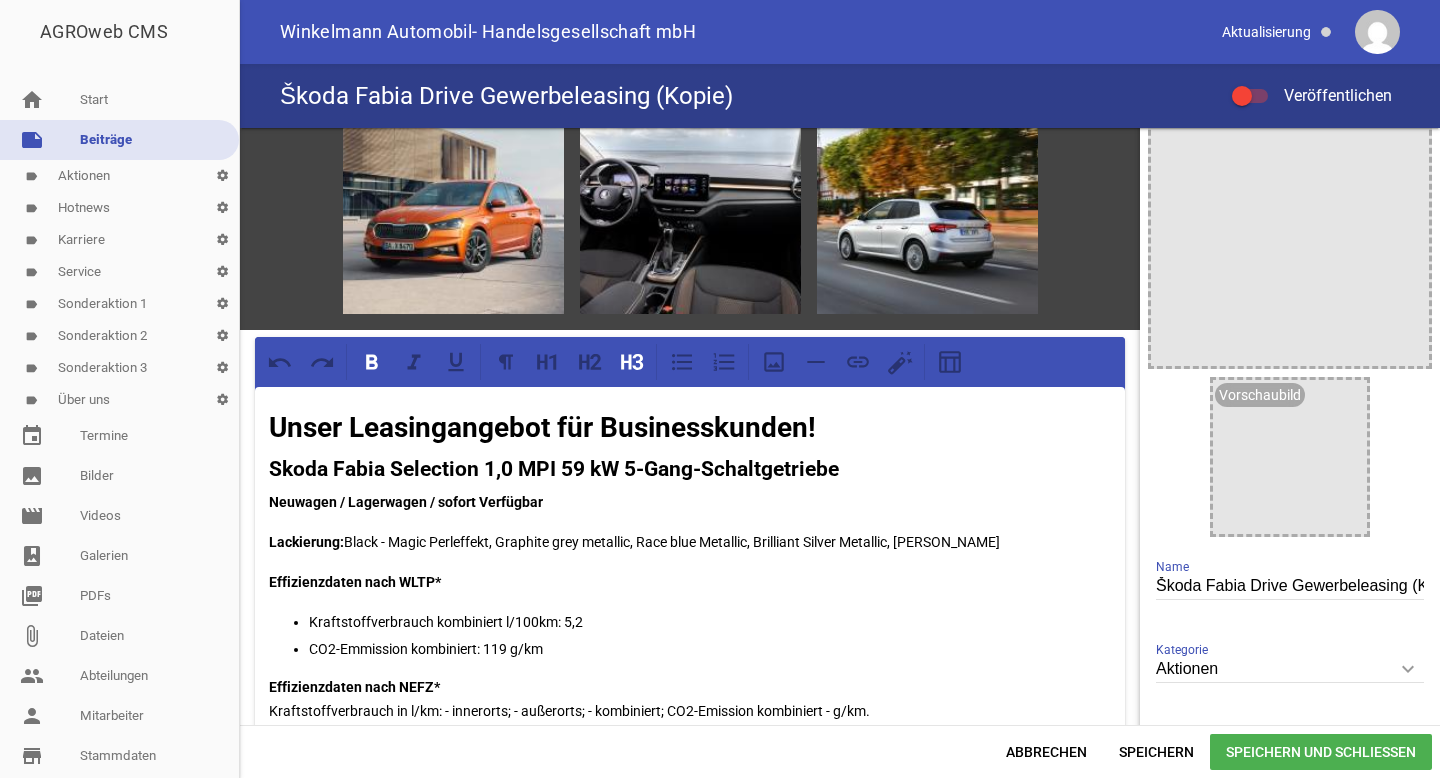 click on "Škoda Fabia Drive Gewerbeleasing (Kopie)" at bounding box center (1290, 586) 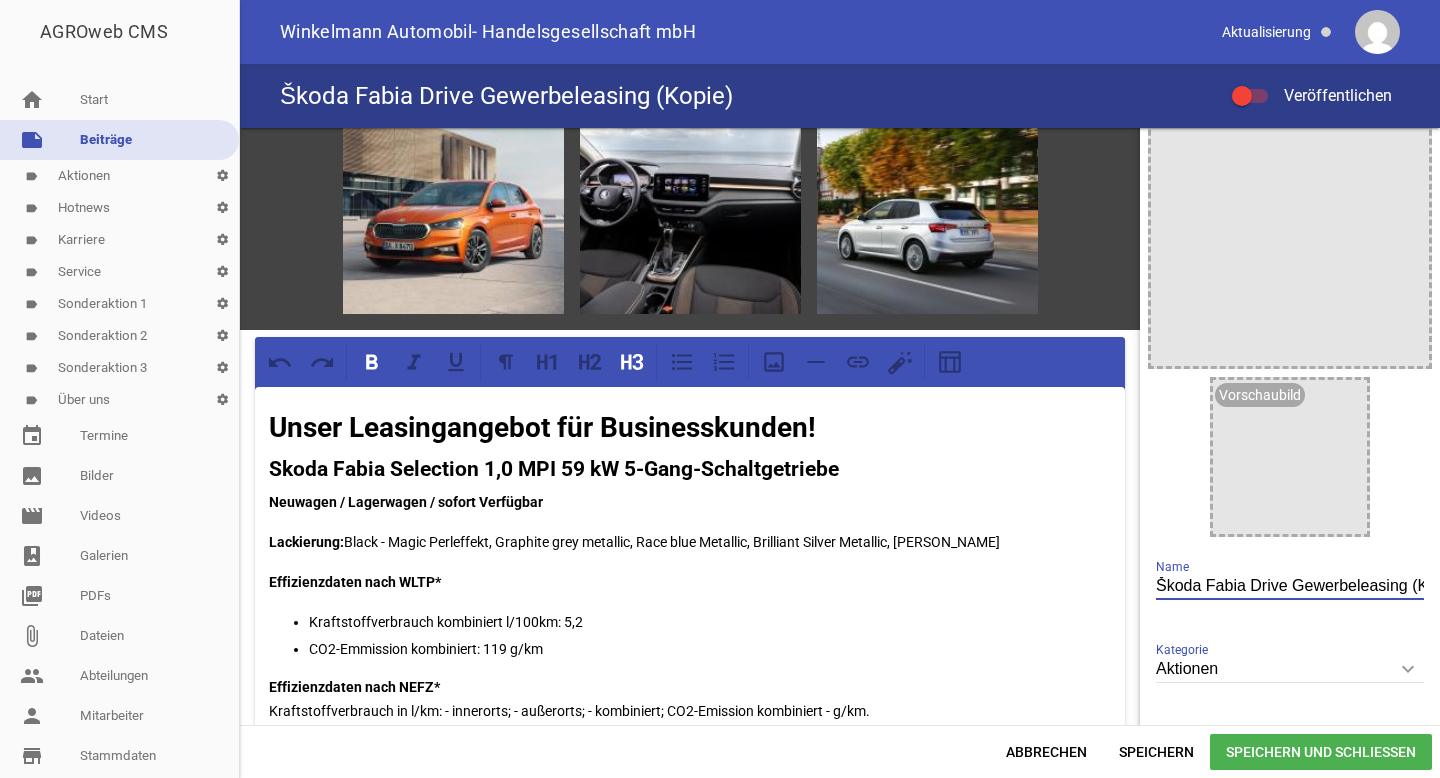 click on "Škoda Fabia Drive Gewerbeleasing (Kopie)" at bounding box center (1290, 586) 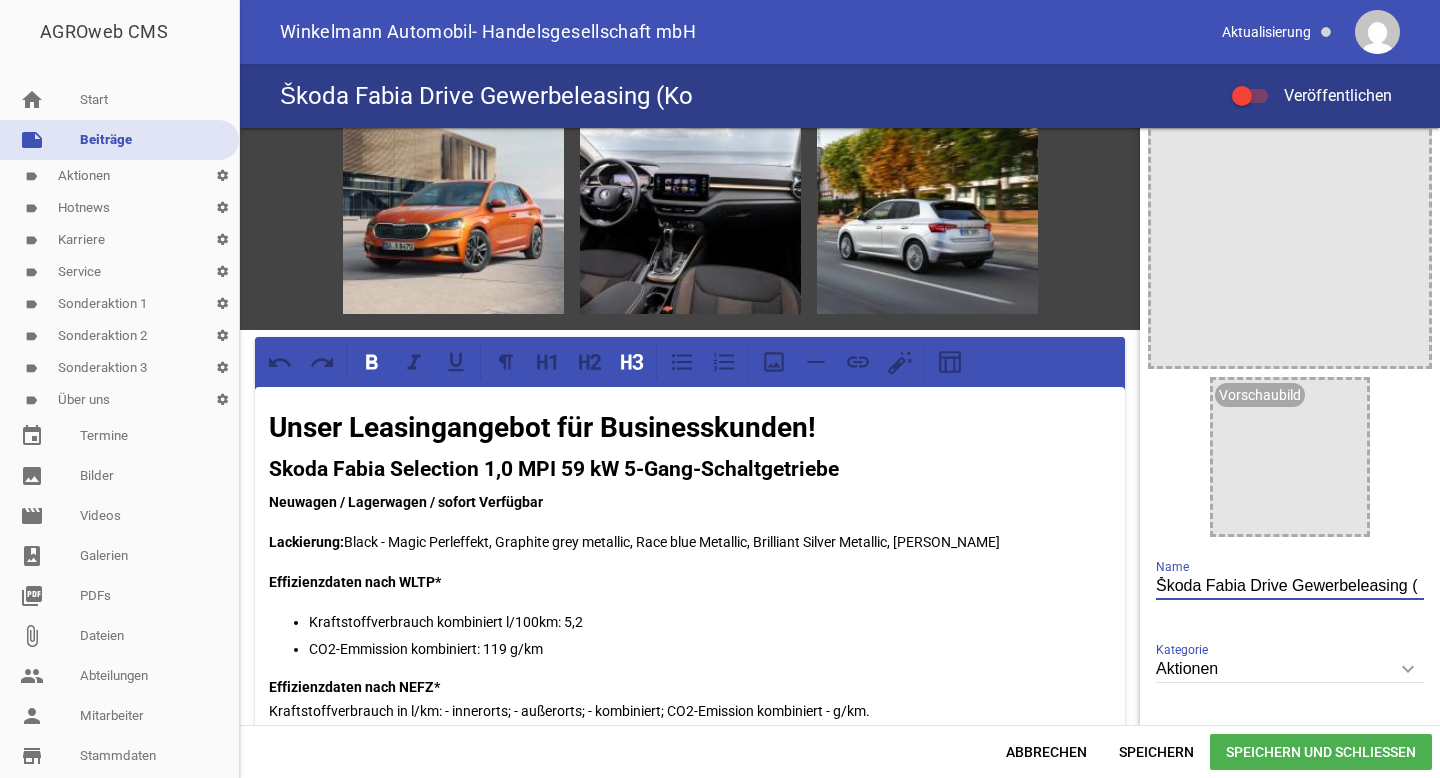 scroll, scrollTop: 0, scrollLeft: 0, axis: both 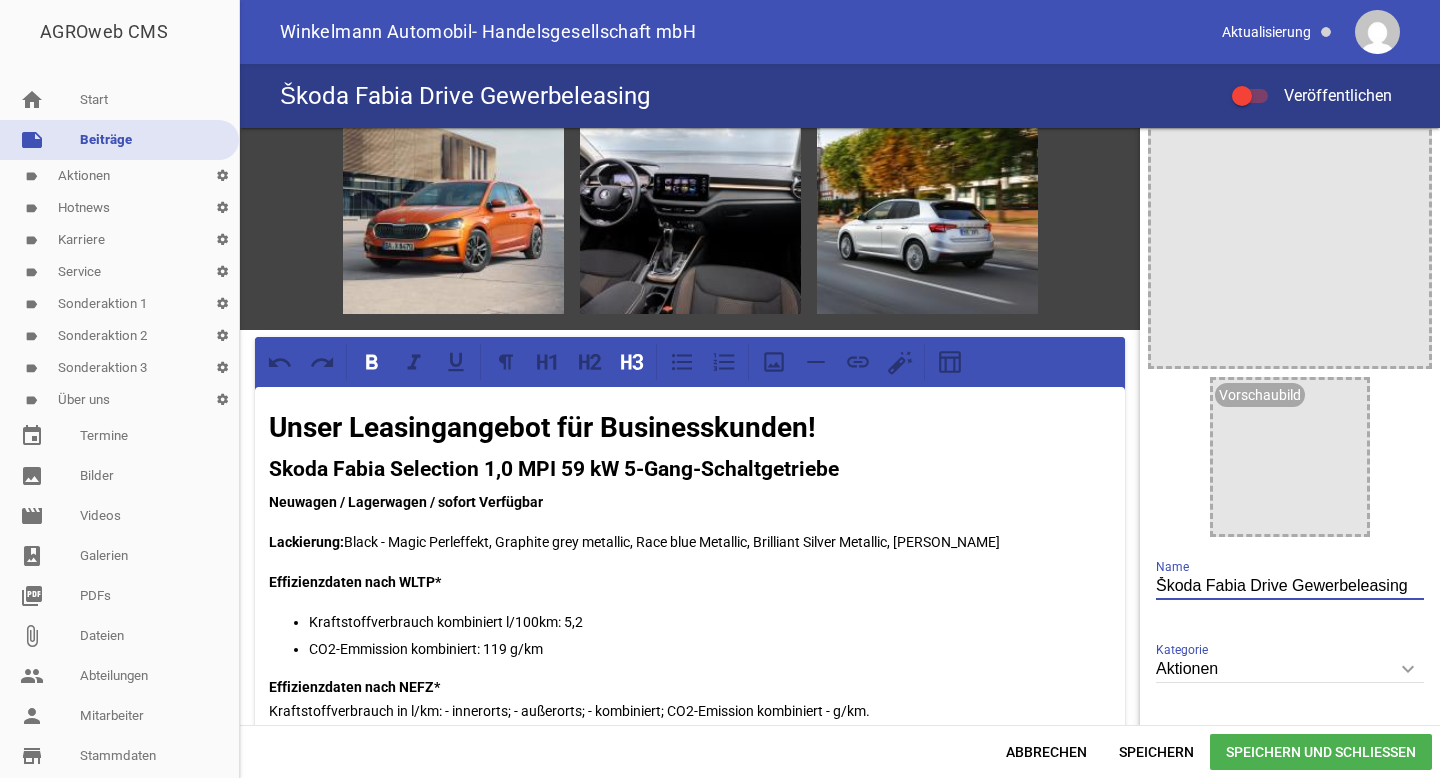 click on "Škoda Fabia Drive Gewerbeleasing" at bounding box center [1290, 586] 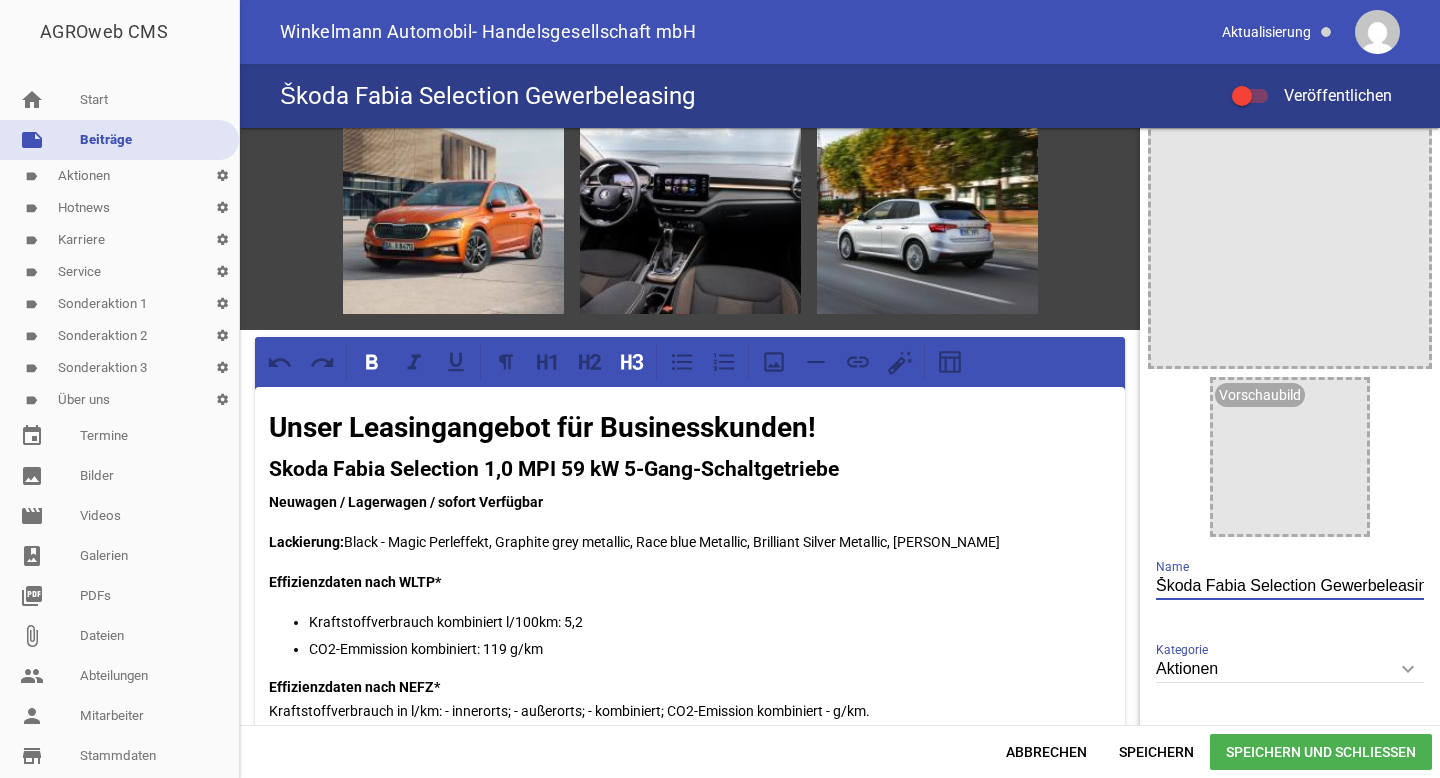 type on "Škoda Fabia Selection Gewerbeleasing" 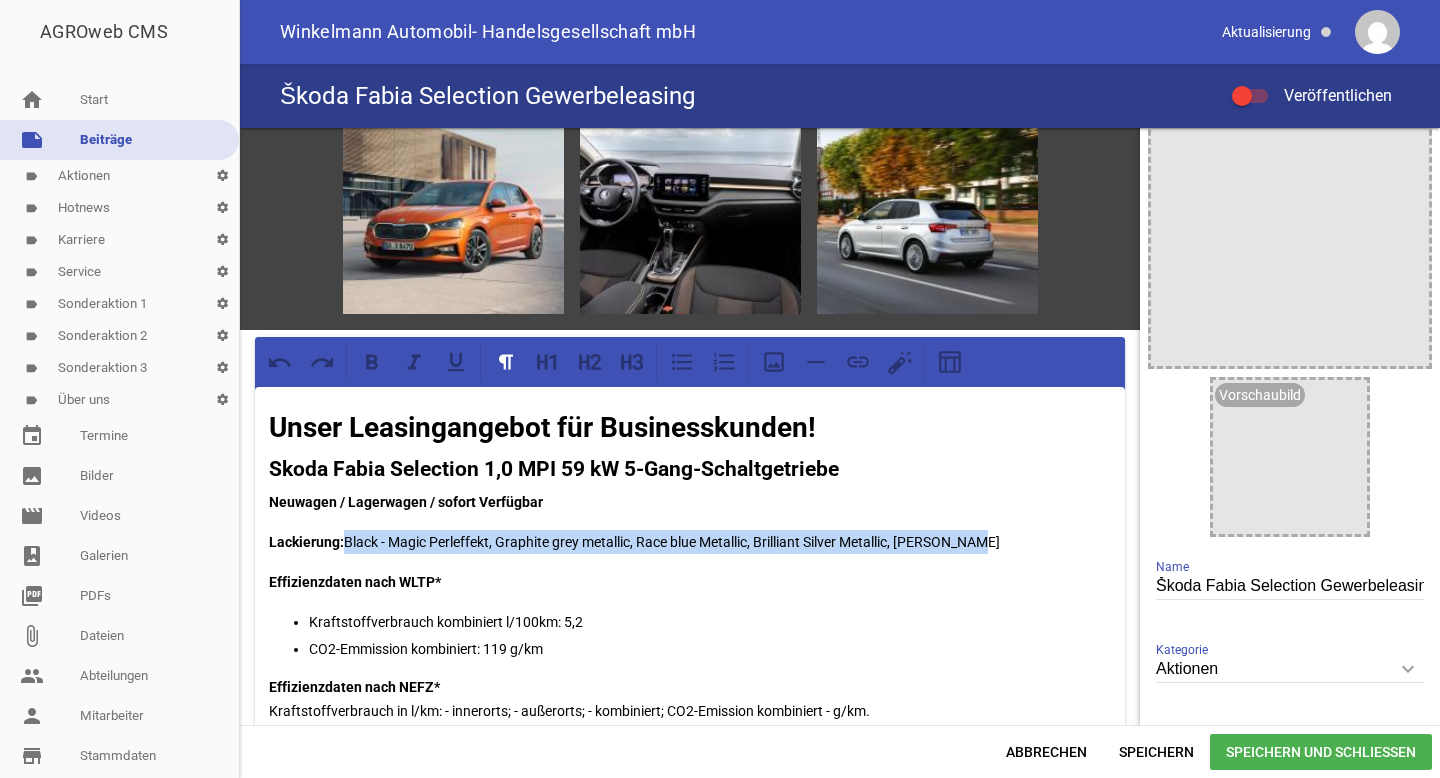drag, startPoint x: 349, startPoint y: 538, endPoint x: 987, endPoint y: 539, distance: 638.0008 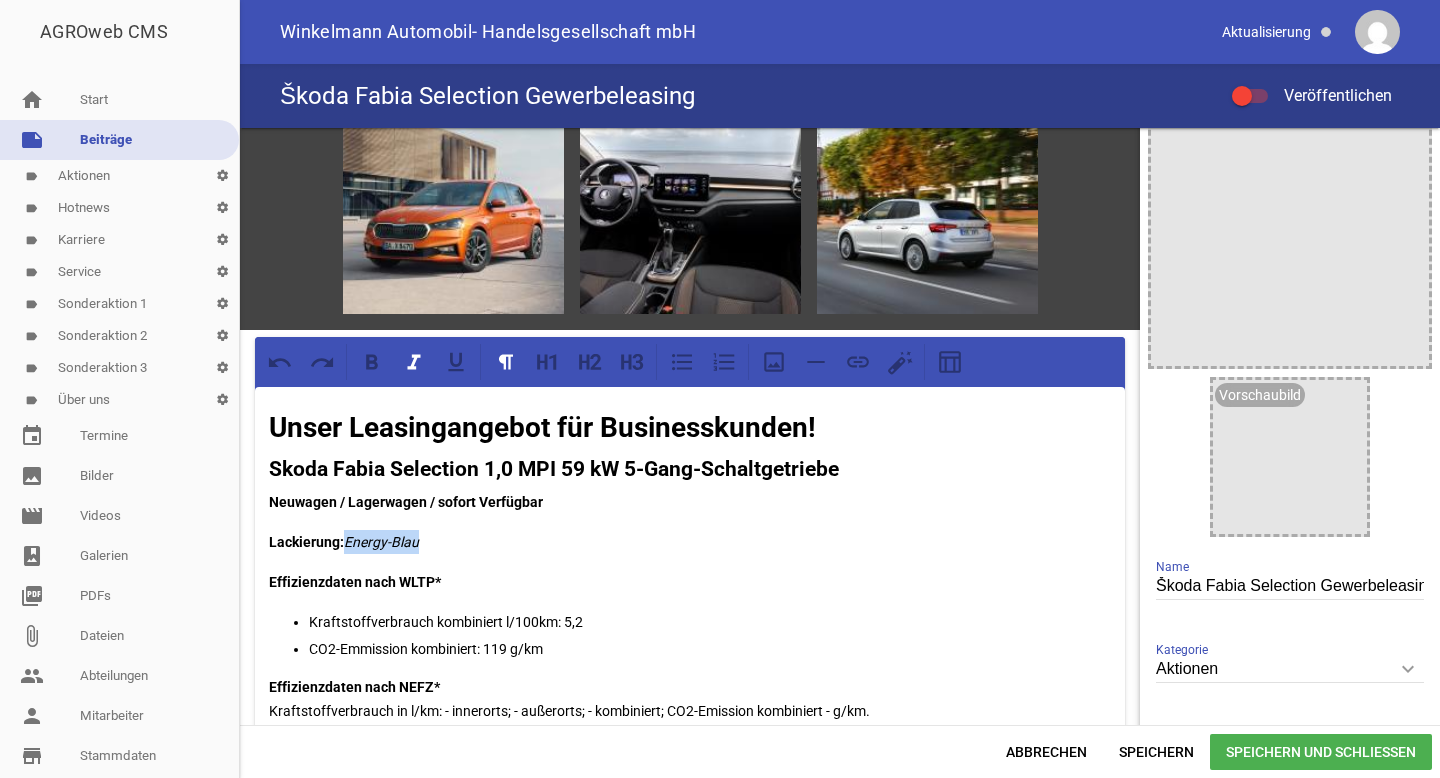 drag, startPoint x: 349, startPoint y: 540, endPoint x: 460, endPoint y: 538, distance: 111.01801 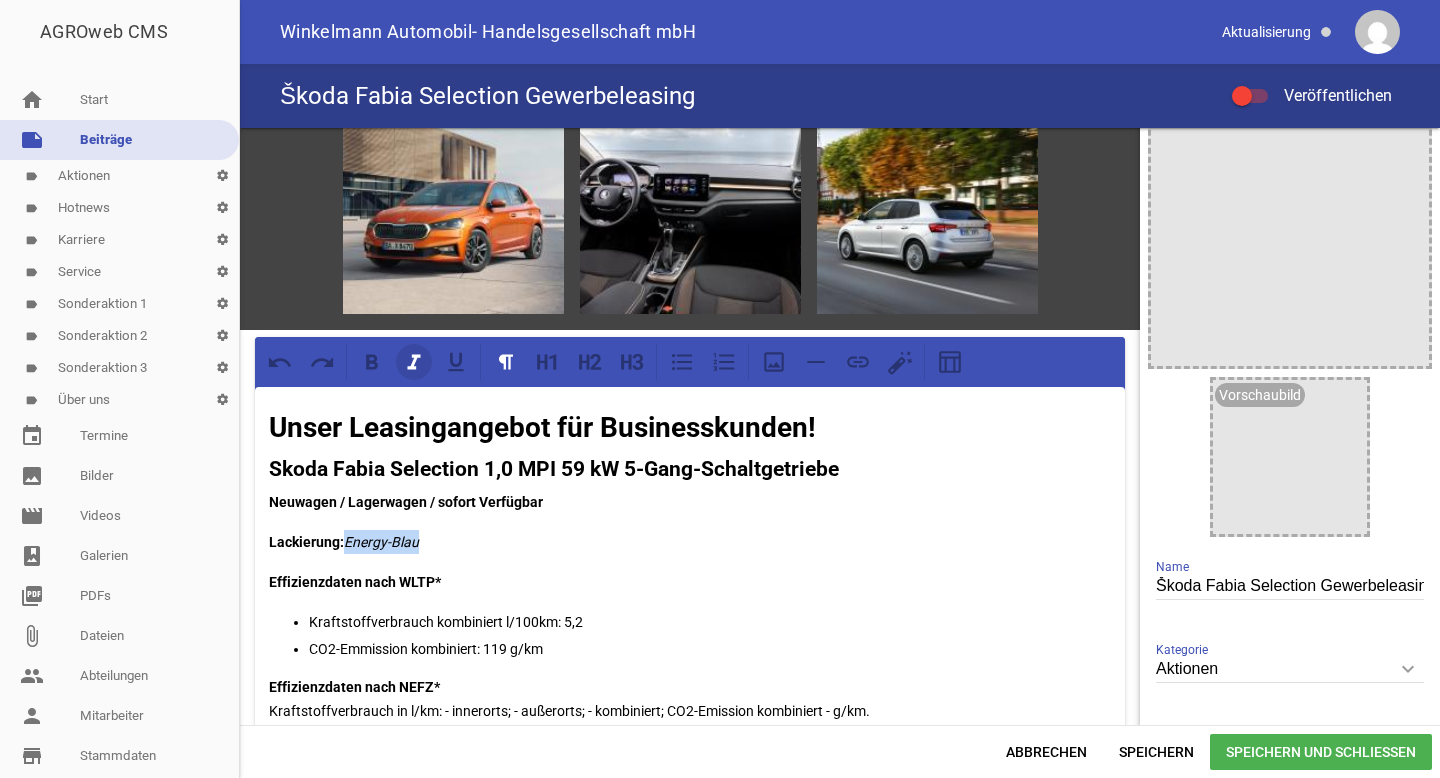 click 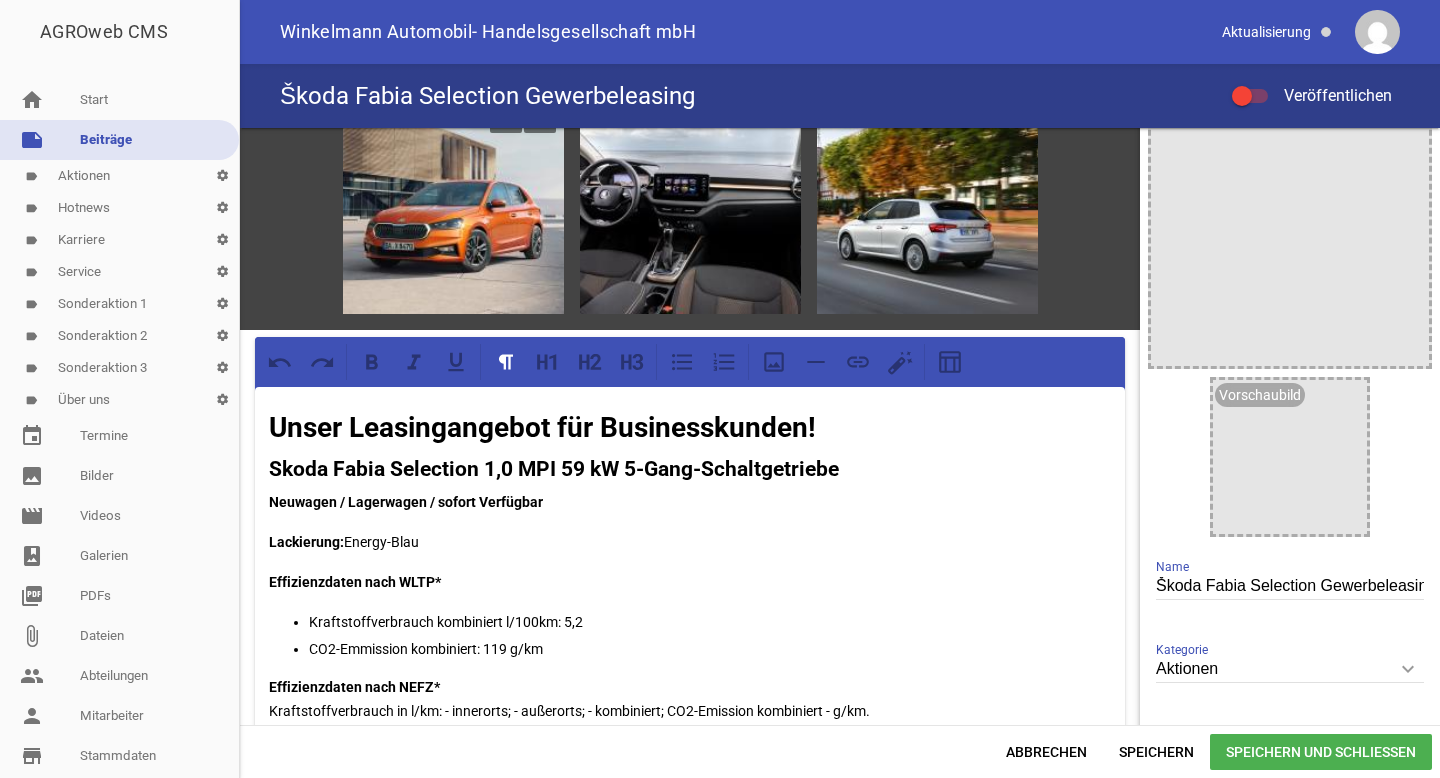 scroll, scrollTop: 0, scrollLeft: 0, axis: both 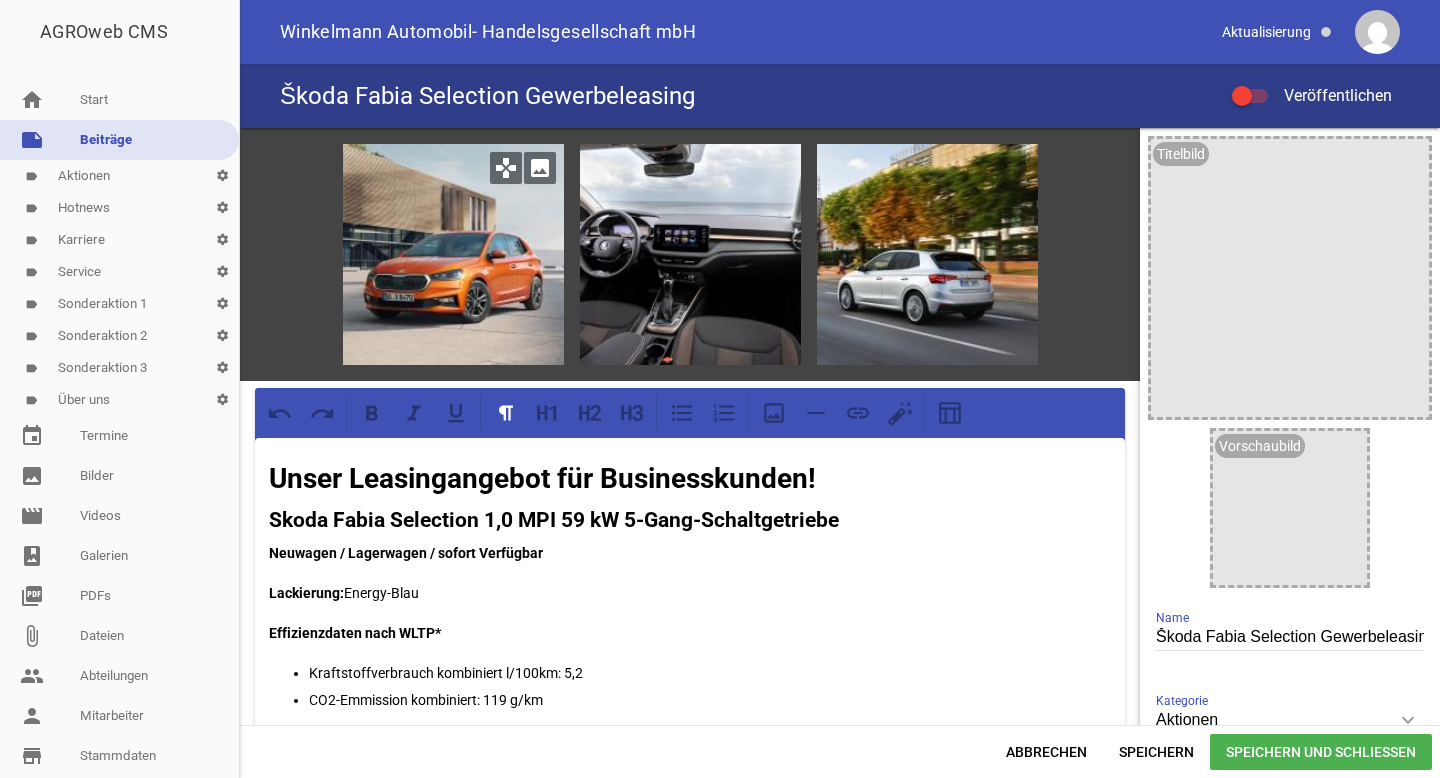 click on "image" at bounding box center (540, 168) 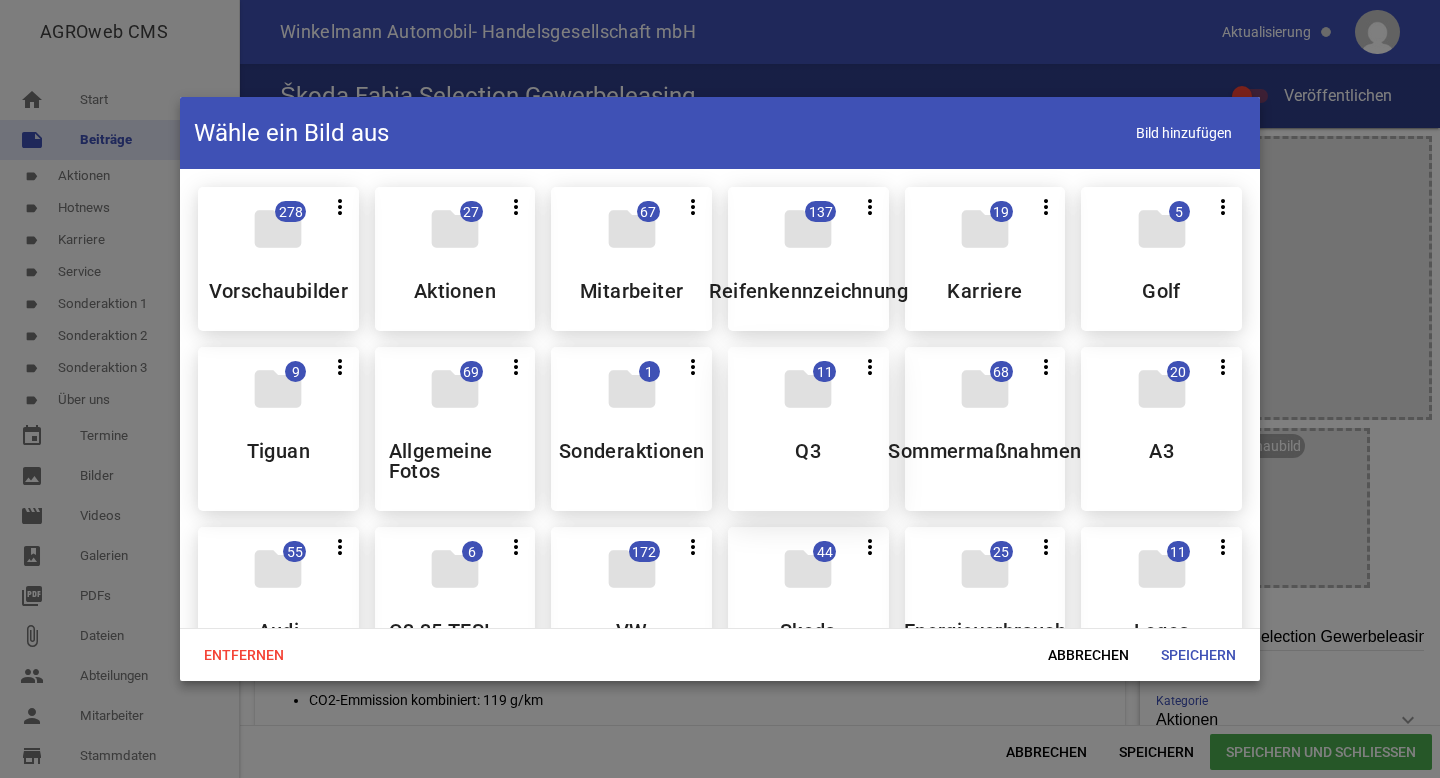 scroll, scrollTop: 80, scrollLeft: 0, axis: vertical 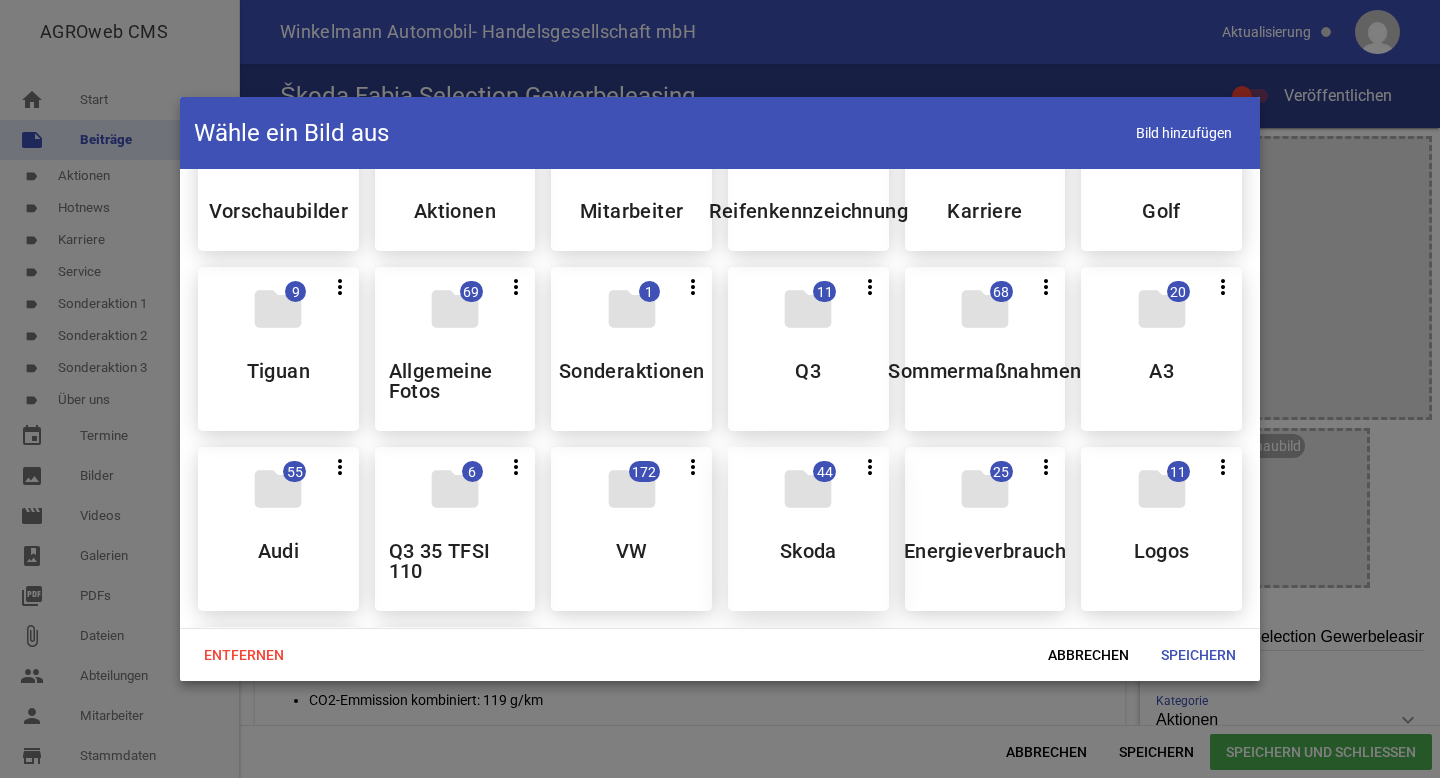 click on "folder   44   more_vert     Teilen   Bearbeiten   Löschen   Skoda" at bounding box center (808, 529) 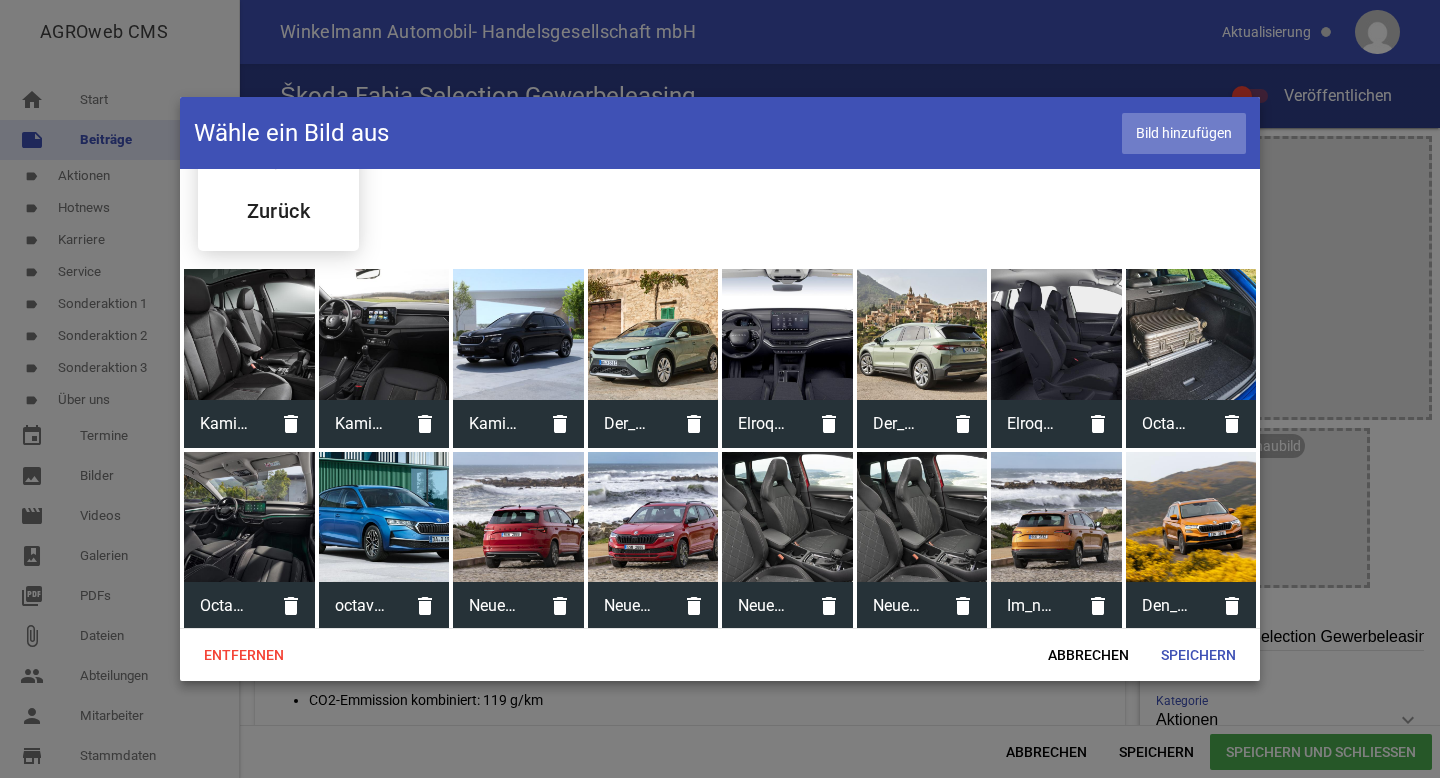 click on "Bild hinzufügen" at bounding box center (1184, 133) 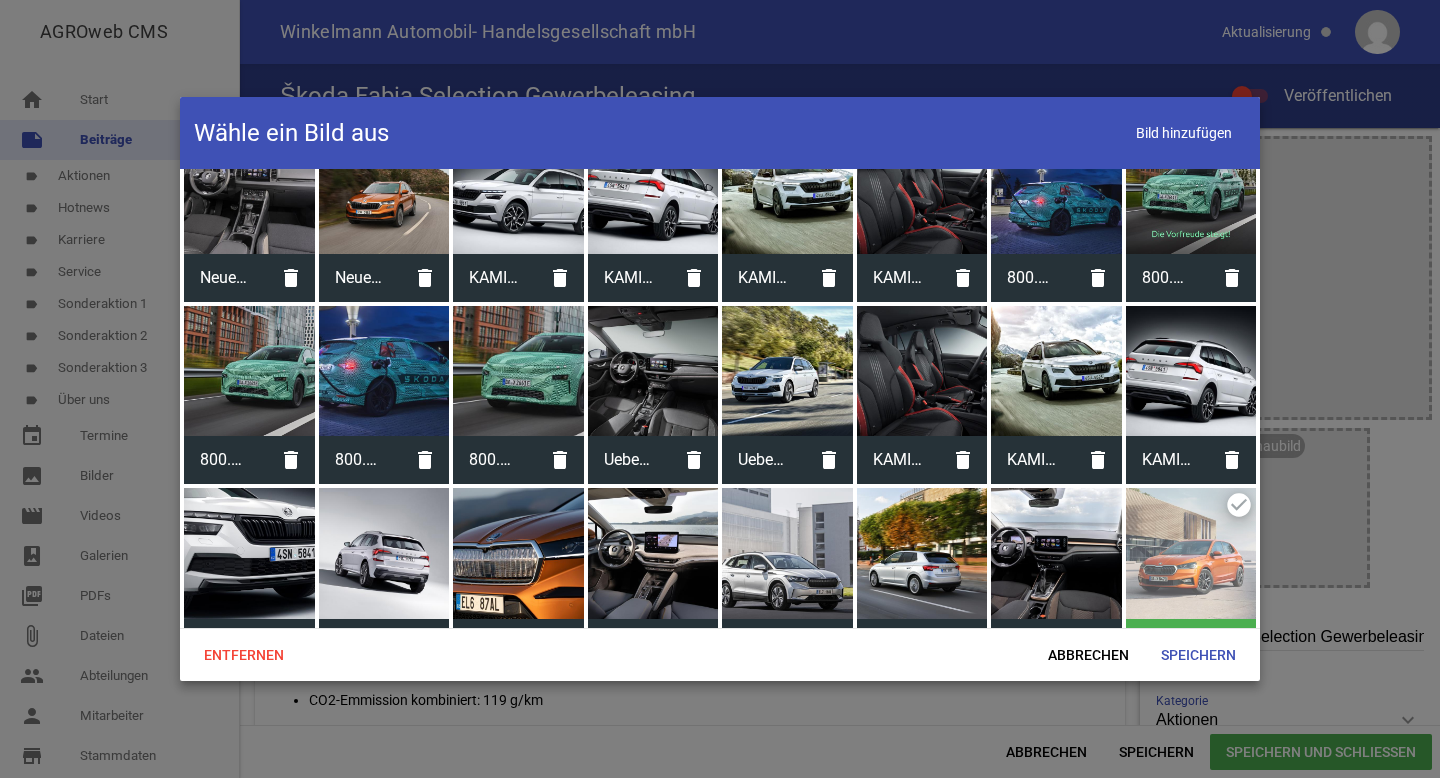 scroll, scrollTop: 809, scrollLeft: 0, axis: vertical 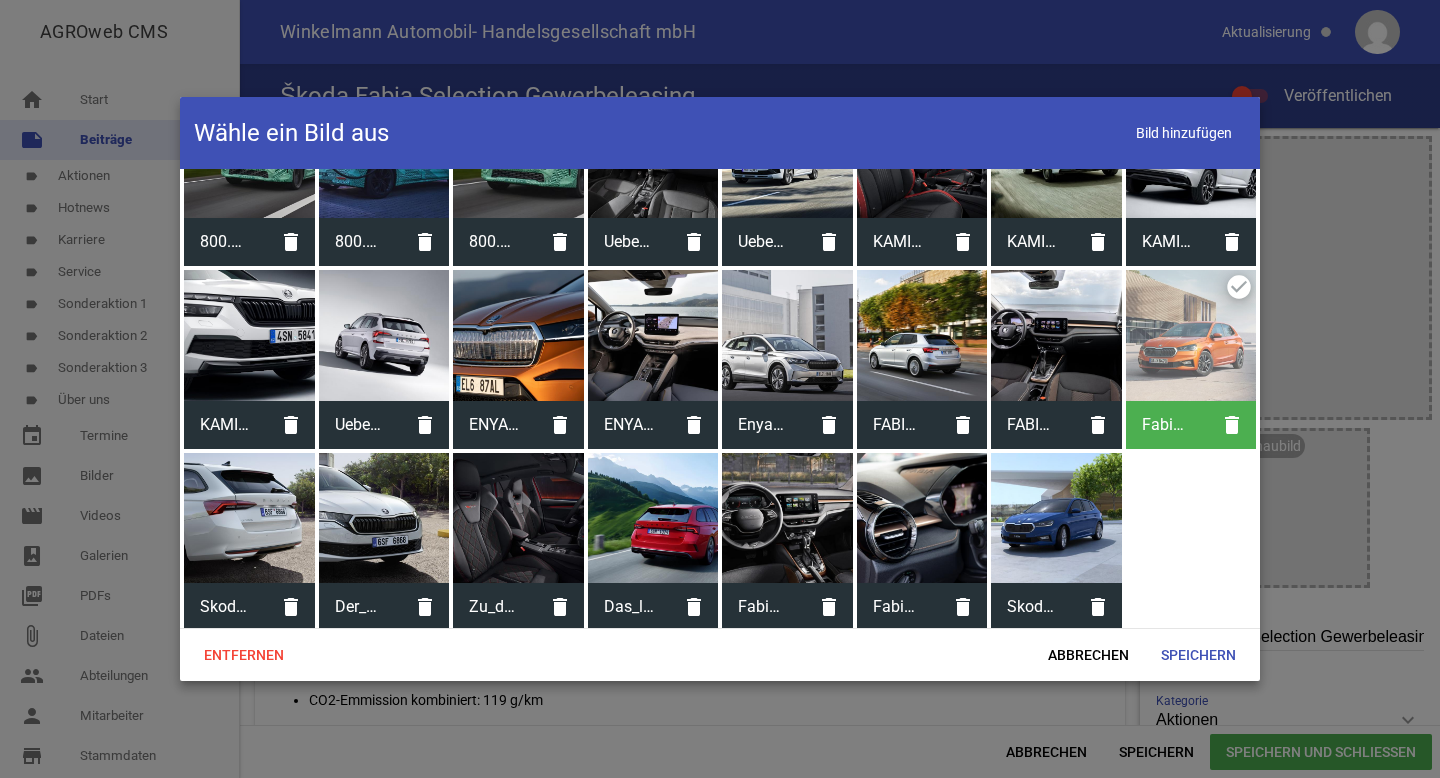 click at bounding box center (1056, 518) 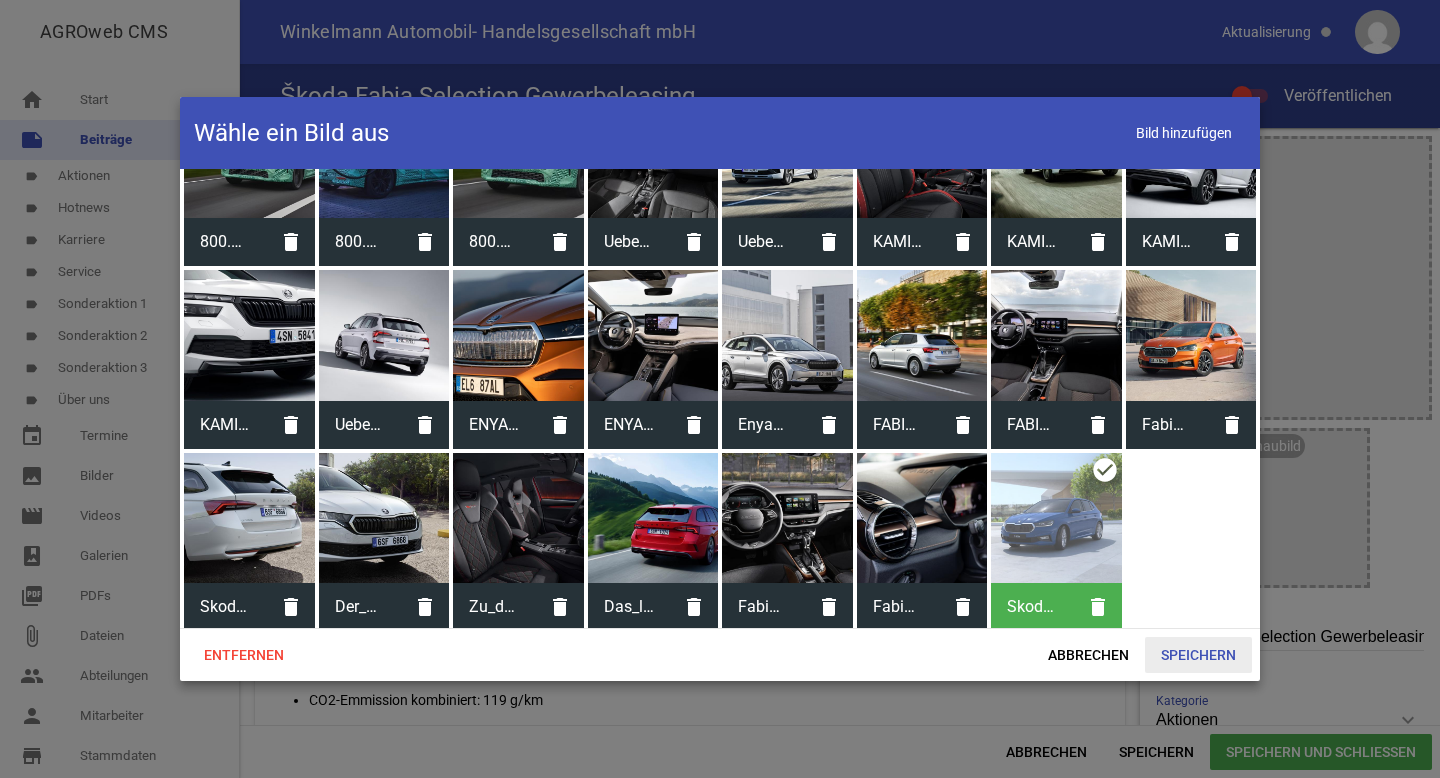 click on "Speichern" at bounding box center (1198, 655) 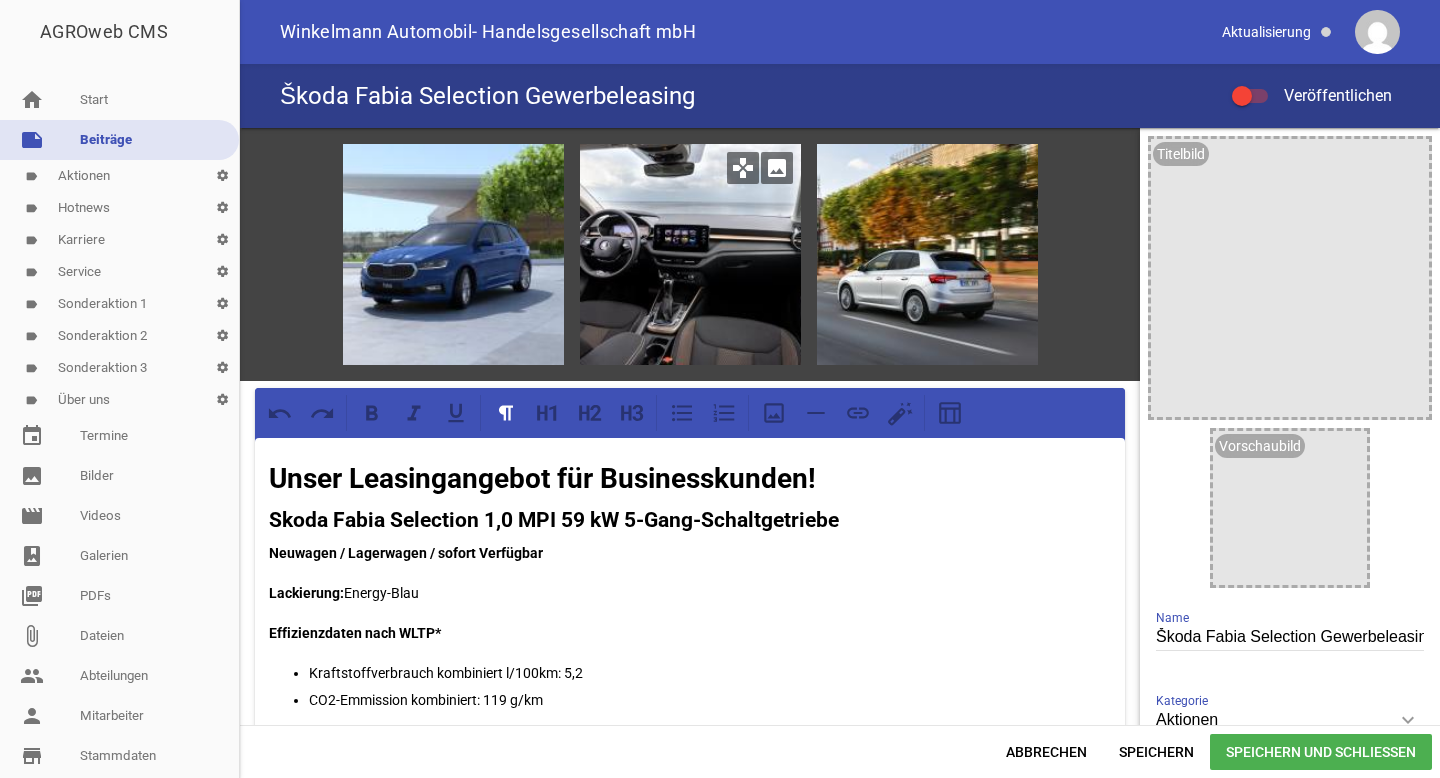 click on "image" at bounding box center (777, 168) 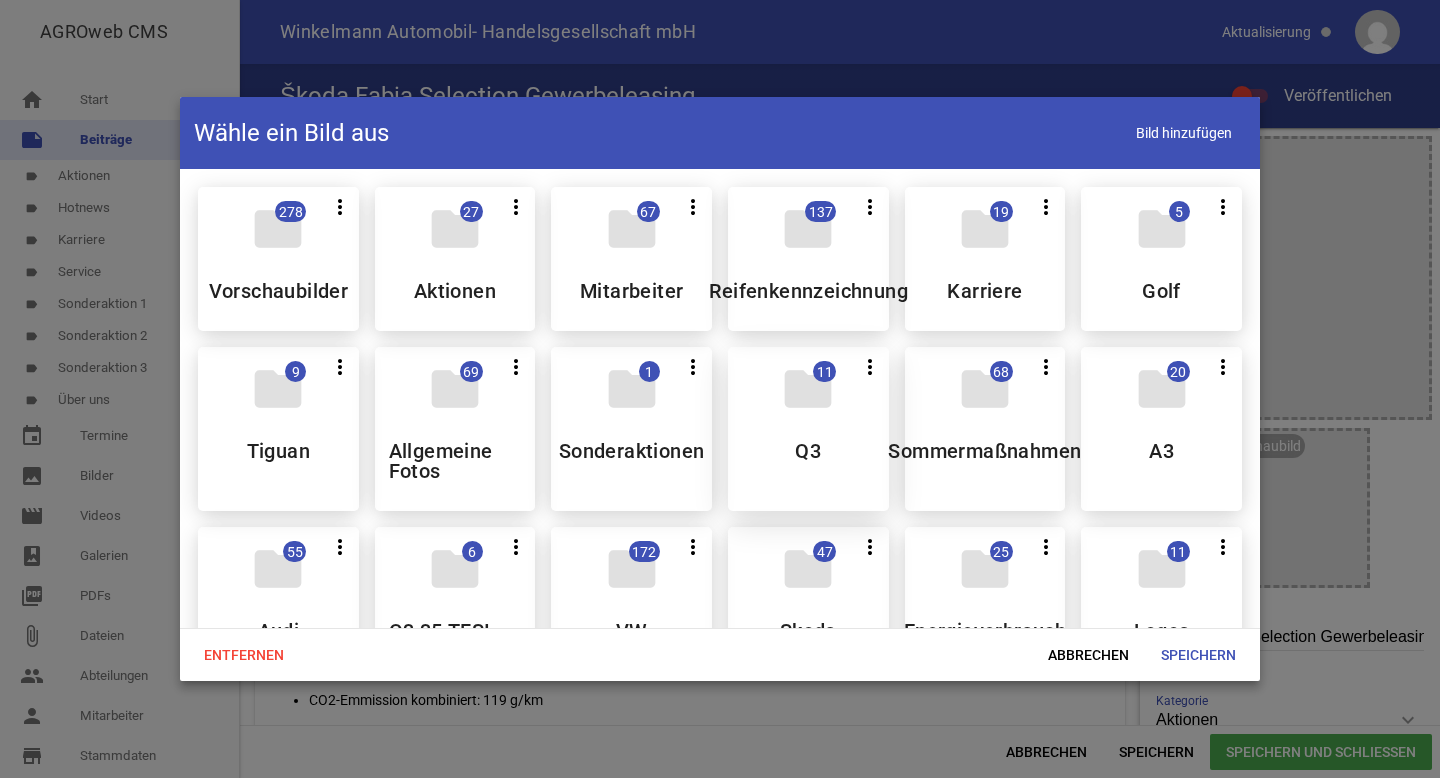 scroll, scrollTop: 88, scrollLeft: 0, axis: vertical 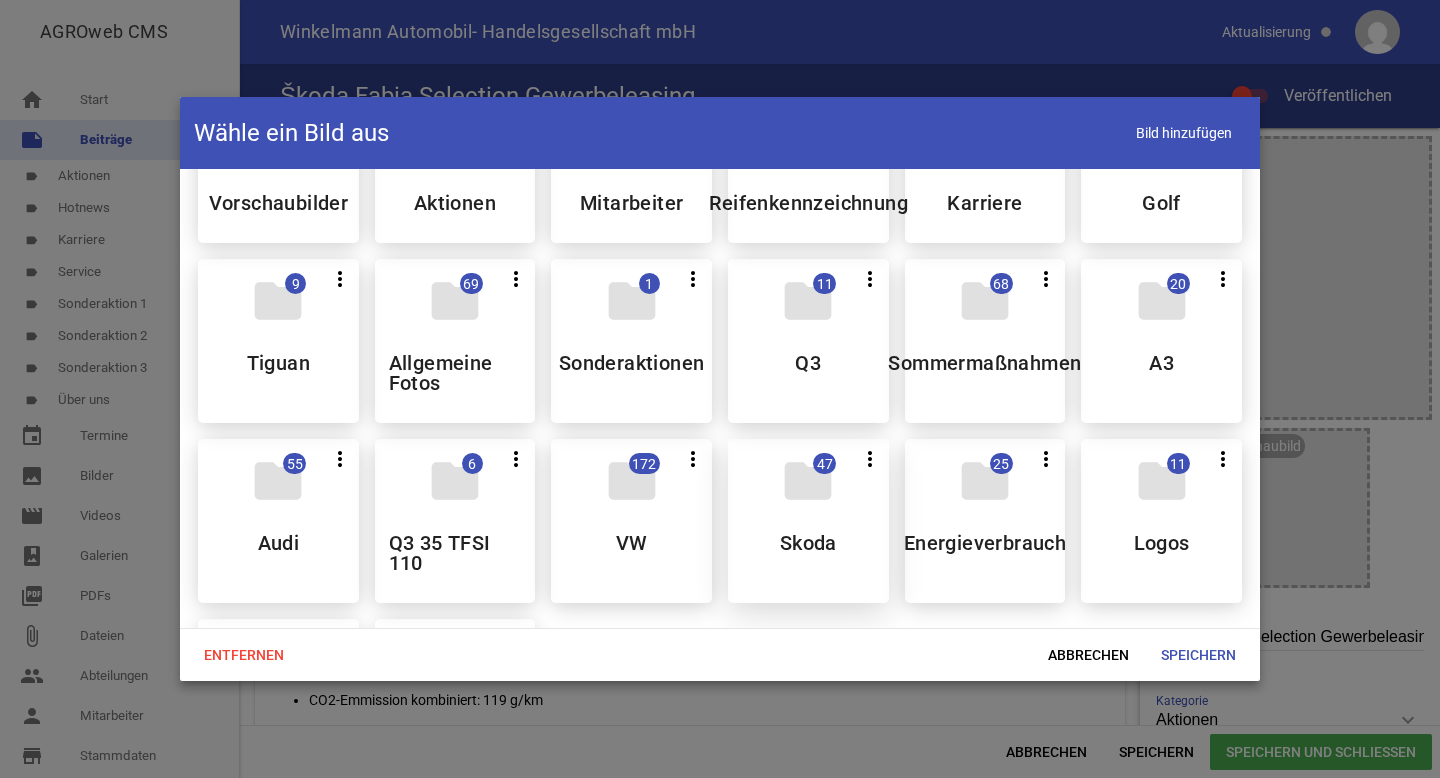 click on "folder   47   more_vert     Teilen   Bearbeiten   Löschen   Skoda" at bounding box center (808, 521) 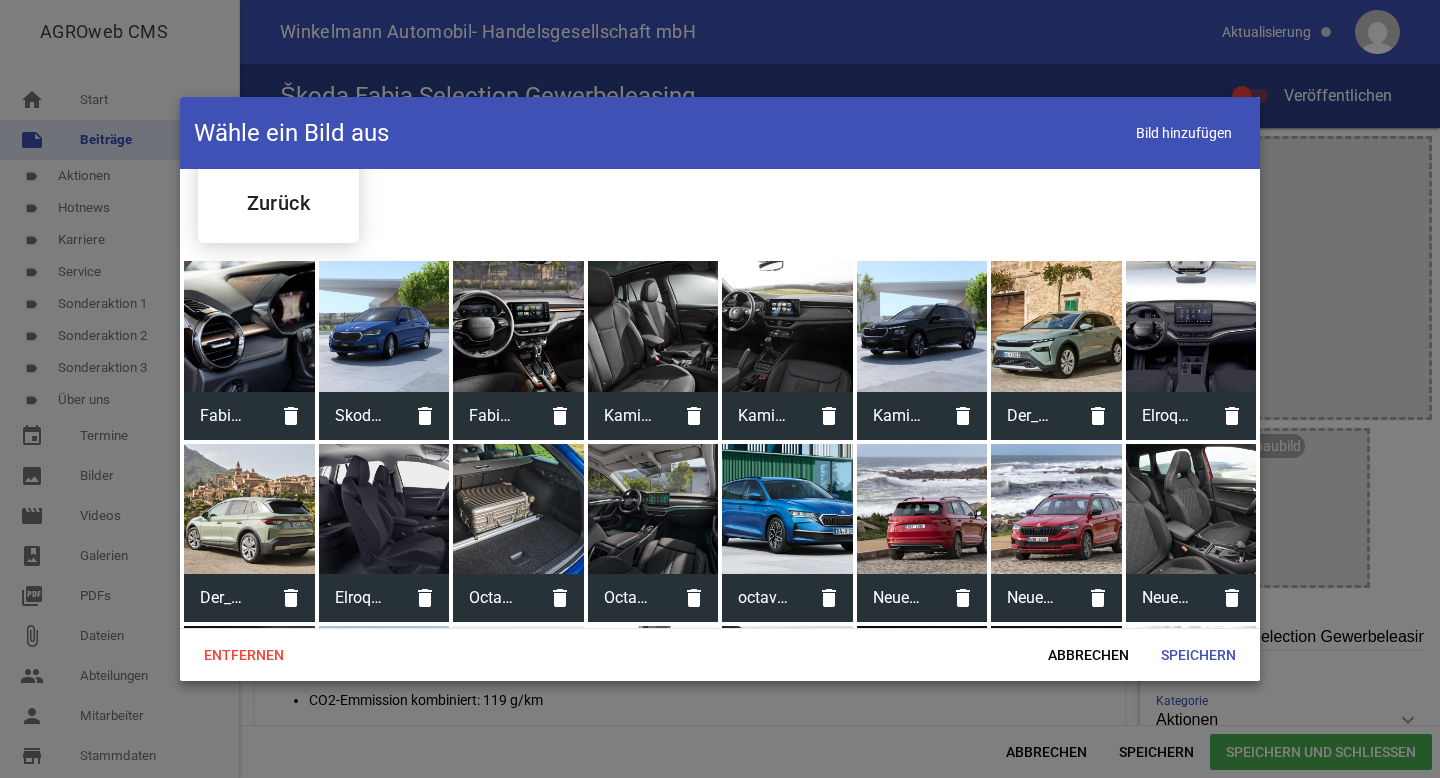 click at bounding box center (518, 326) 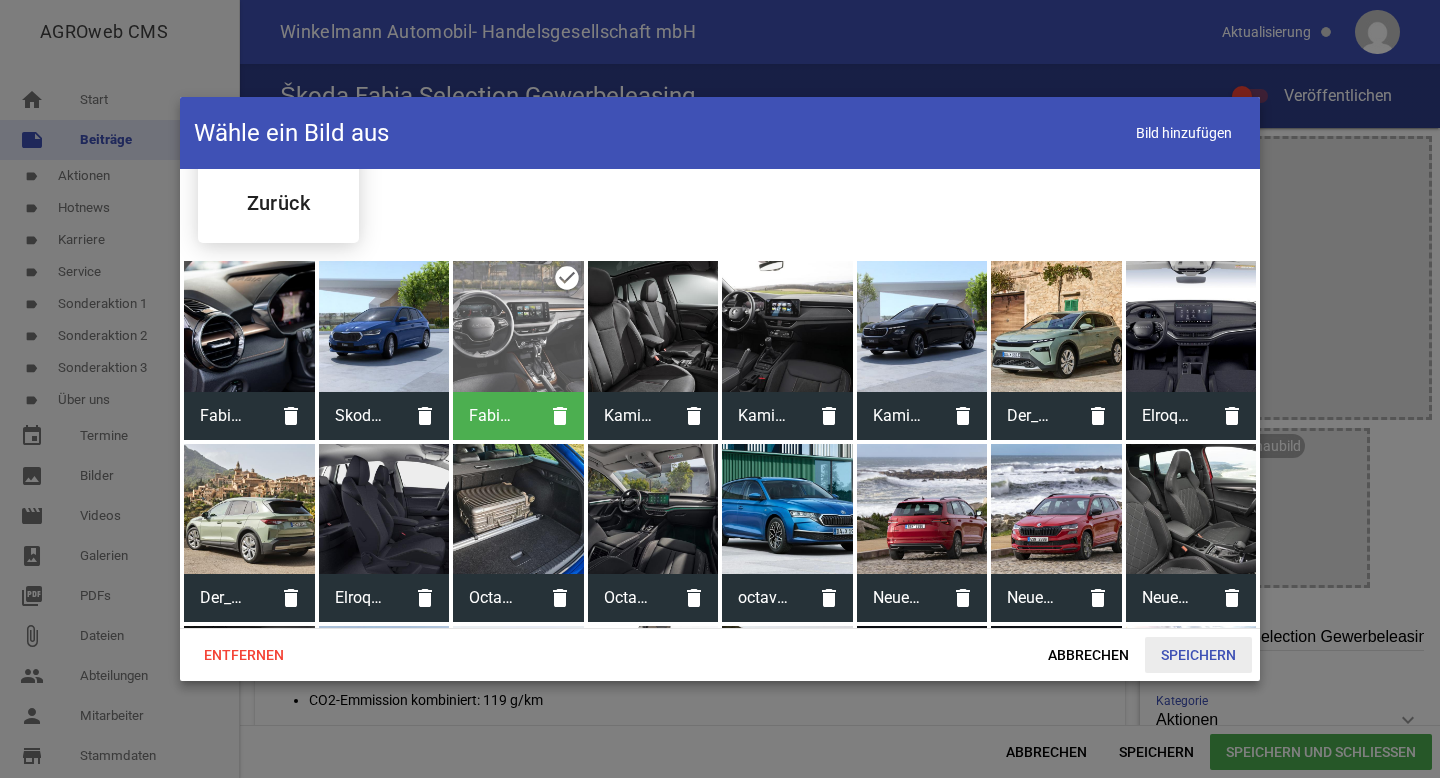 click on "Speichern" at bounding box center (1198, 655) 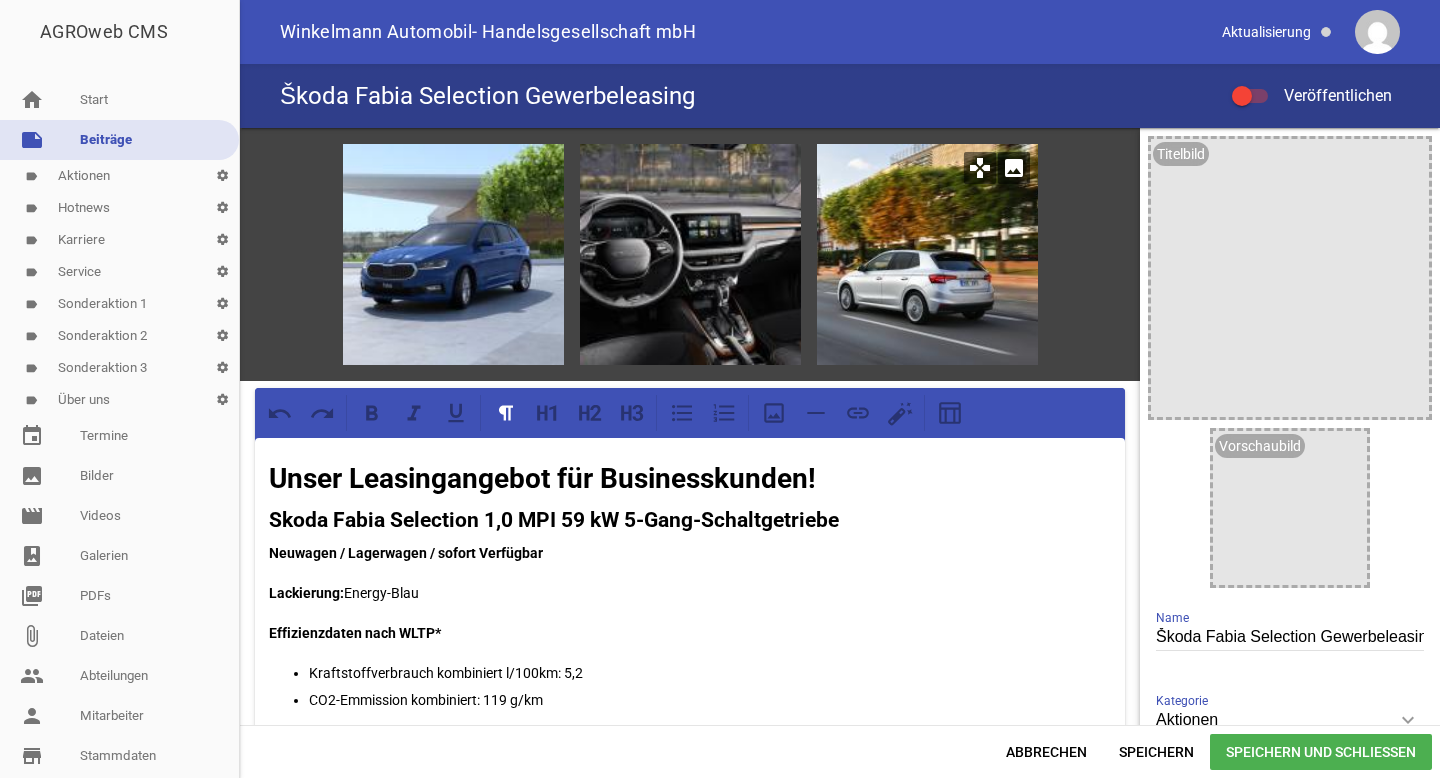 click on "image" at bounding box center [1014, 168] 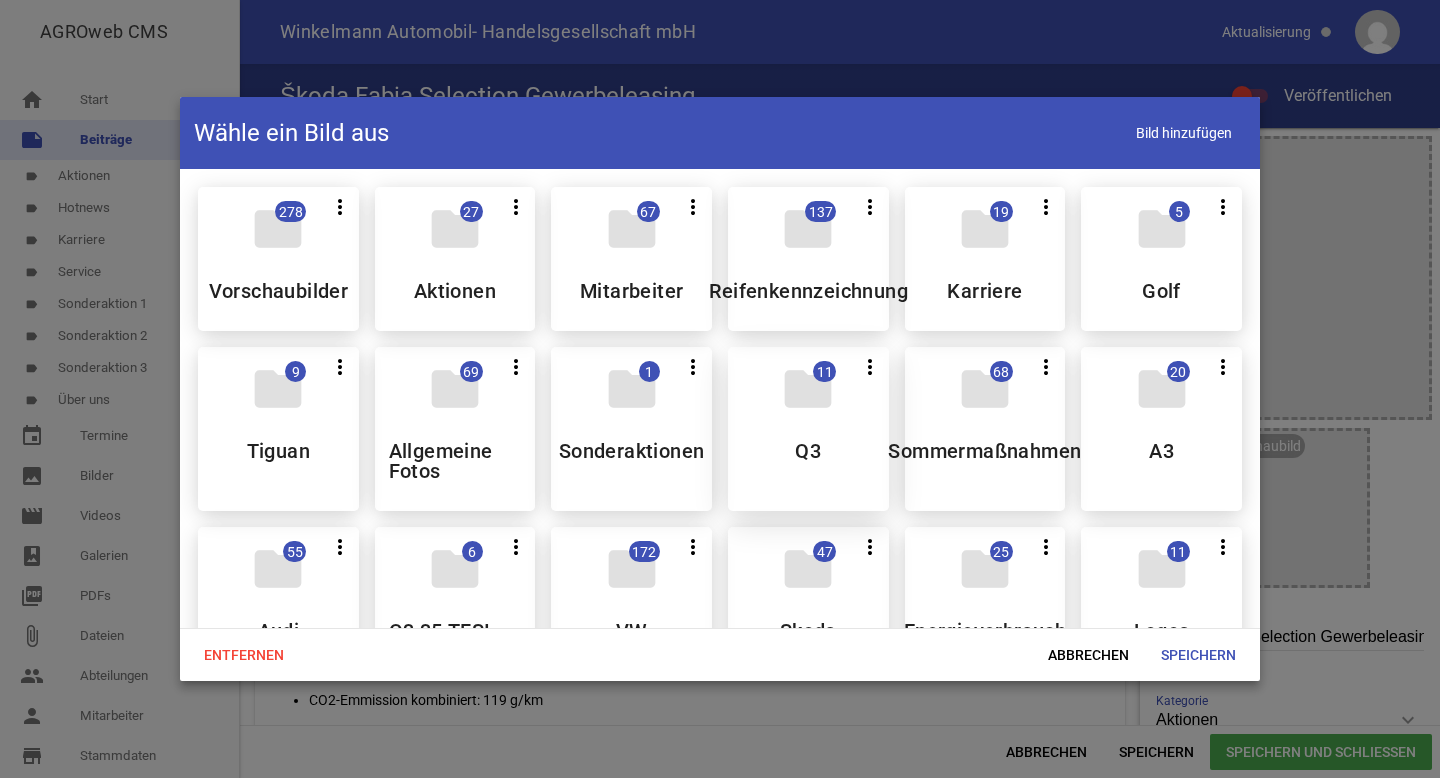 scroll, scrollTop: 65, scrollLeft: 0, axis: vertical 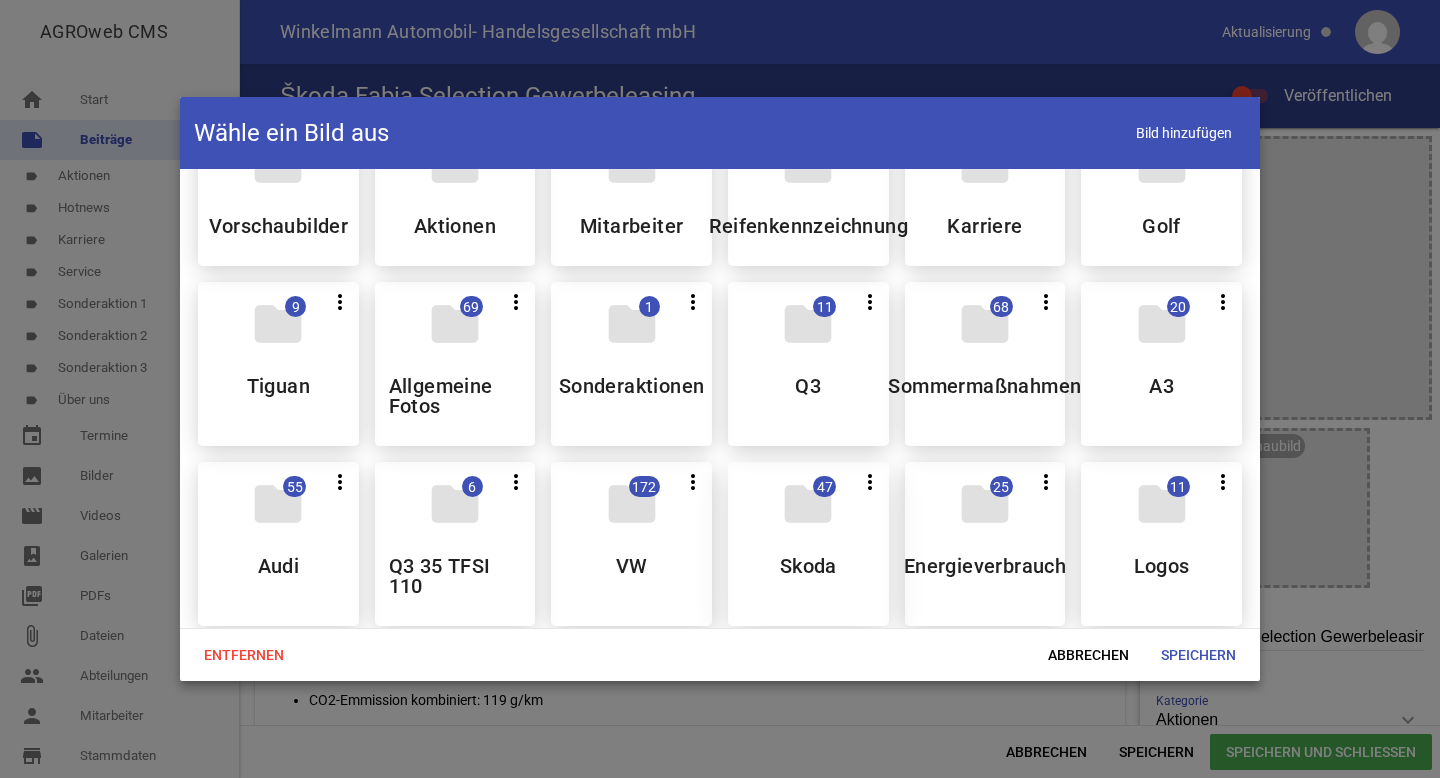 click on "folder" at bounding box center [808, 504] 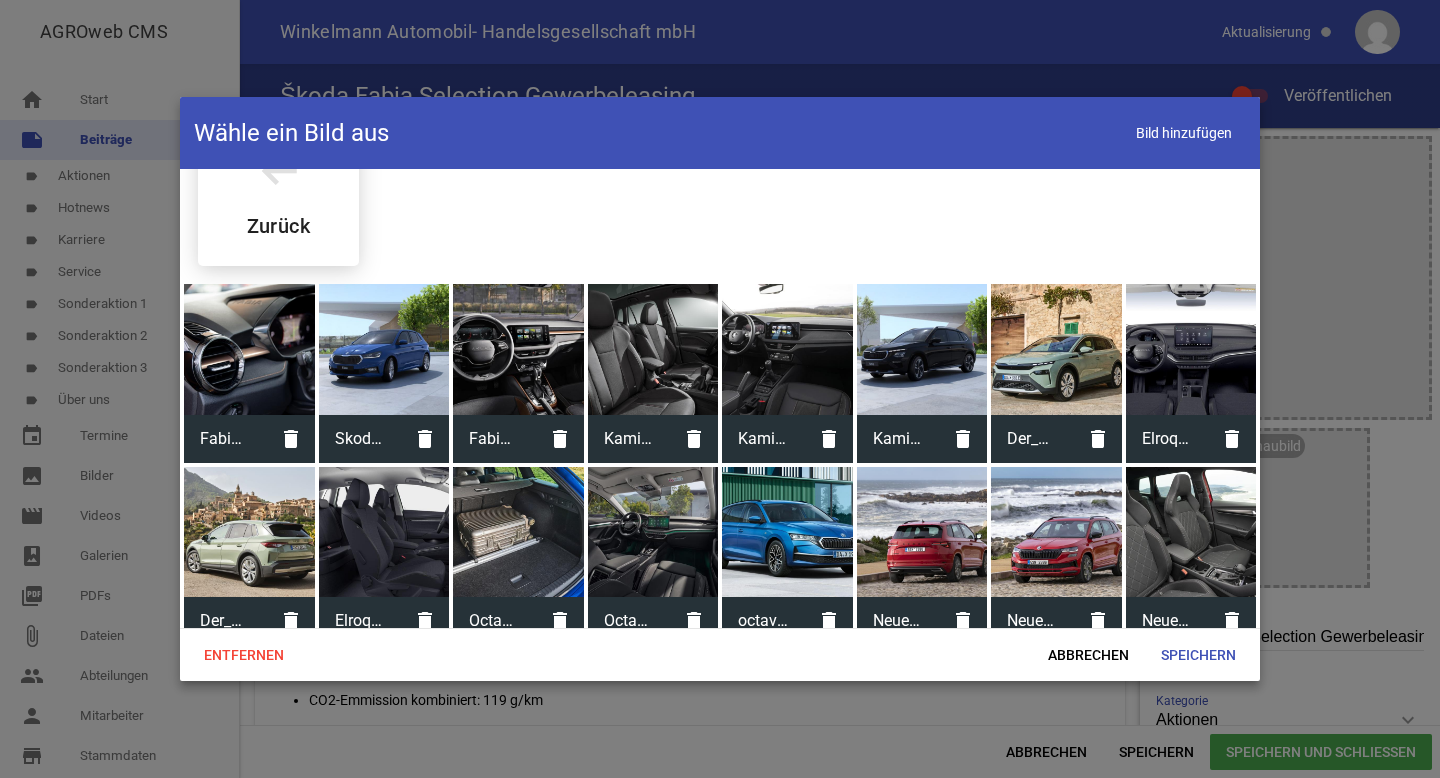 click at bounding box center (249, 349) 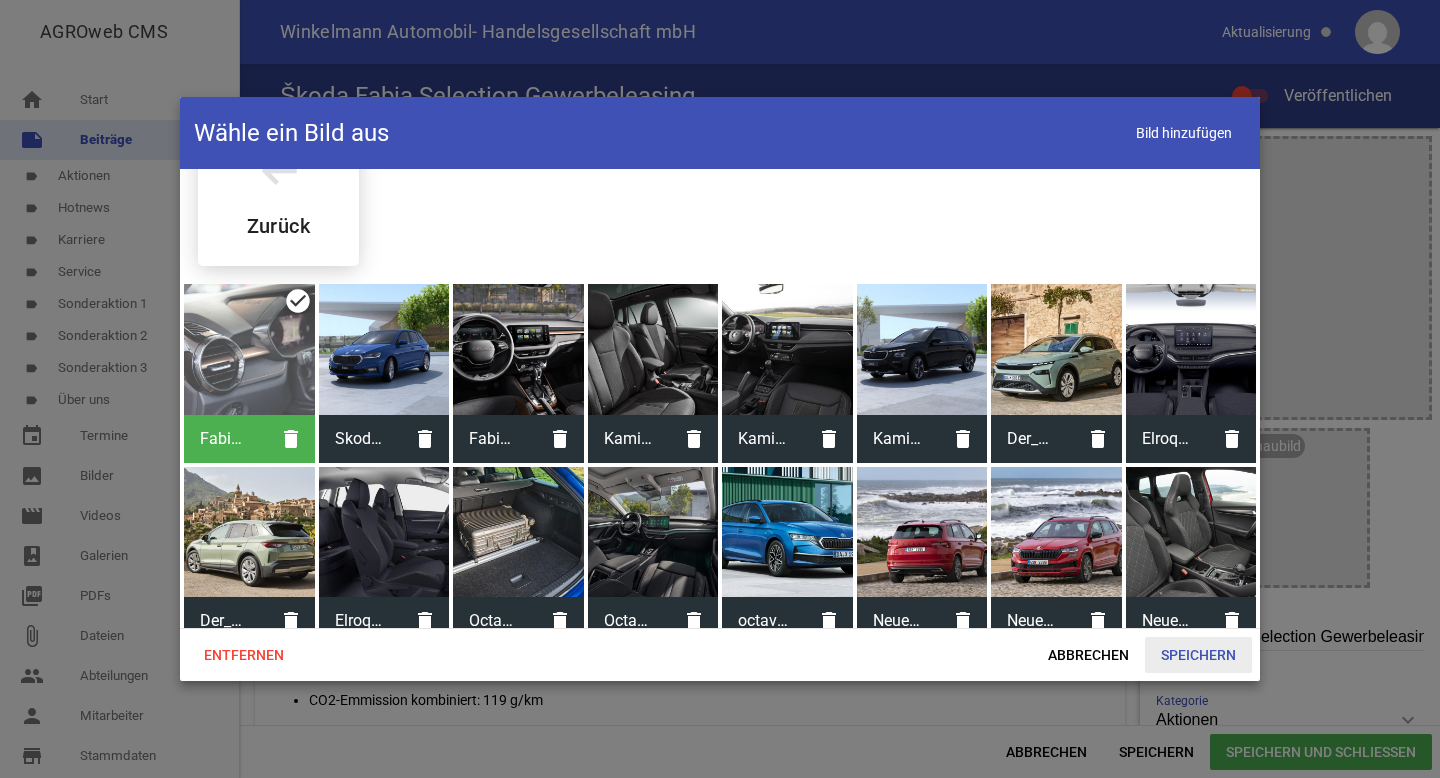 click on "Speichern" at bounding box center [1198, 655] 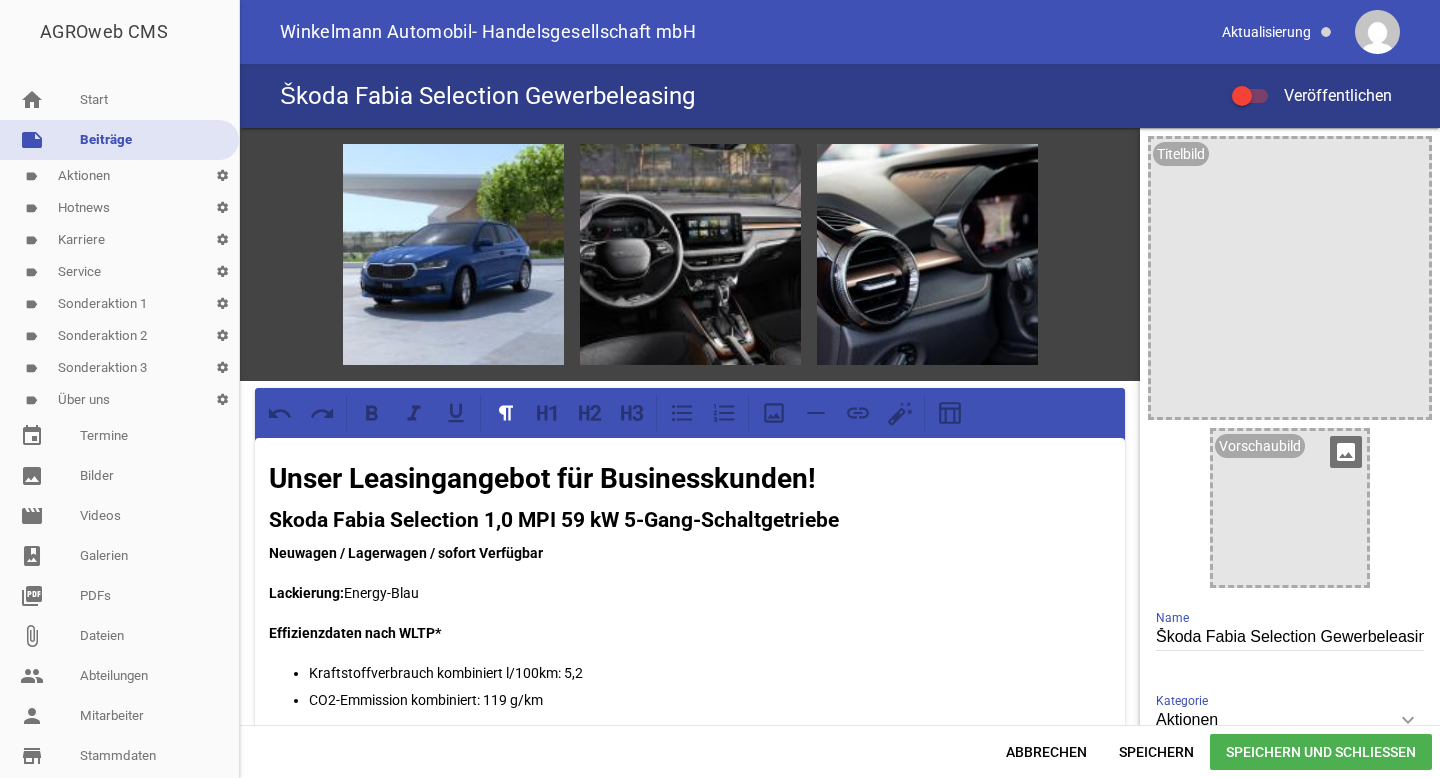 click on "image" at bounding box center (1346, 452) 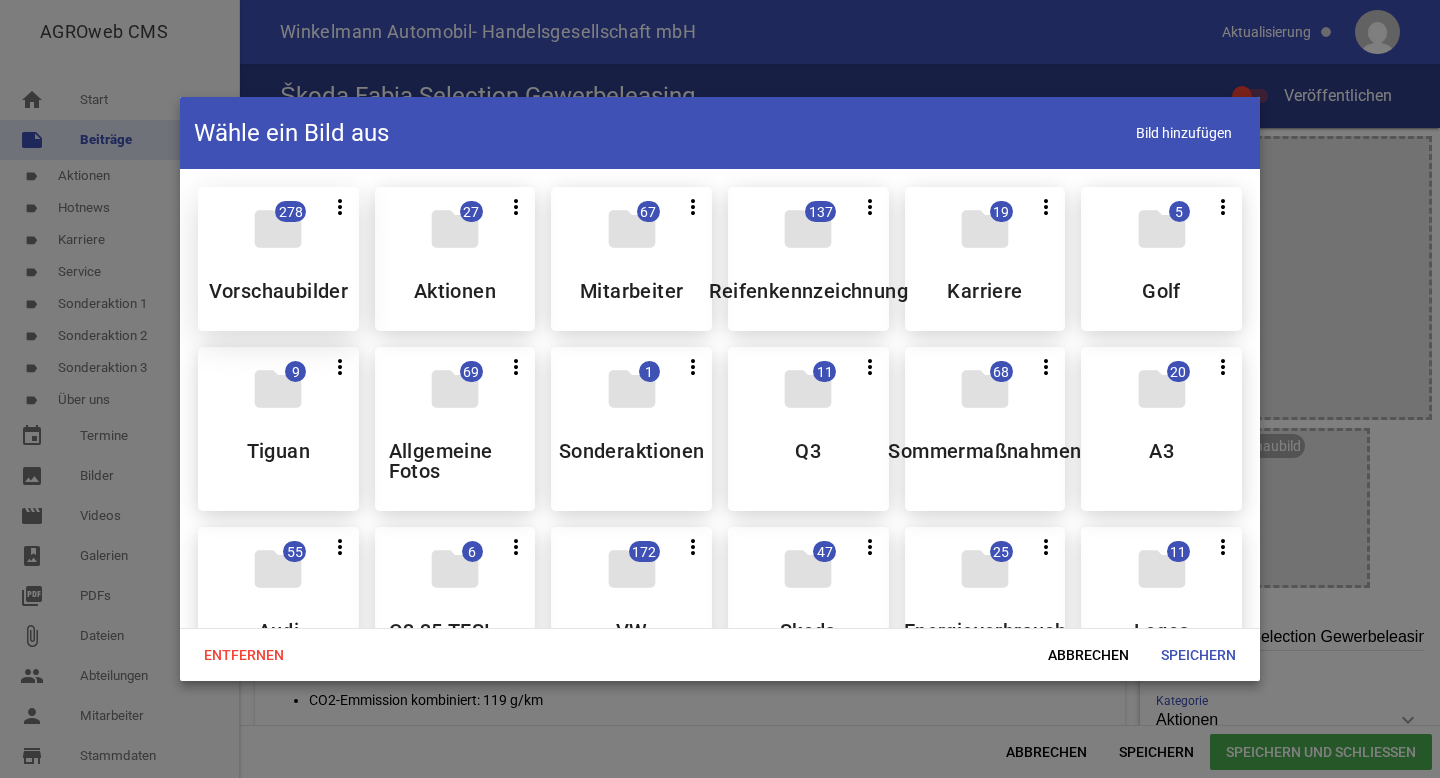 click on "Vorschaubilder" at bounding box center [279, 291] 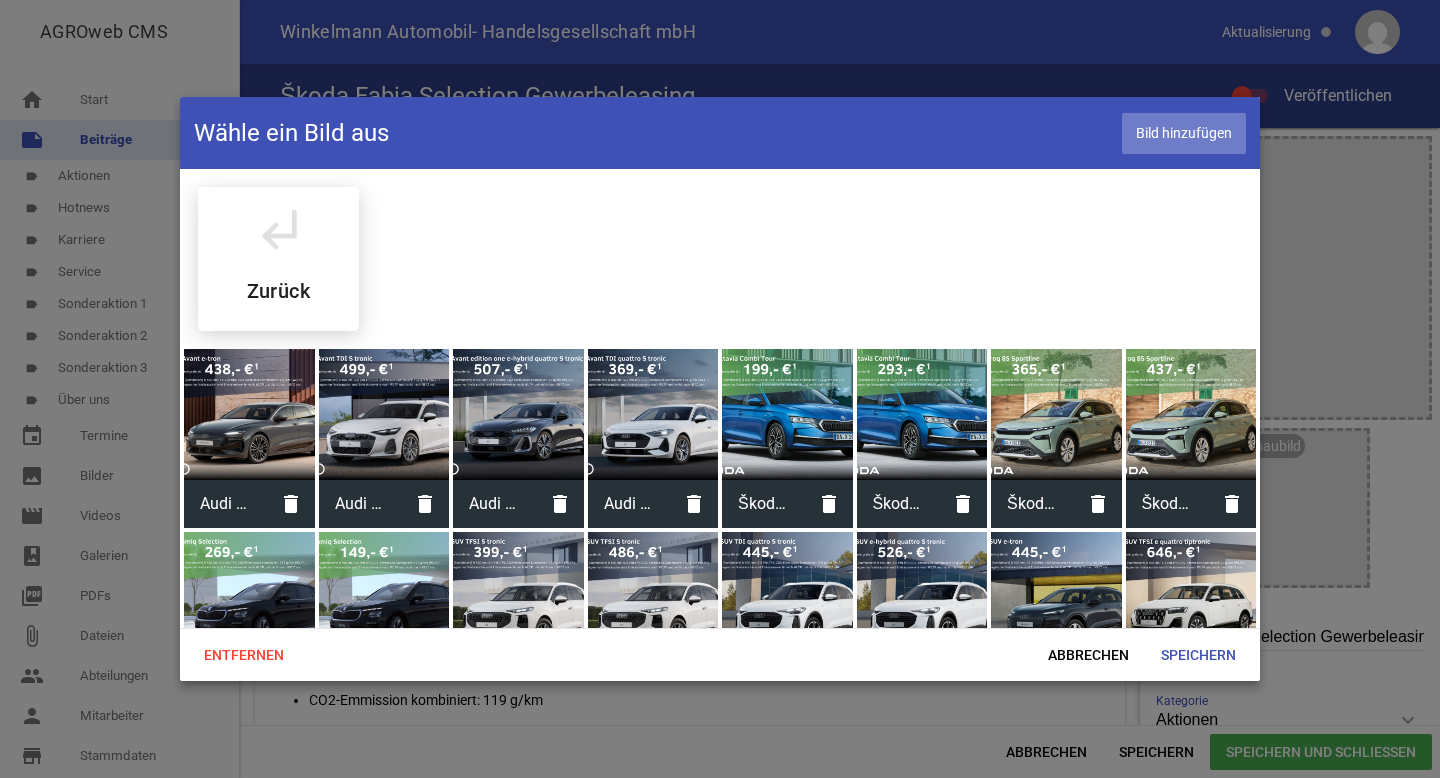 click on "Bild hinzufügen" at bounding box center [1184, 133] 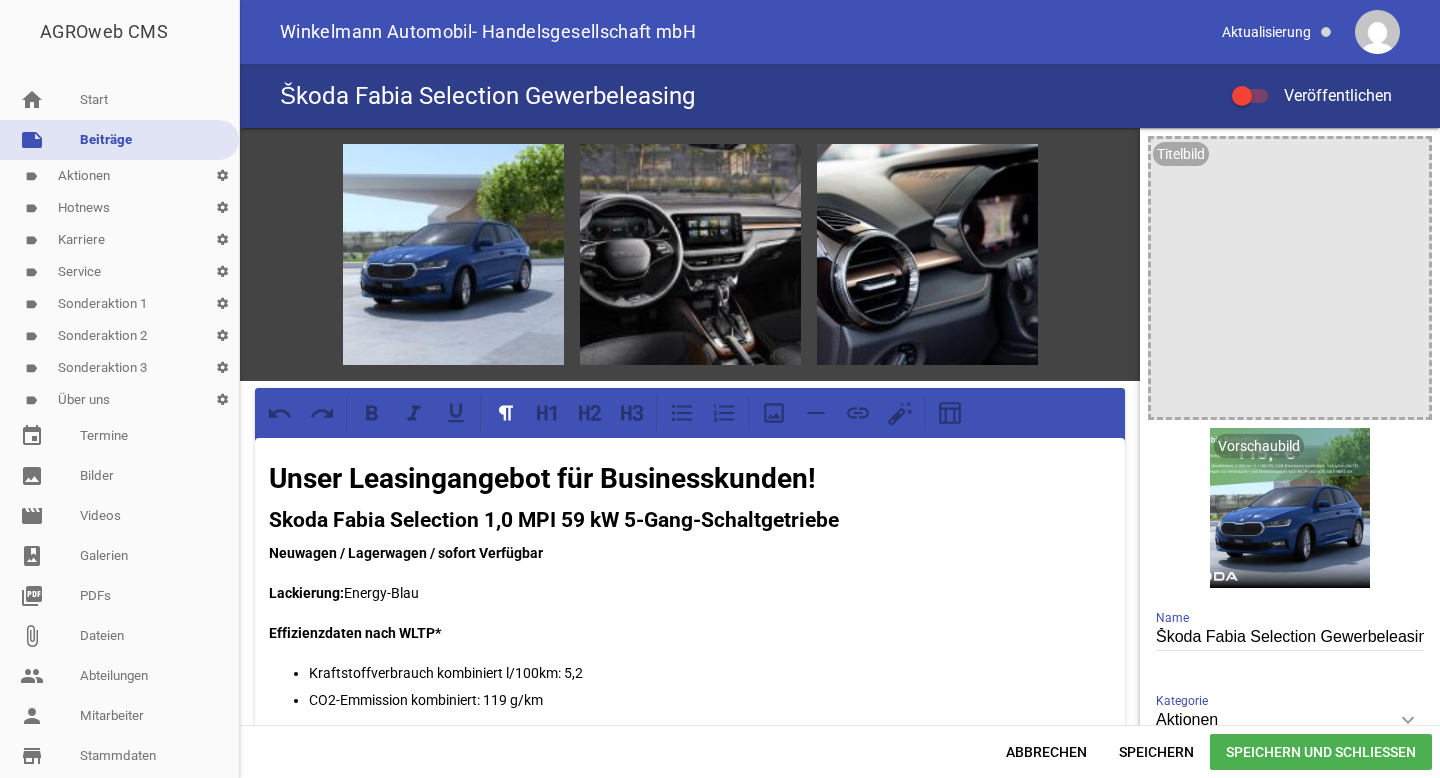 scroll, scrollTop: 0, scrollLeft: 0, axis: both 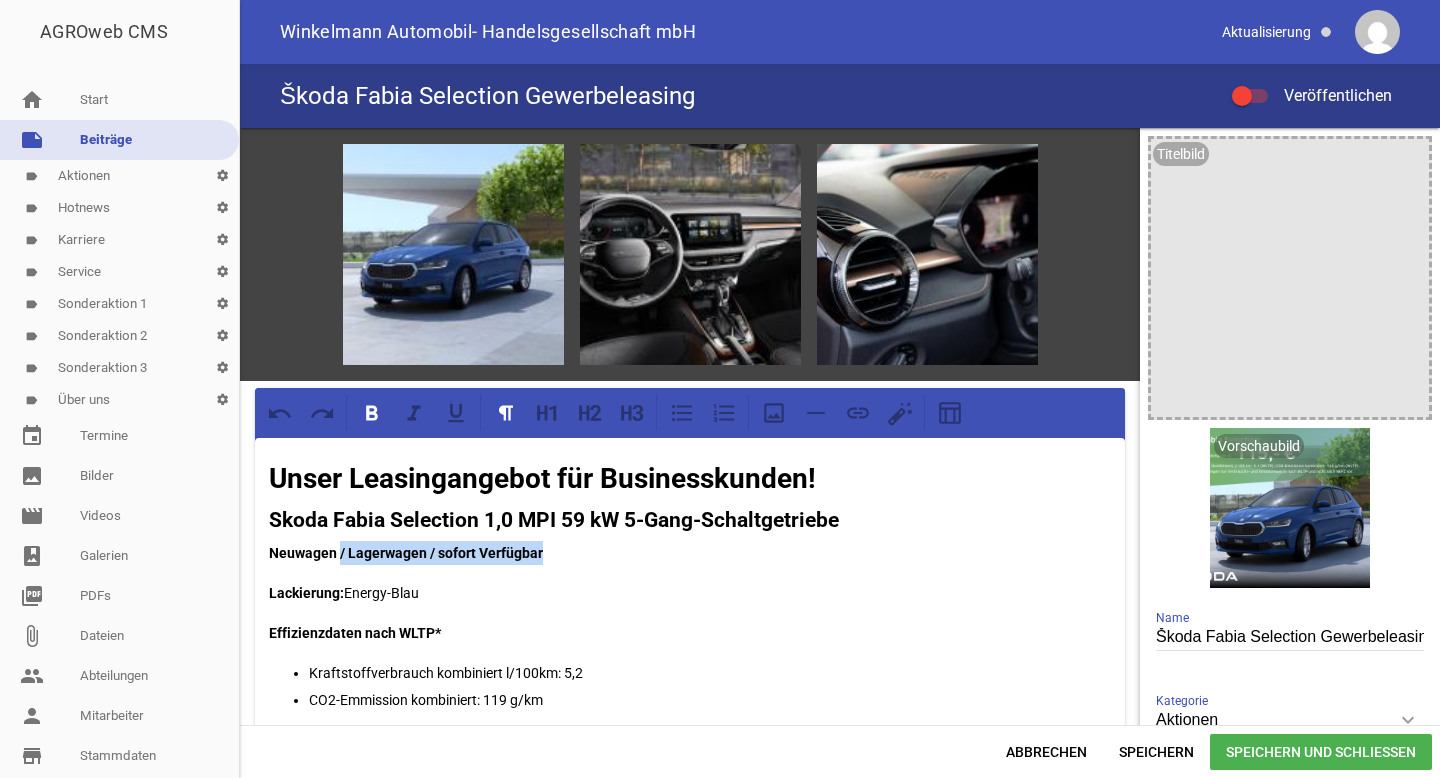 drag, startPoint x: 564, startPoint y: 554, endPoint x: 337, endPoint y: 551, distance: 227.01982 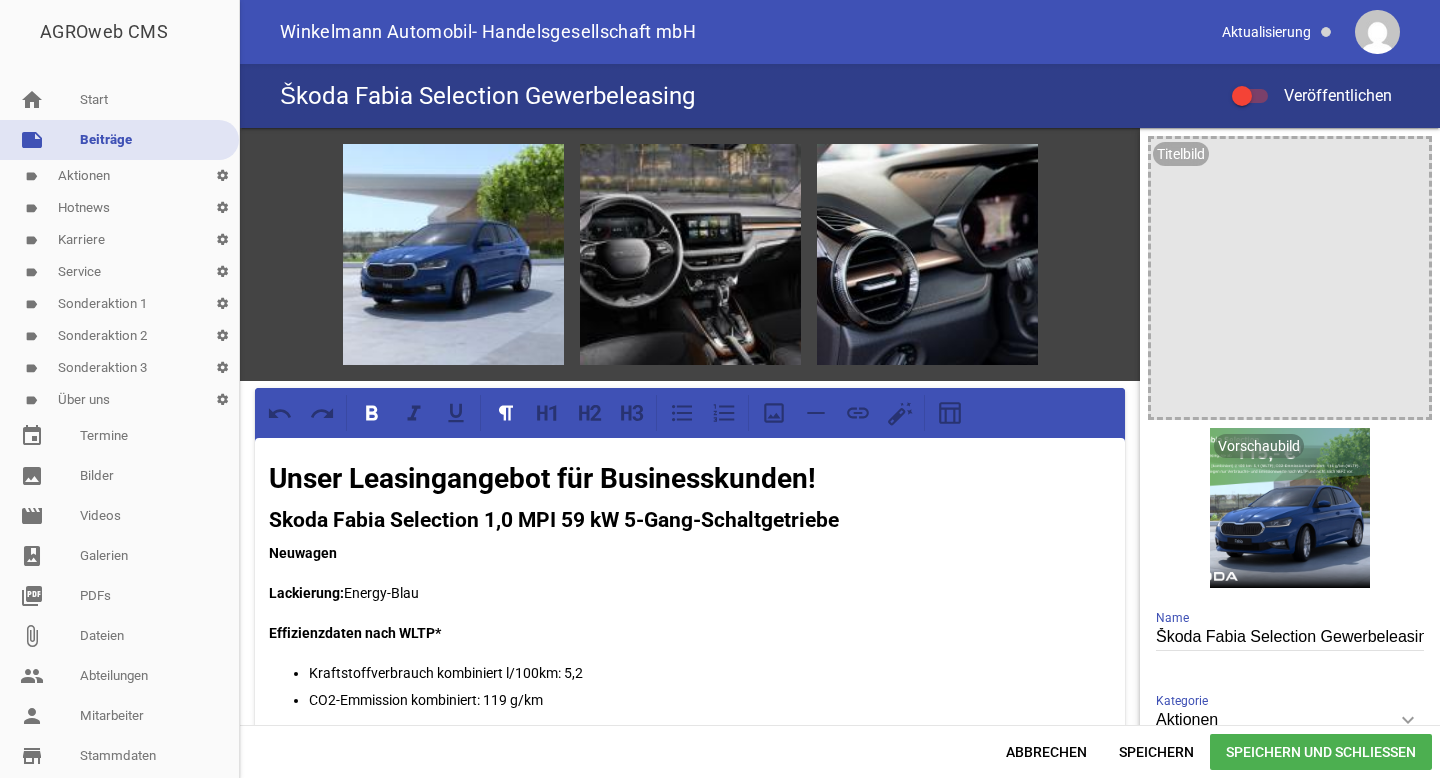 type 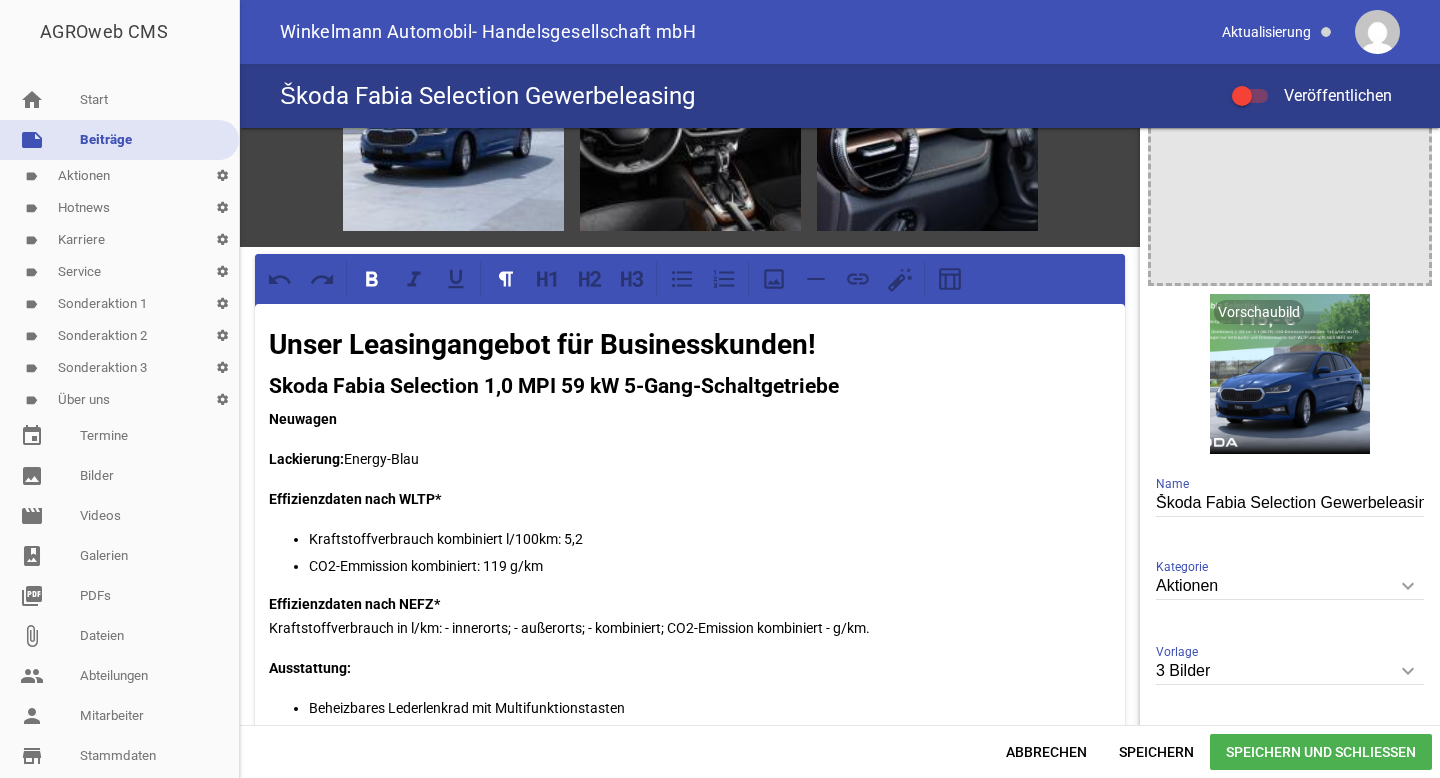 scroll, scrollTop: 137, scrollLeft: 0, axis: vertical 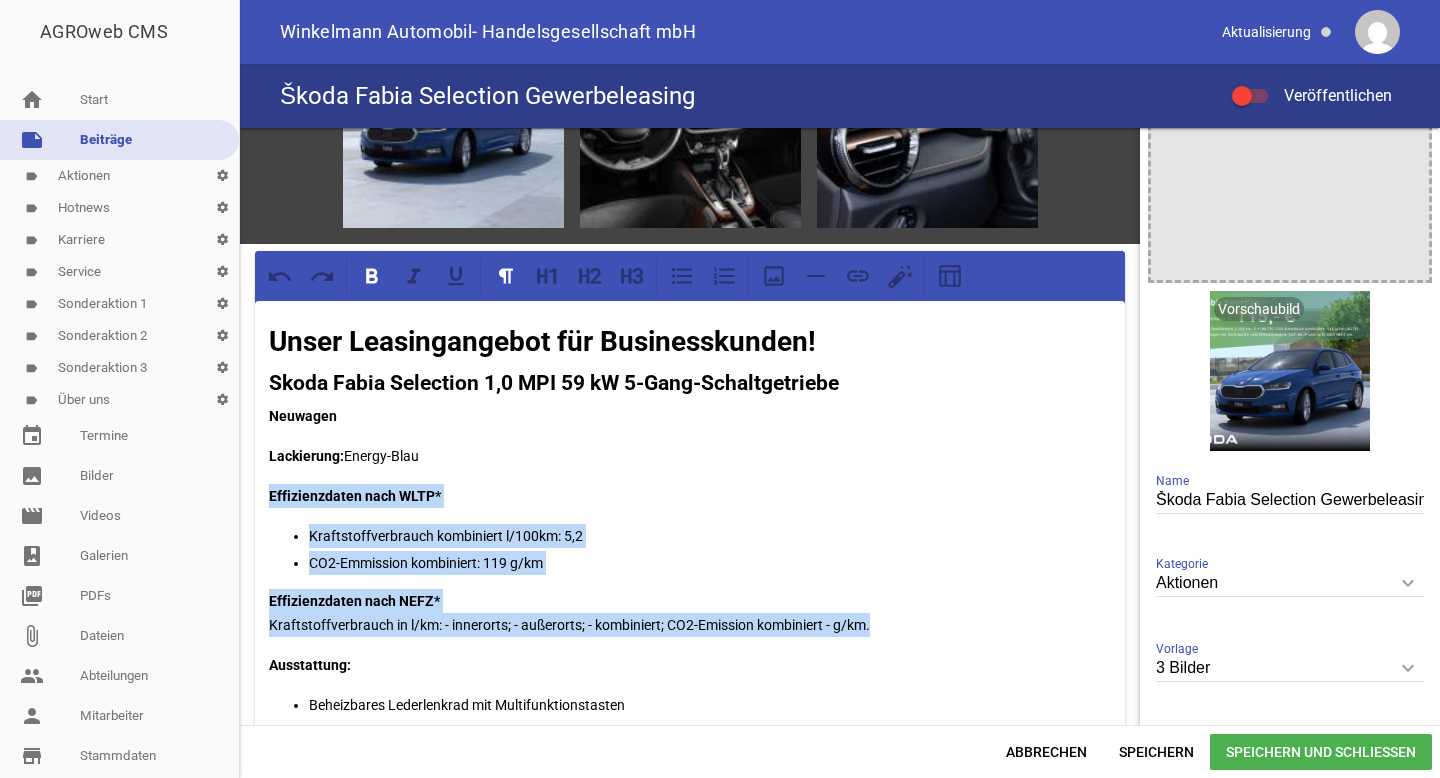 drag, startPoint x: 896, startPoint y: 624, endPoint x: 264, endPoint y: 491, distance: 645.84283 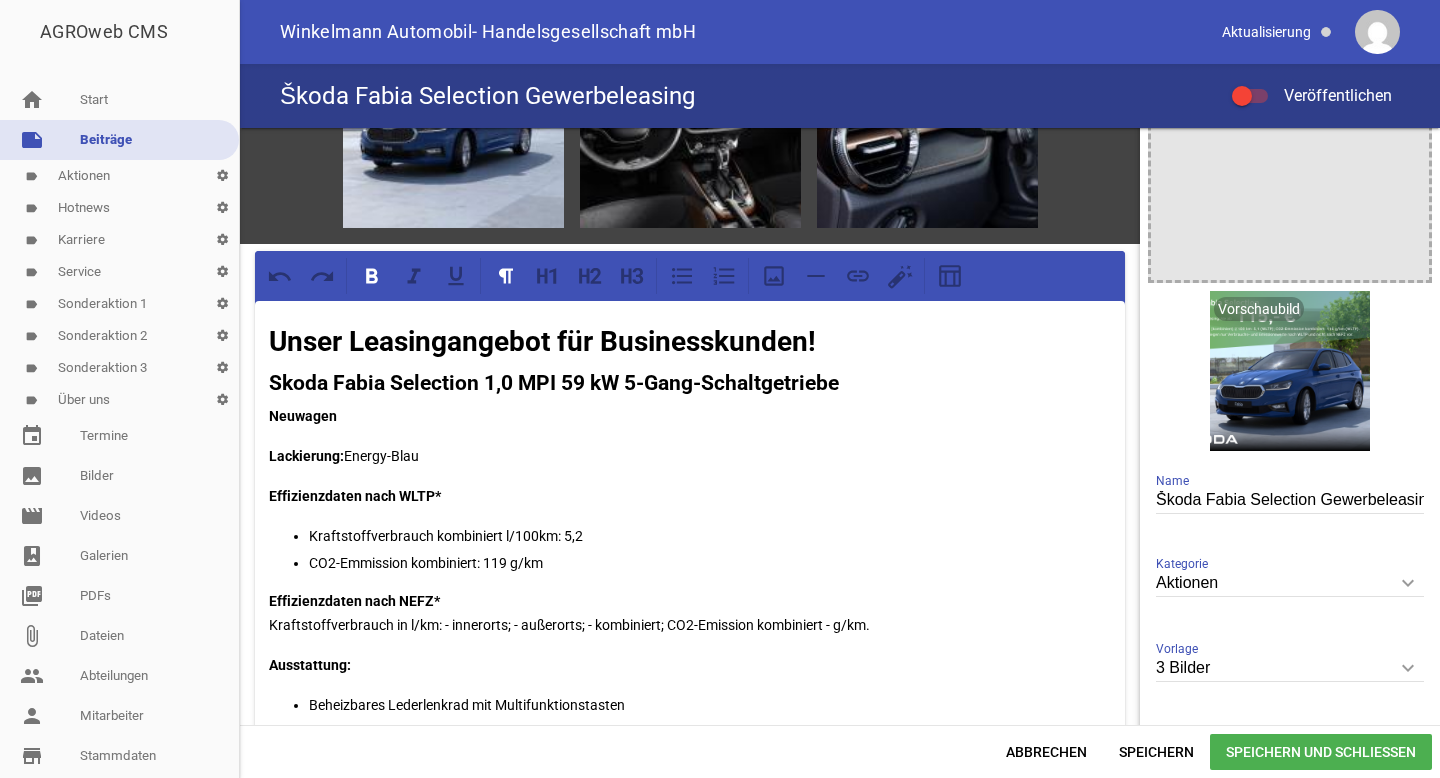 scroll, scrollTop: 167, scrollLeft: 0, axis: vertical 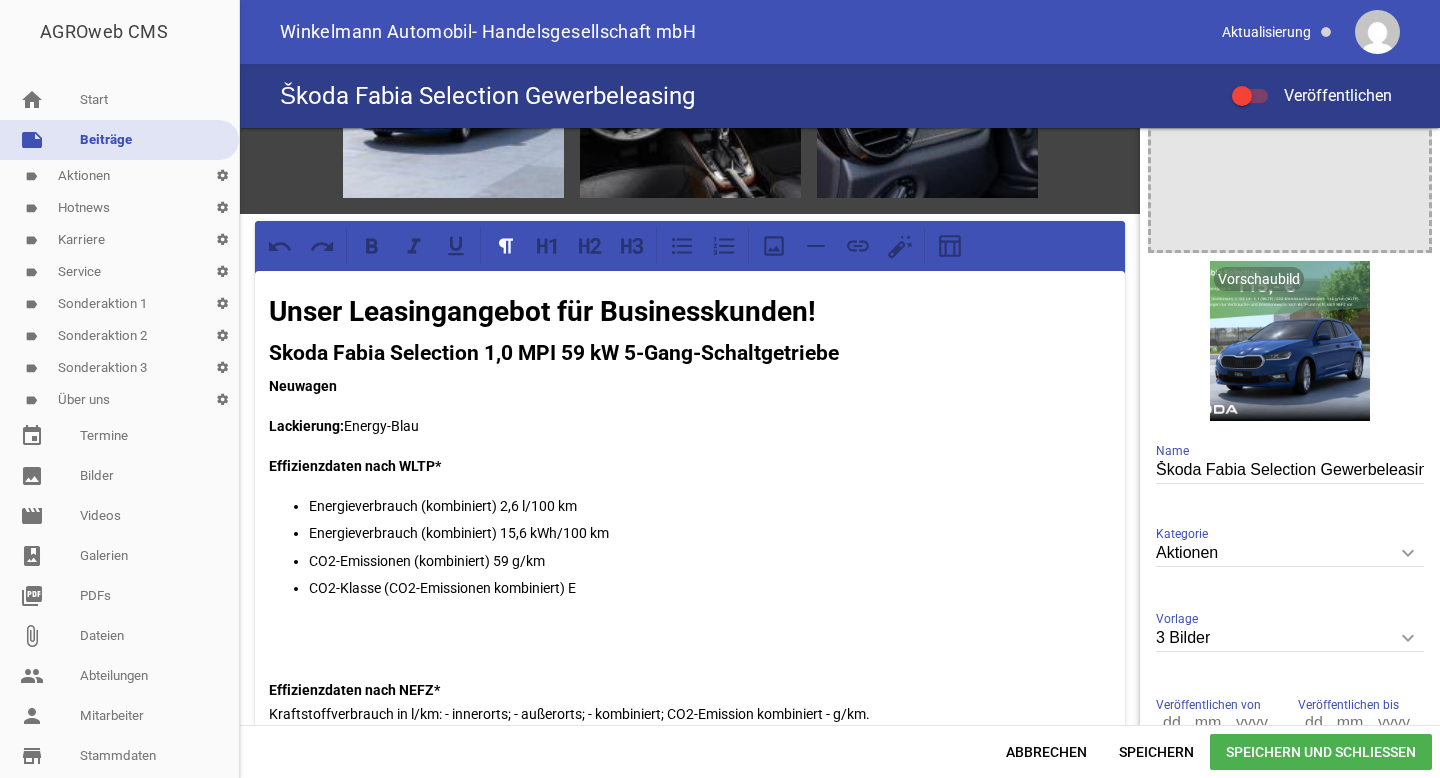 click at bounding box center (690, 638) 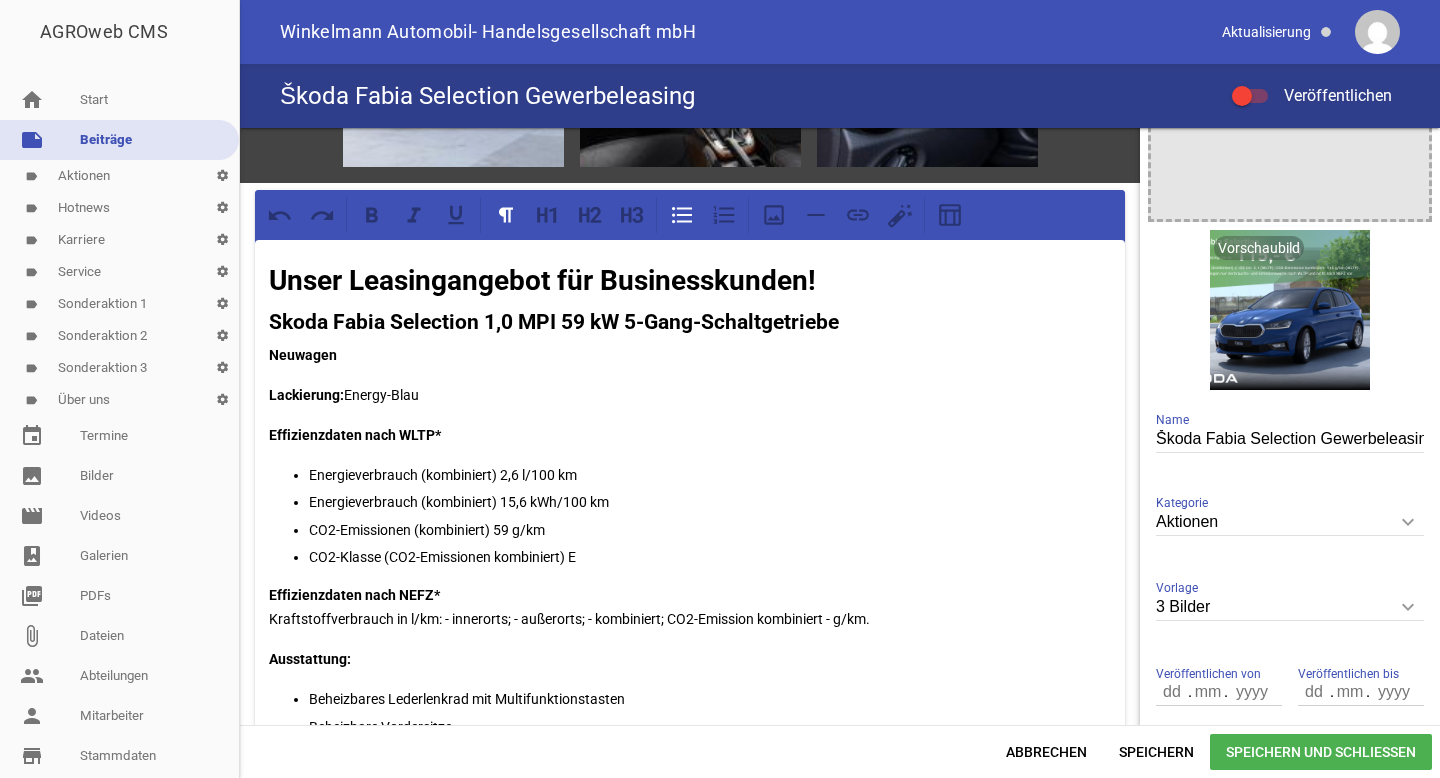 scroll, scrollTop: 233, scrollLeft: 0, axis: vertical 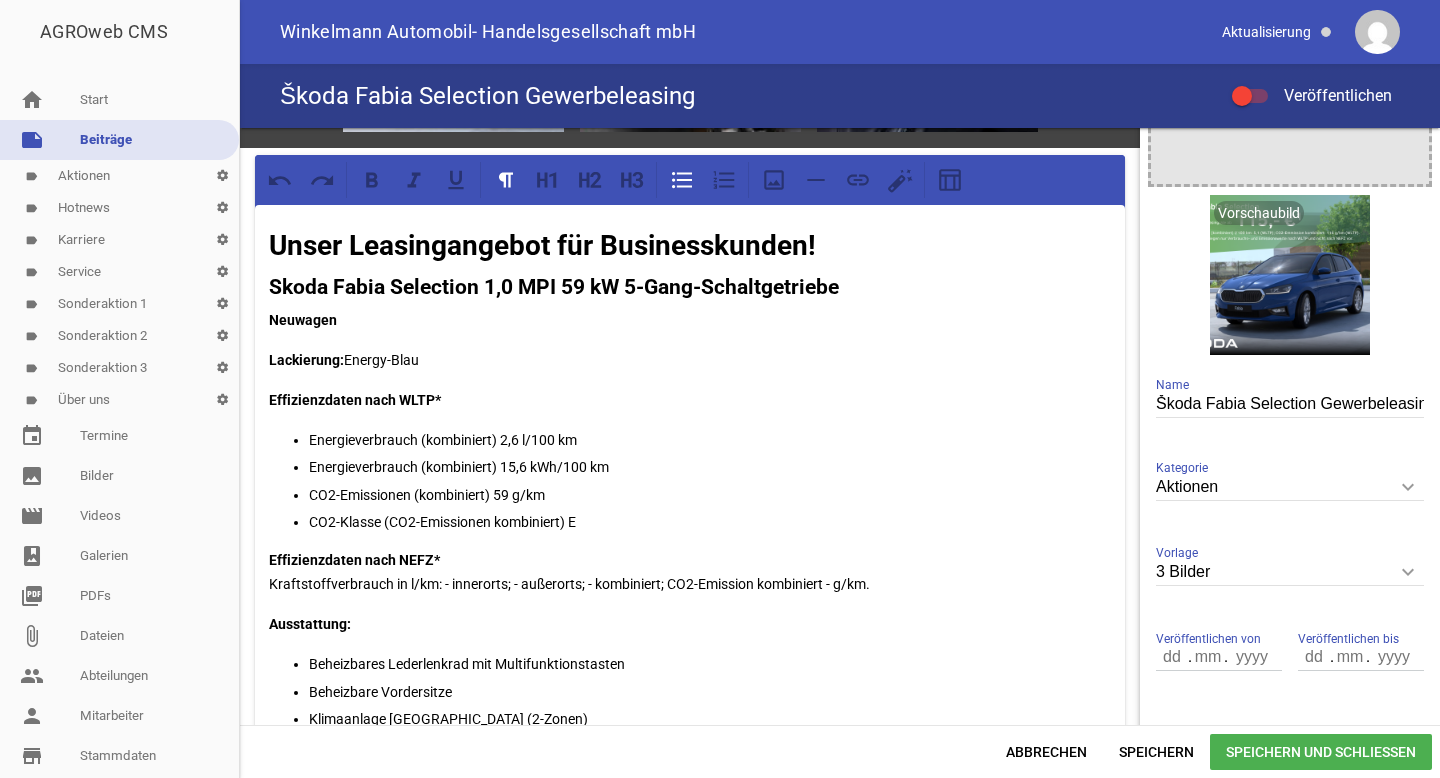 click on "Ausstattung:" at bounding box center (310, 624) 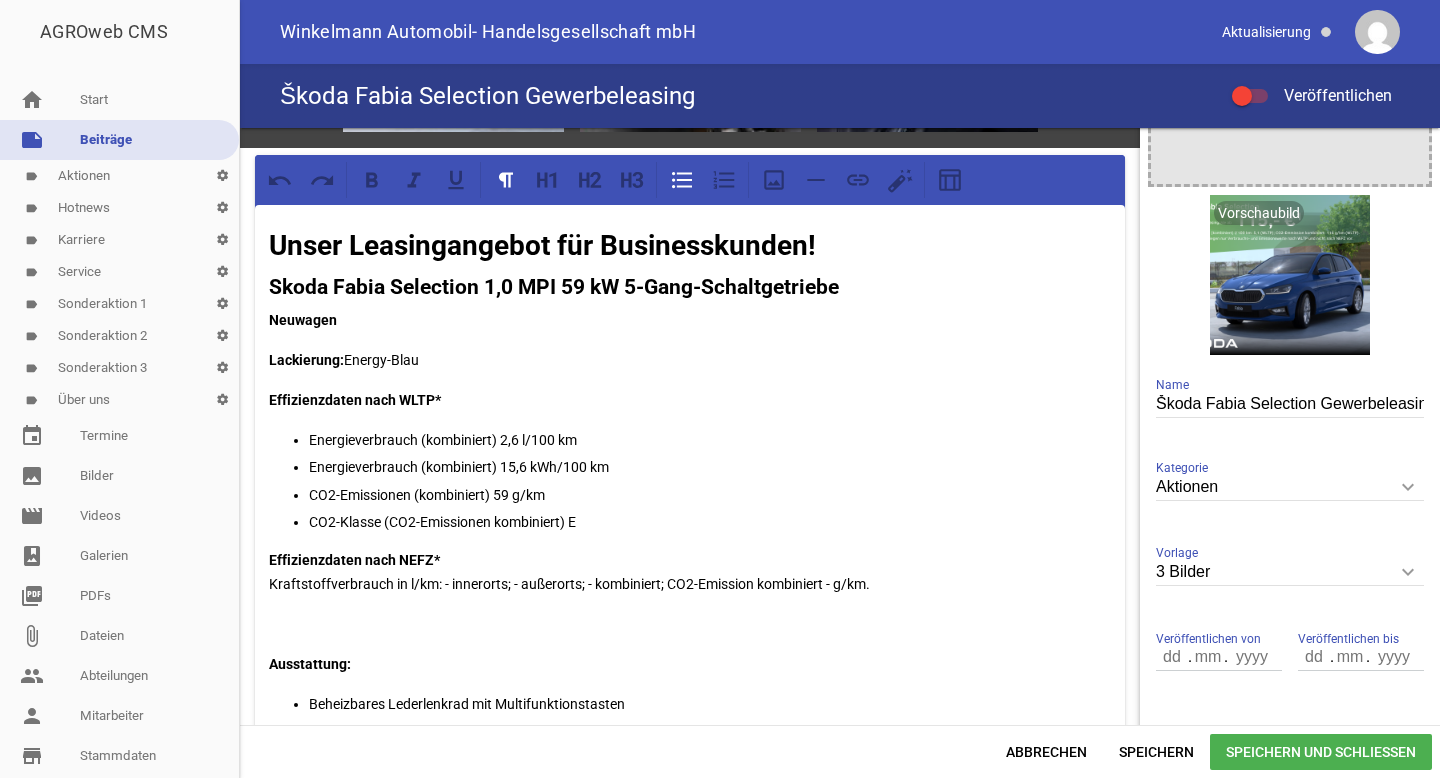 click on "CO2-Klasse (CO2-Emissionen kombiniert) E" at bounding box center [710, 522] 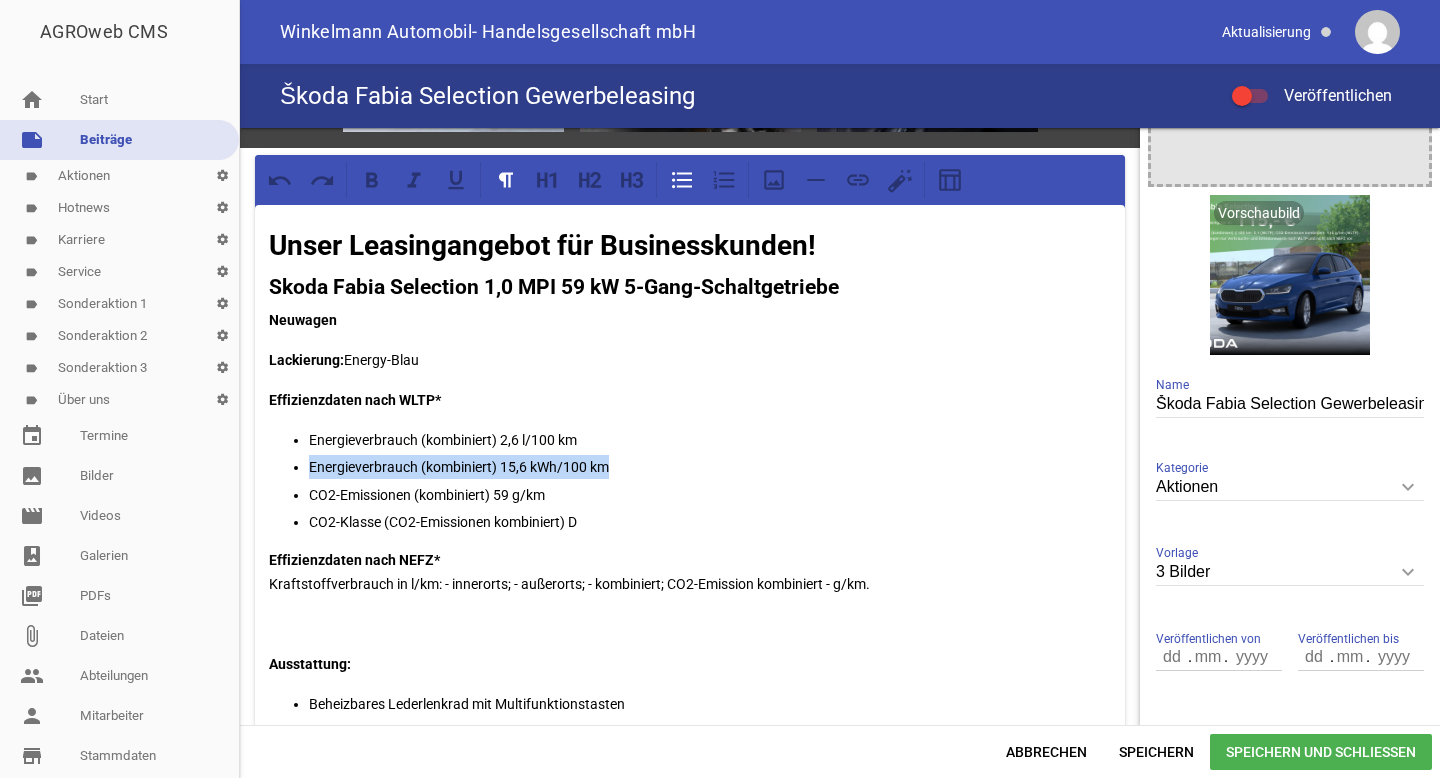 drag, startPoint x: 616, startPoint y: 457, endPoint x: 307, endPoint y: 462, distance: 309.04044 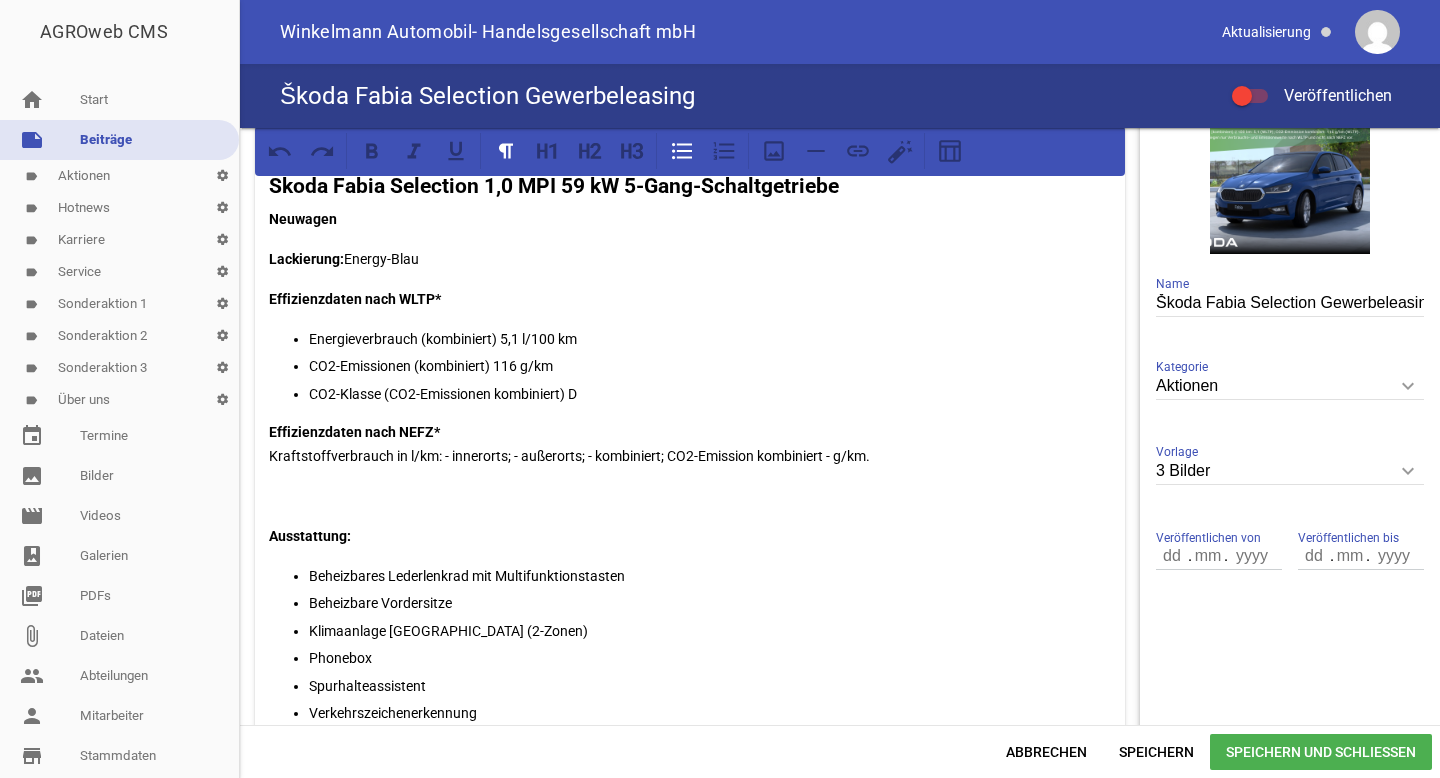 scroll, scrollTop: 413, scrollLeft: 0, axis: vertical 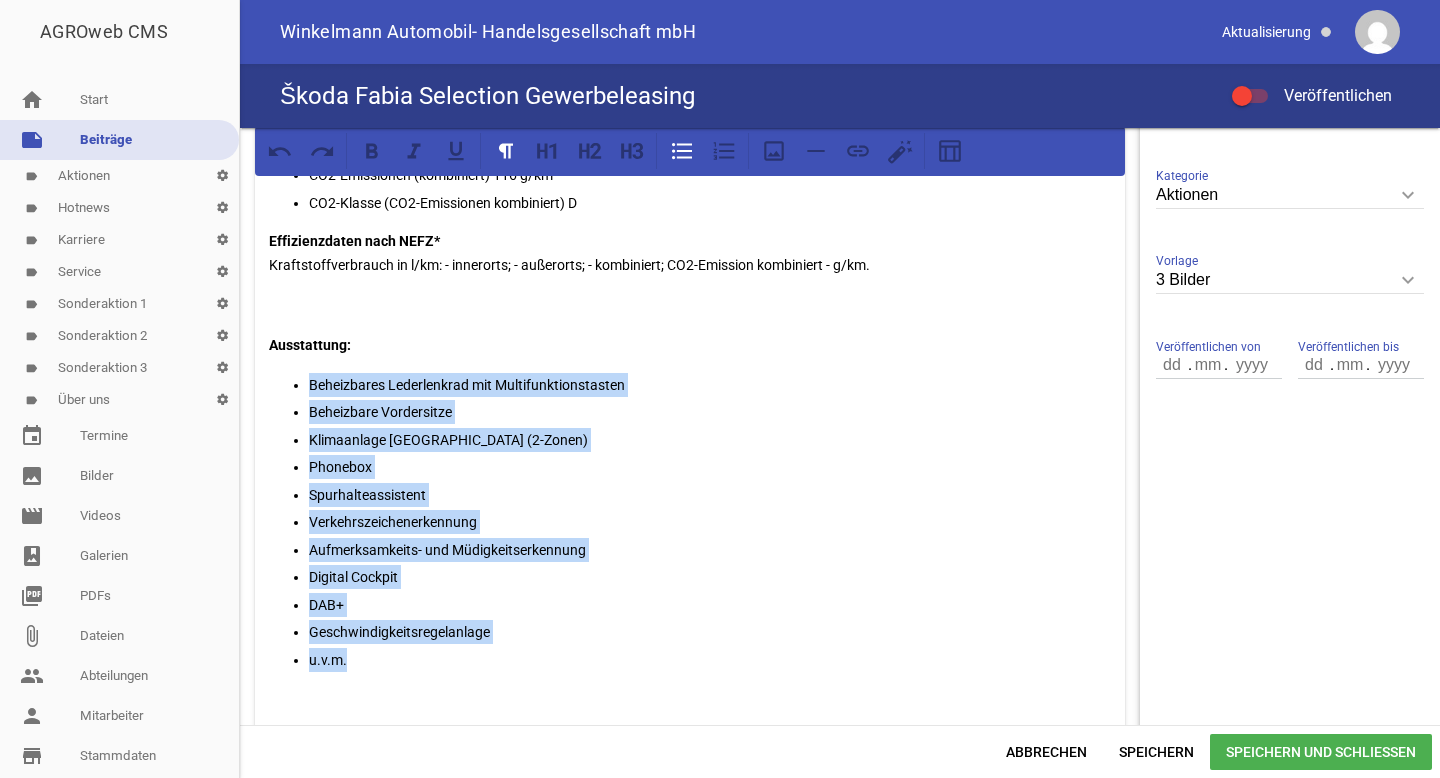 drag, startPoint x: 364, startPoint y: 655, endPoint x: 312, endPoint y: 386, distance: 273.97992 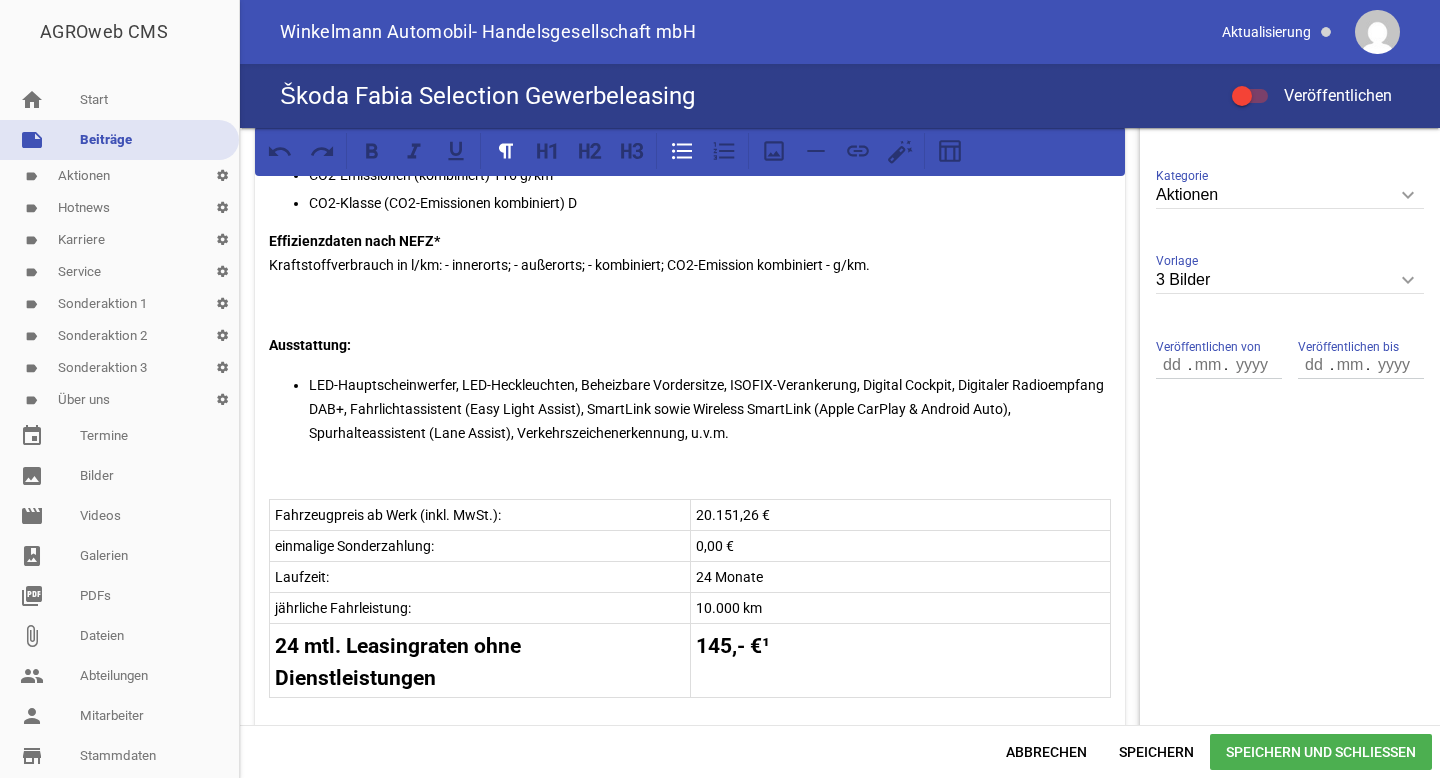 click on "LED-Hauptscheinwerfer, LED-Heckleuchten, Beheizbare Vordersitze, ISOFIX-Verankerung, Digital Cockpit, Digitaler Radioempfang DAB+, Fahrlichtassistent (Easy Light Assist), SmartLink sowie Wireless SmartLink (Apple CarPlay & Android Auto), Spurhalteassistent (Lane Assist), Verkehrszeichenerkennung, u.v.m." at bounding box center (710, 409) 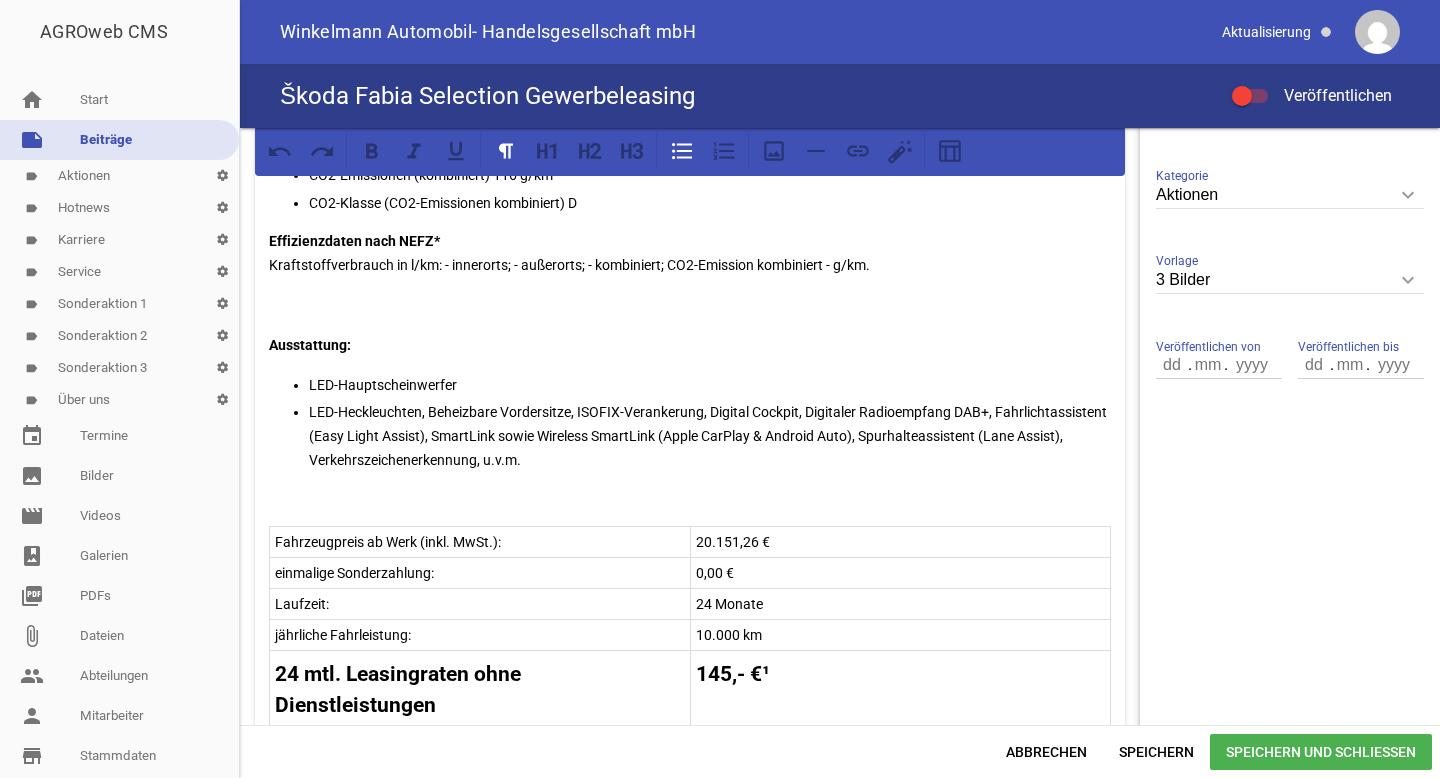 click on "LED-Heckleuchten, Beheizbare Vordersitze, ISOFIX-Verankerung, Digital Cockpit, Digitaler Radioempfang DAB+, Fahrlichtassistent (Easy Light Assist), SmartLink sowie Wireless SmartLink (Apple CarPlay & Android Auto), Spurhalteassistent (Lane Assist), Verkehrszeichenerkennung, u.v.m." at bounding box center [710, 436] 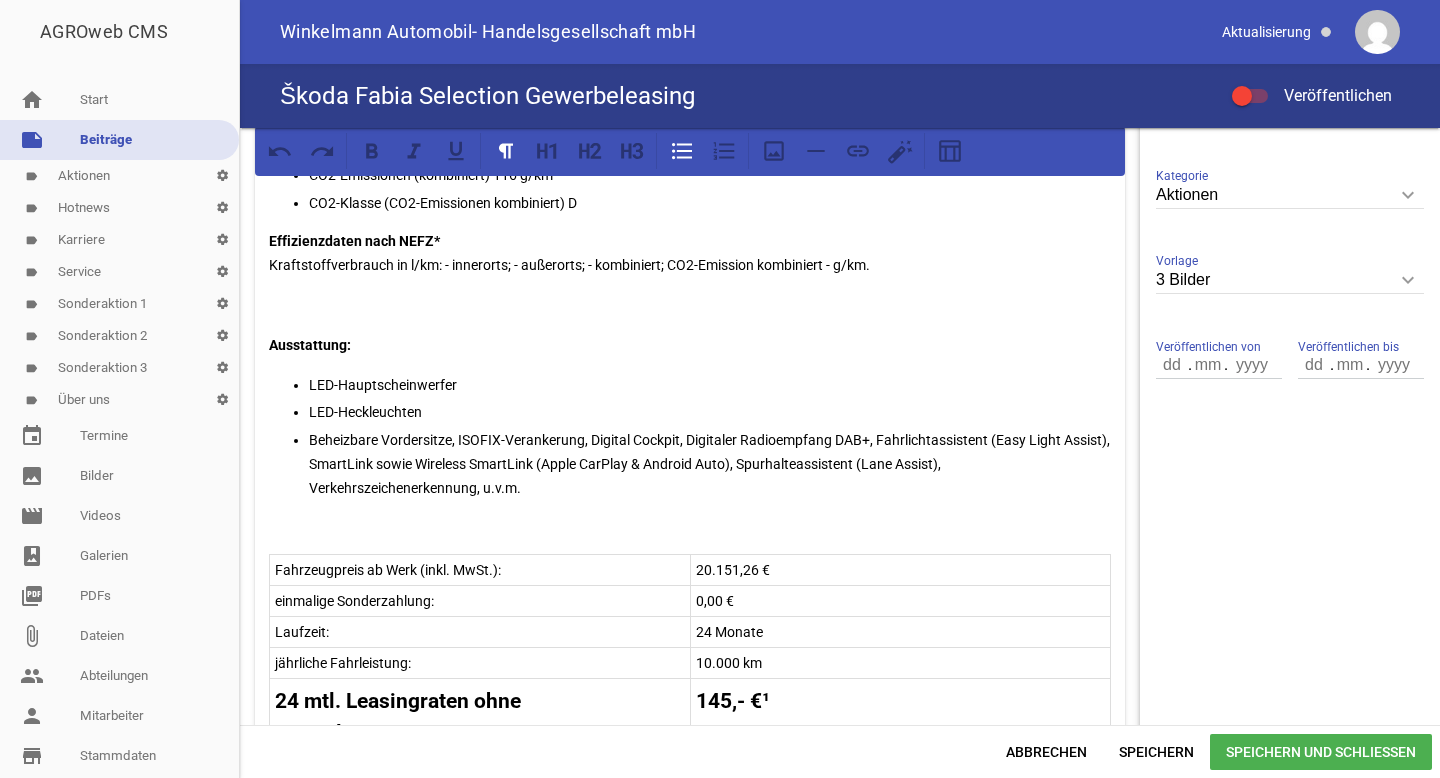 click on "Beheizbare Vordersitze, ISOFIX-Verankerung, Digital Cockpit, Digitaler Radioempfang DAB+, Fahrlichtassistent (Easy Light Assist), SmartLink sowie Wireless SmartLink (Apple CarPlay & Android Auto), Spurhalteassistent (Lane Assist), Verkehrszeichenerkennung, u.v.m." at bounding box center (710, 464) 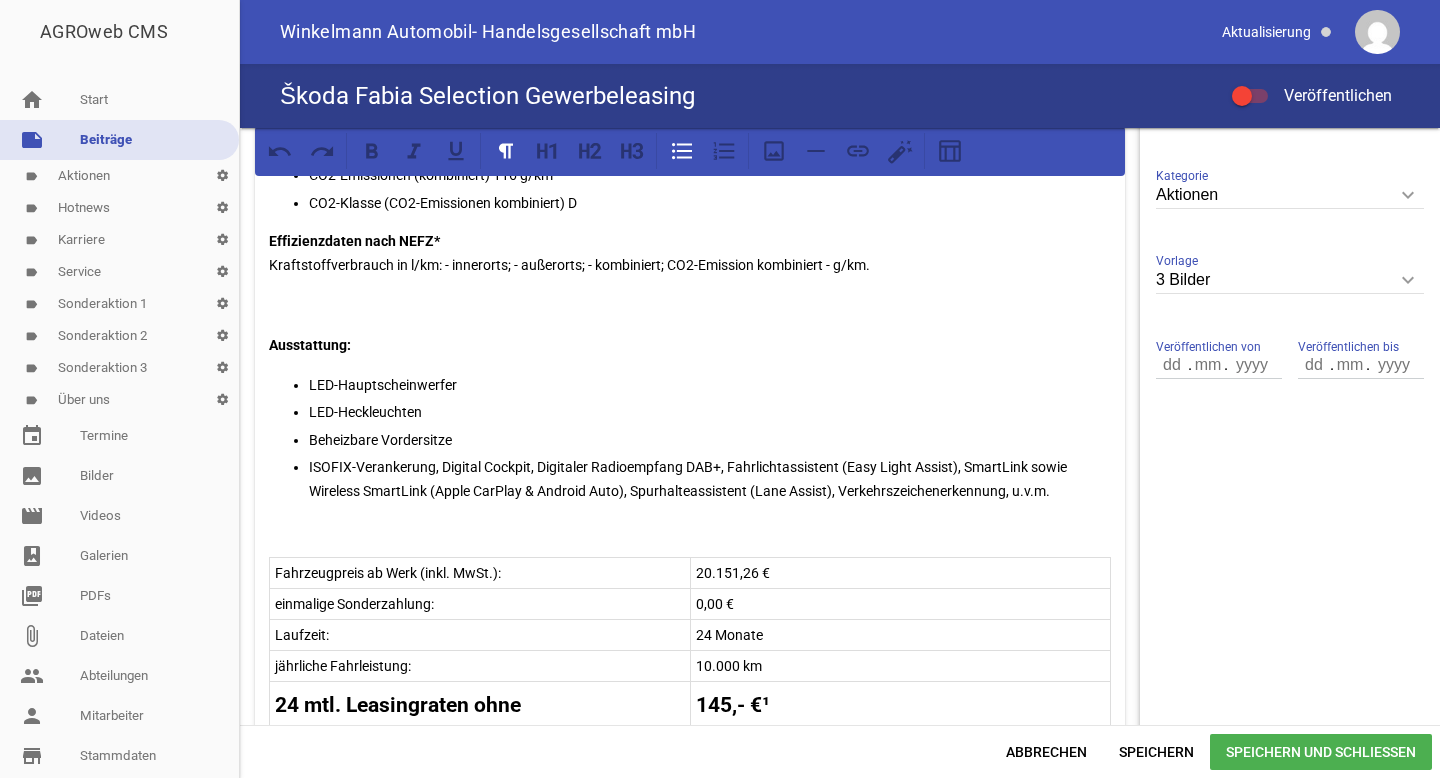click on "ISOFIX-Verankerung, Digital Cockpit, Digitaler Radioempfang DAB+, Fahrlichtassistent (Easy Light Assist), SmartLink sowie Wireless SmartLink (Apple CarPlay & Android Auto), Spurhalteassistent (Lane Assist), Verkehrszeichenerkennung, u.v.m." at bounding box center [710, 479] 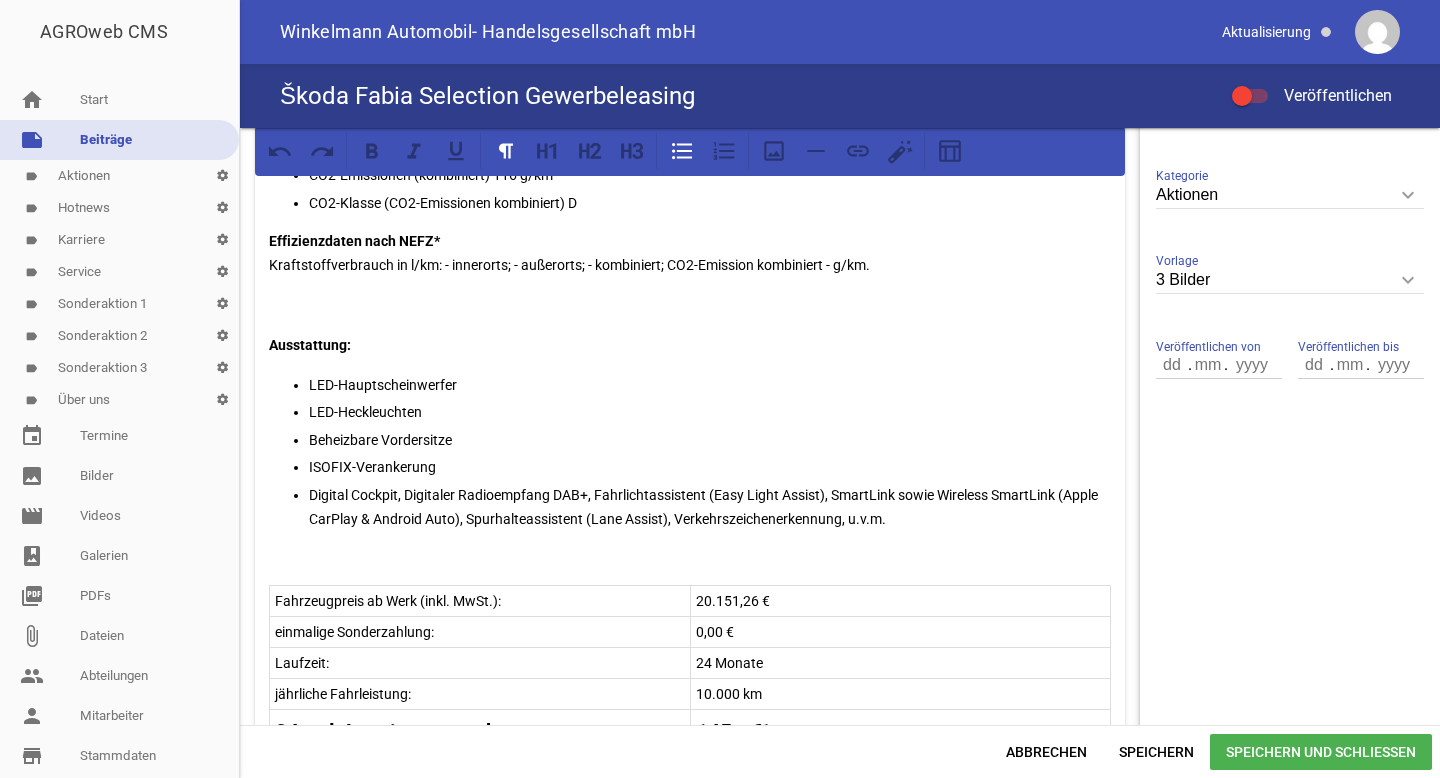 click on "Digital Cockpit, Digitaler Radioempfang DAB+, Fahrlichtassistent (Easy Light Assist), SmartLink sowie Wireless SmartLink (Apple CarPlay & Android Auto), Spurhalteassistent (Lane Assist), Verkehrszeichenerkennung, u.v.m." at bounding box center [710, 507] 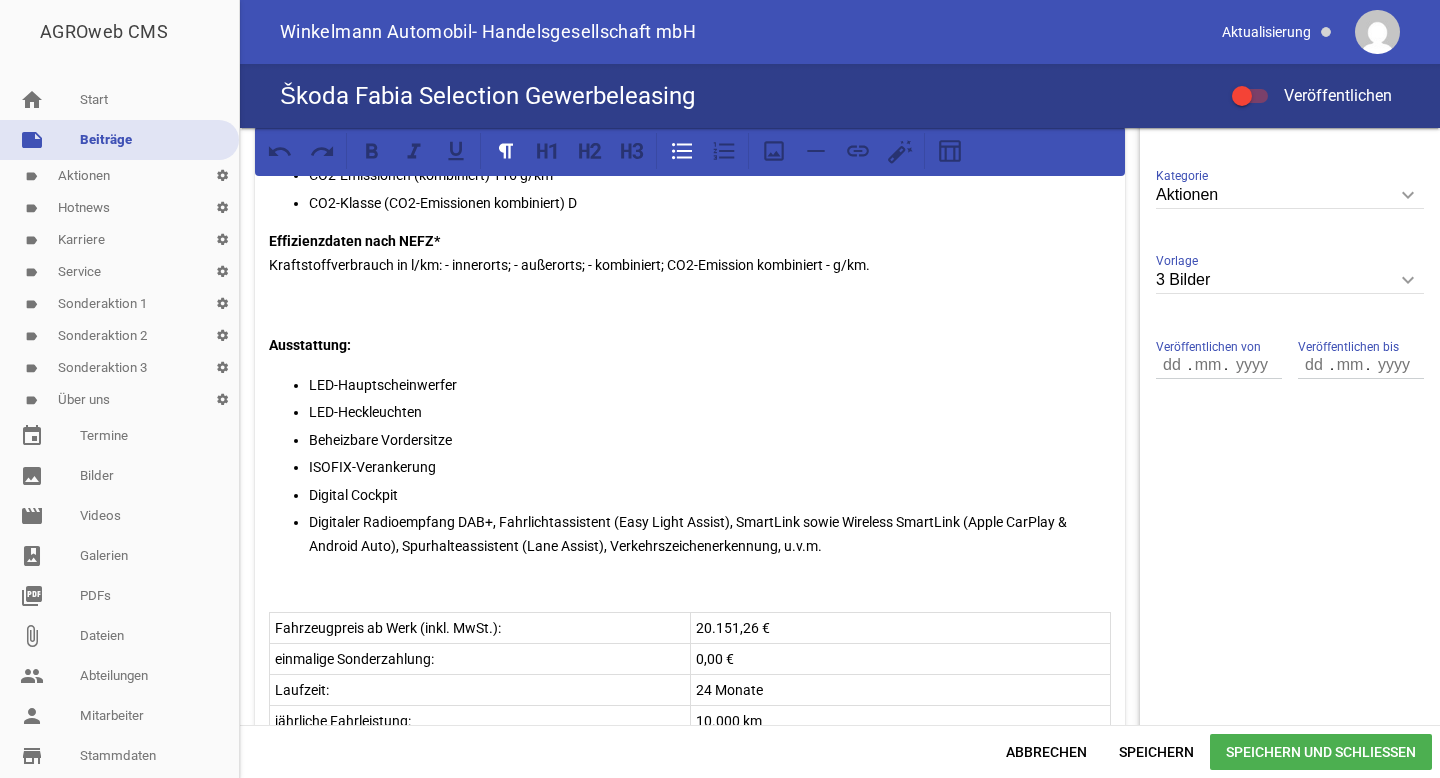 click on "Digitaler Radioempfang DAB+, Fahrlichtassistent (Easy Light Assist), SmartLink sowie Wireless SmartLink (Apple CarPlay & Android Auto), Spurhalteassistent (Lane Assist), Verkehrszeichenerkennung, u.v.m." at bounding box center (710, 534) 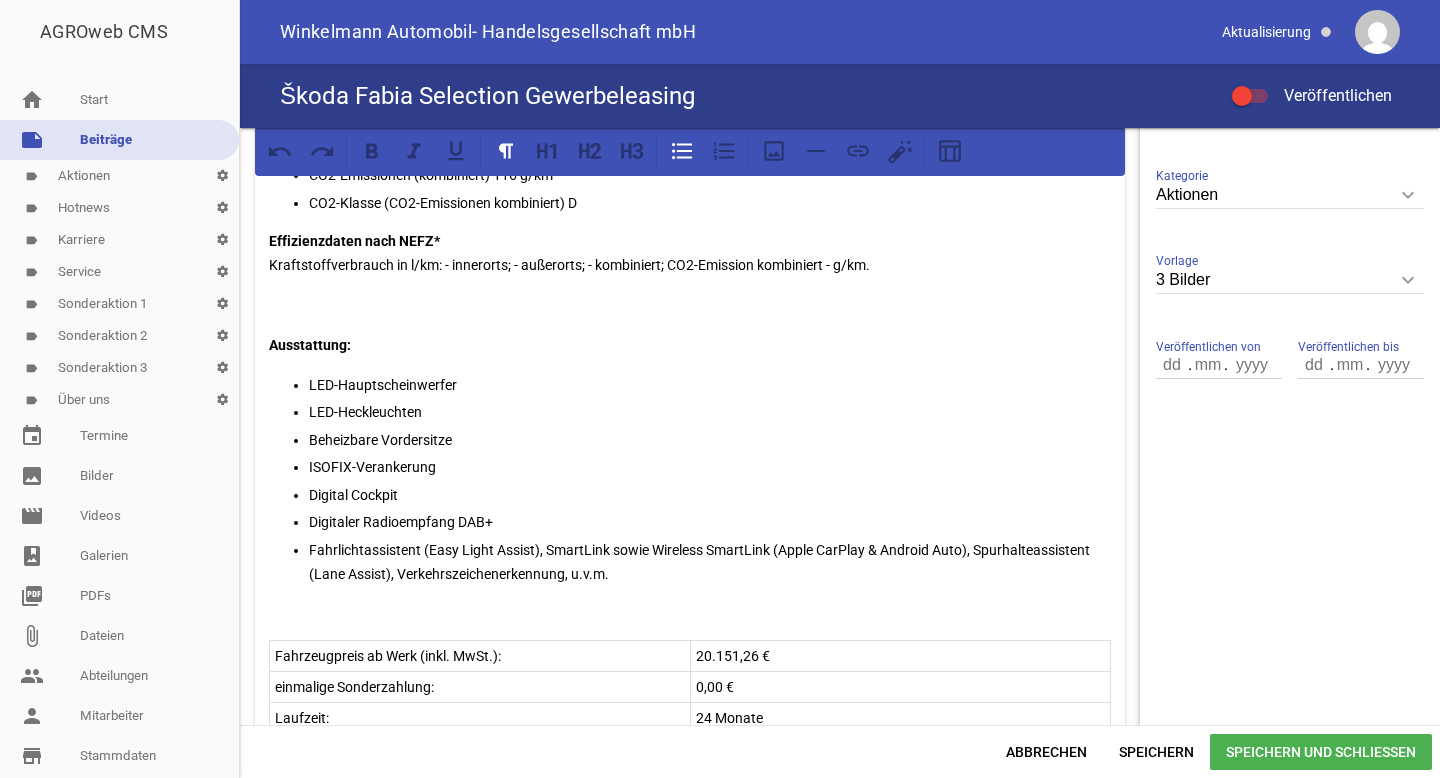 click on "Fahrlichtassistent (Easy Light Assist), SmartLink sowie Wireless SmartLink (Apple CarPlay & Android Auto), Spurhalteassistent (Lane Assist), Verkehrszeichenerkennung, u.v.m." at bounding box center [710, 562] 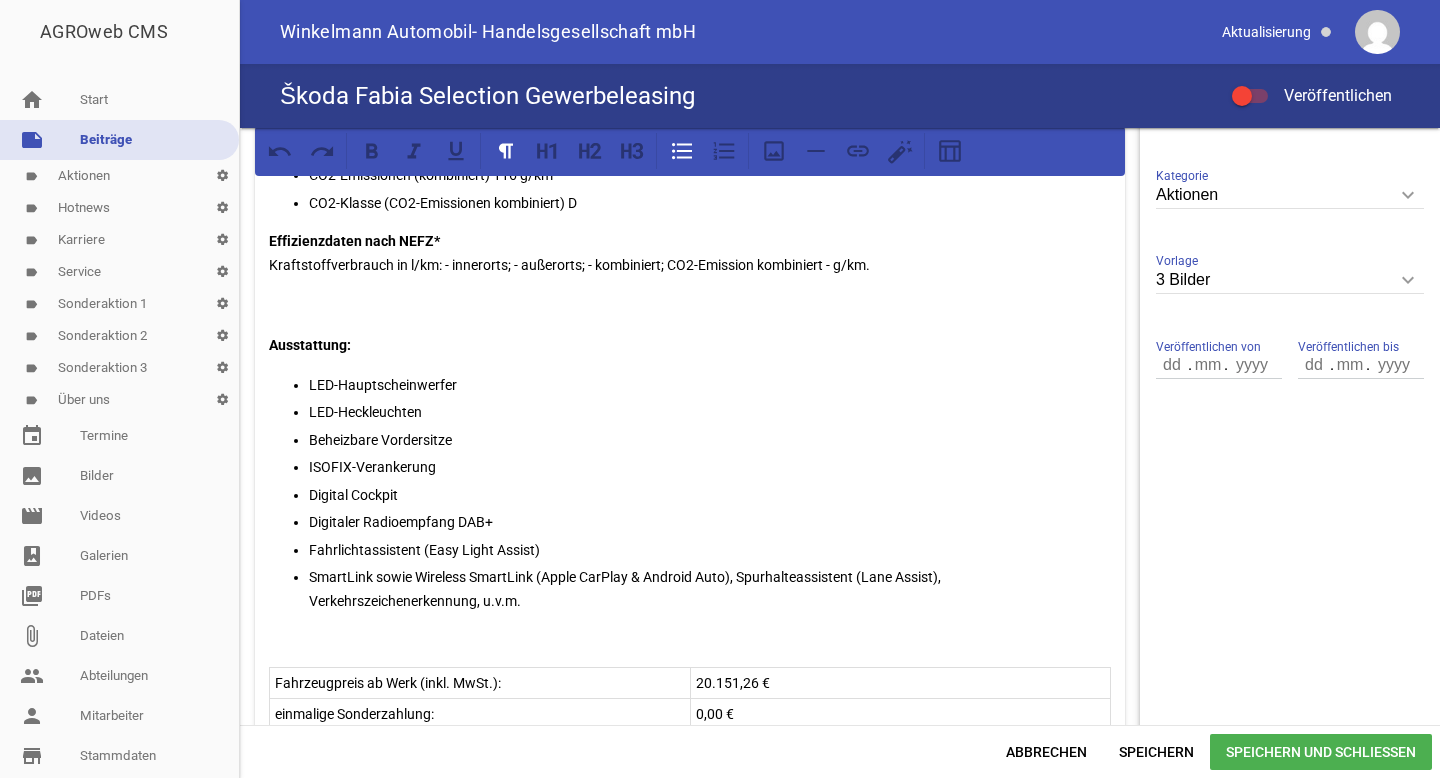 click on "SmartLink sowie Wireless SmartLink (Apple CarPlay & Android Auto), Spurhalteassistent (Lane Assist), Verkehrszeichenerkennung, u.v.m." at bounding box center [710, 589] 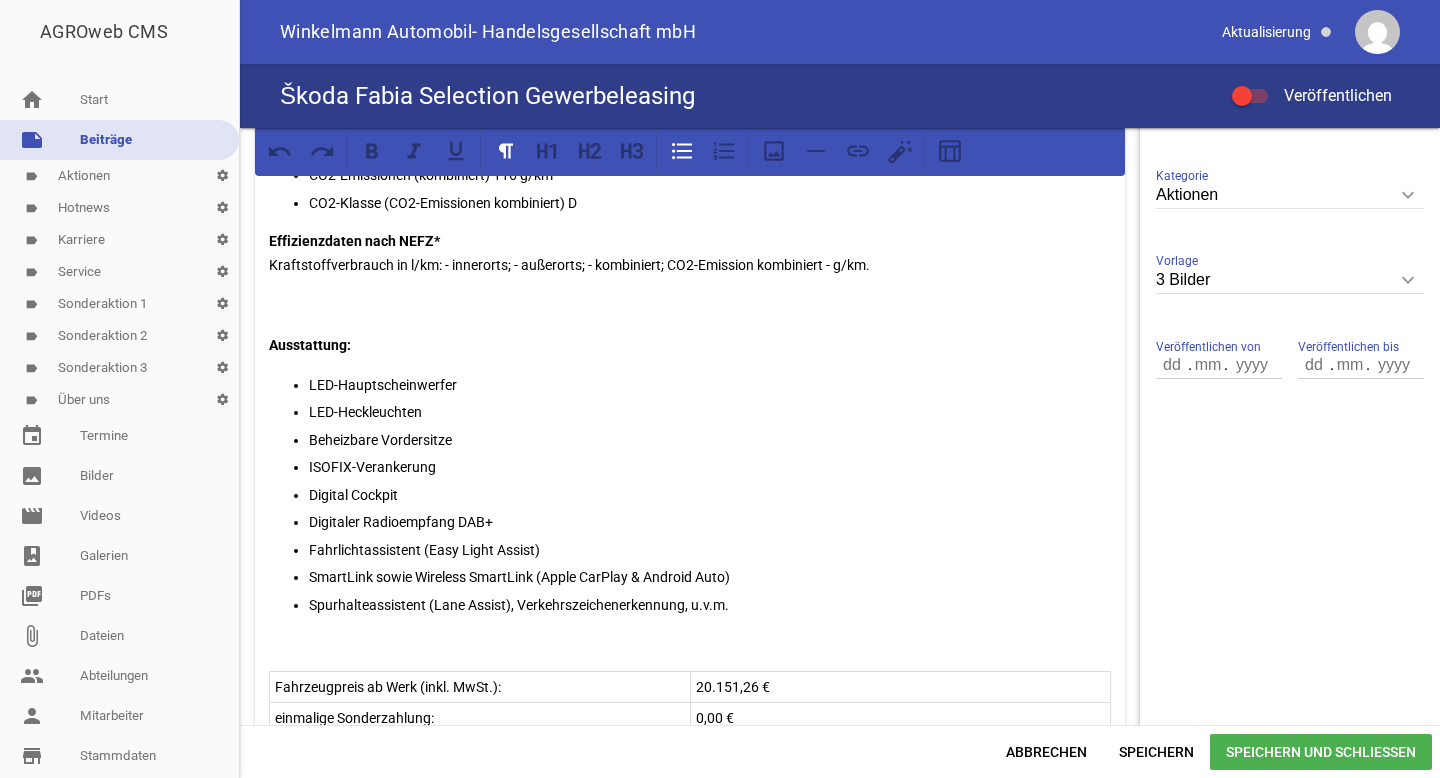 click on "Spurhalteassistent (Lane Assist), Verkehrszeichenerkennung, u.v.m." at bounding box center [710, 605] 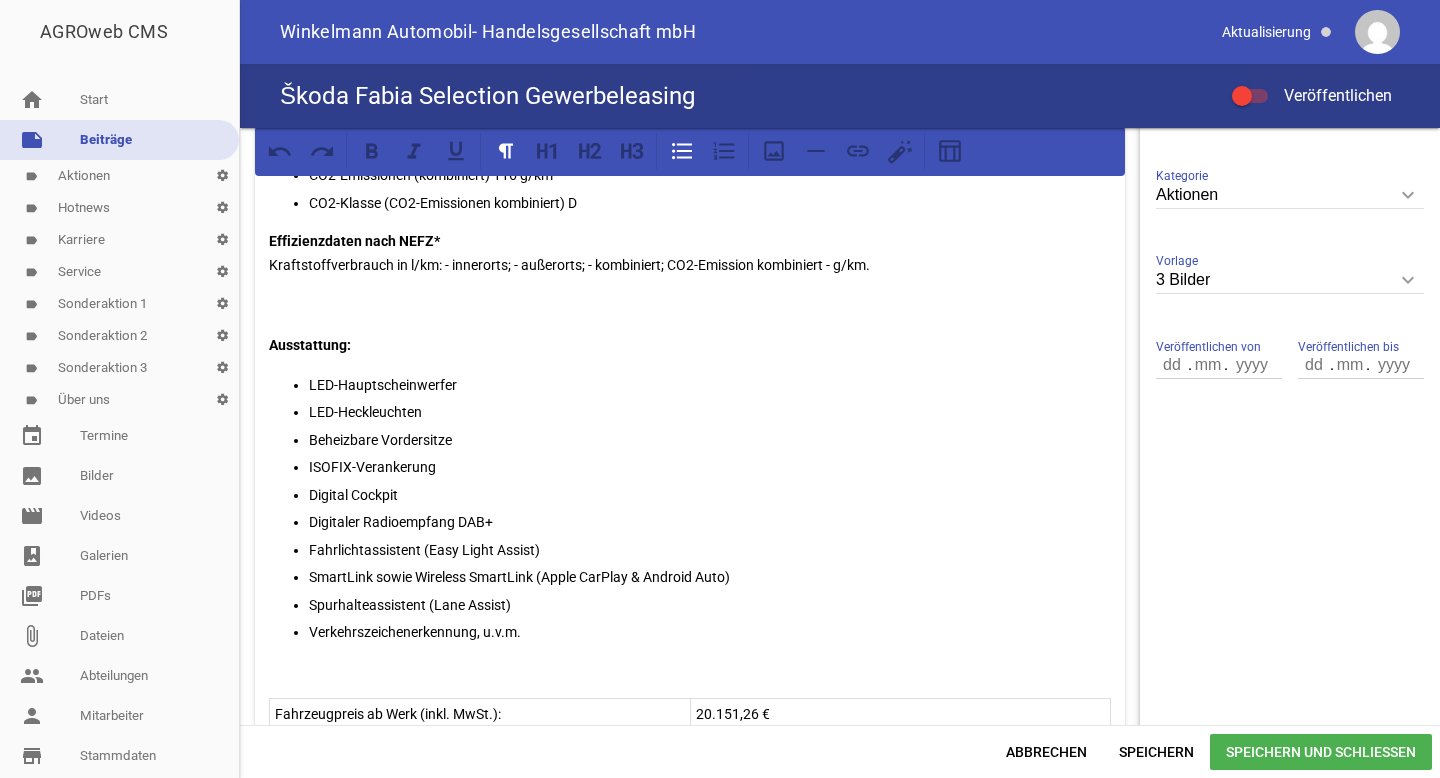 click on "Verkehrszeichenerkennung, u.v.m." at bounding box center (710, 632) 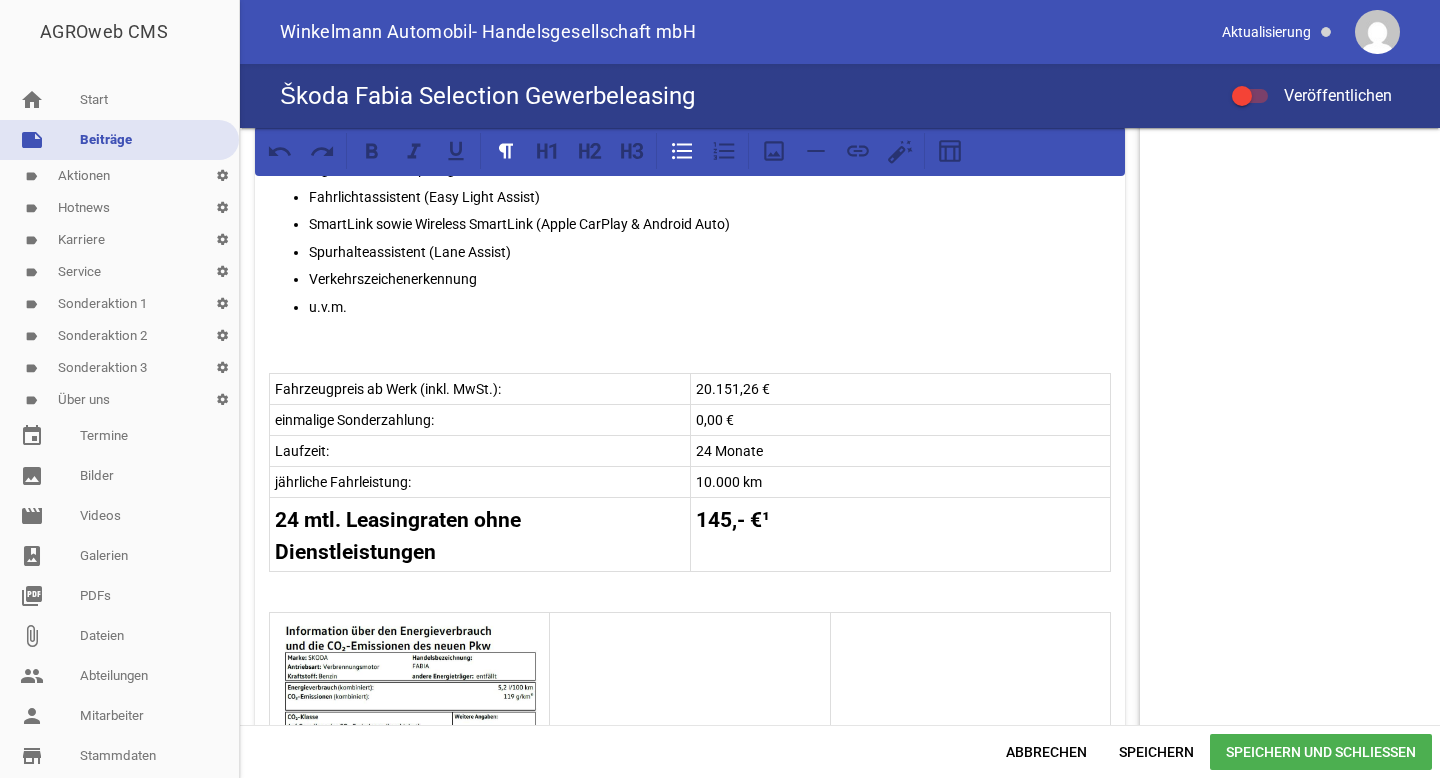 scroll, scrollTop: 879, scrollLeft: 0, axis: vertical 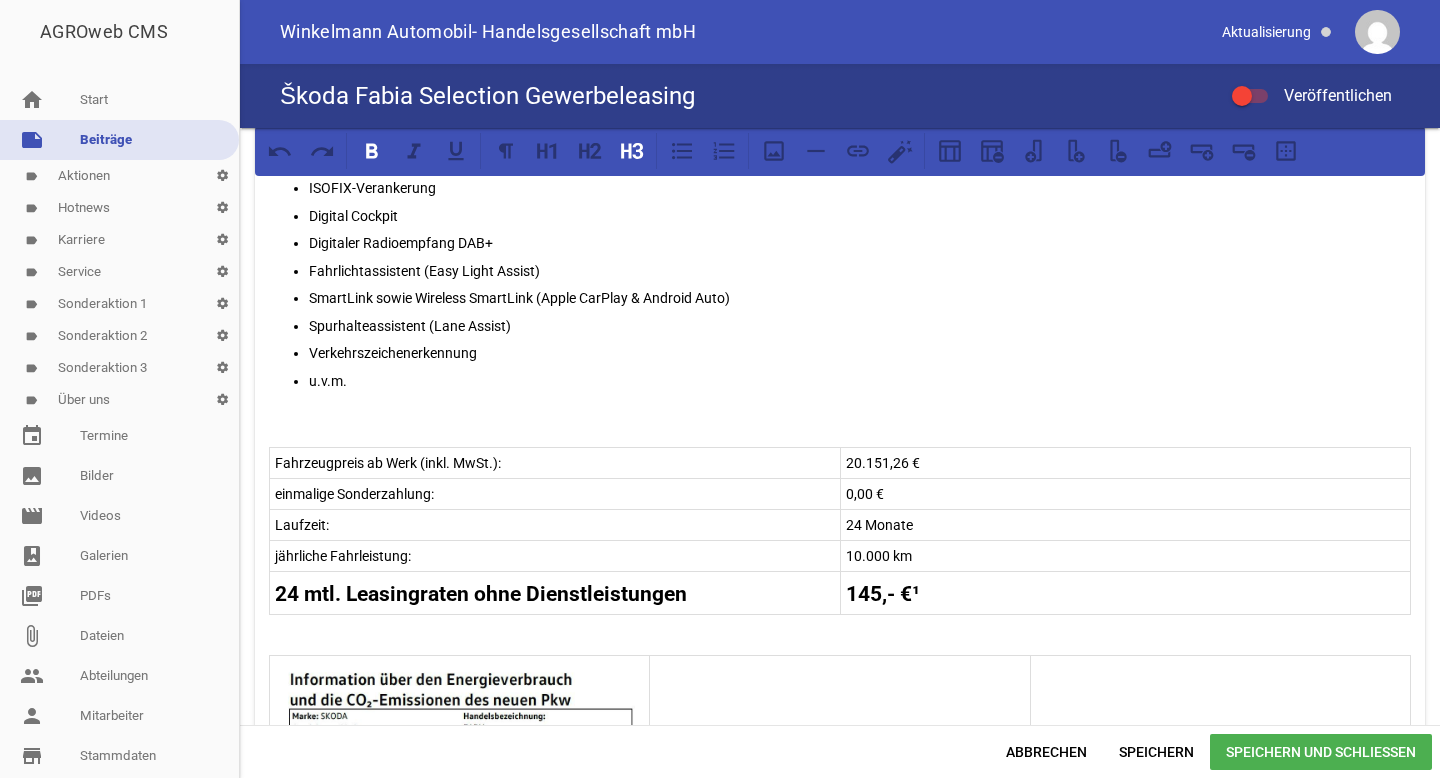 click on "24 mtl. Leasingraten ohne Dienstleistungen 145,- €¹" at bounding box center (840, 592) 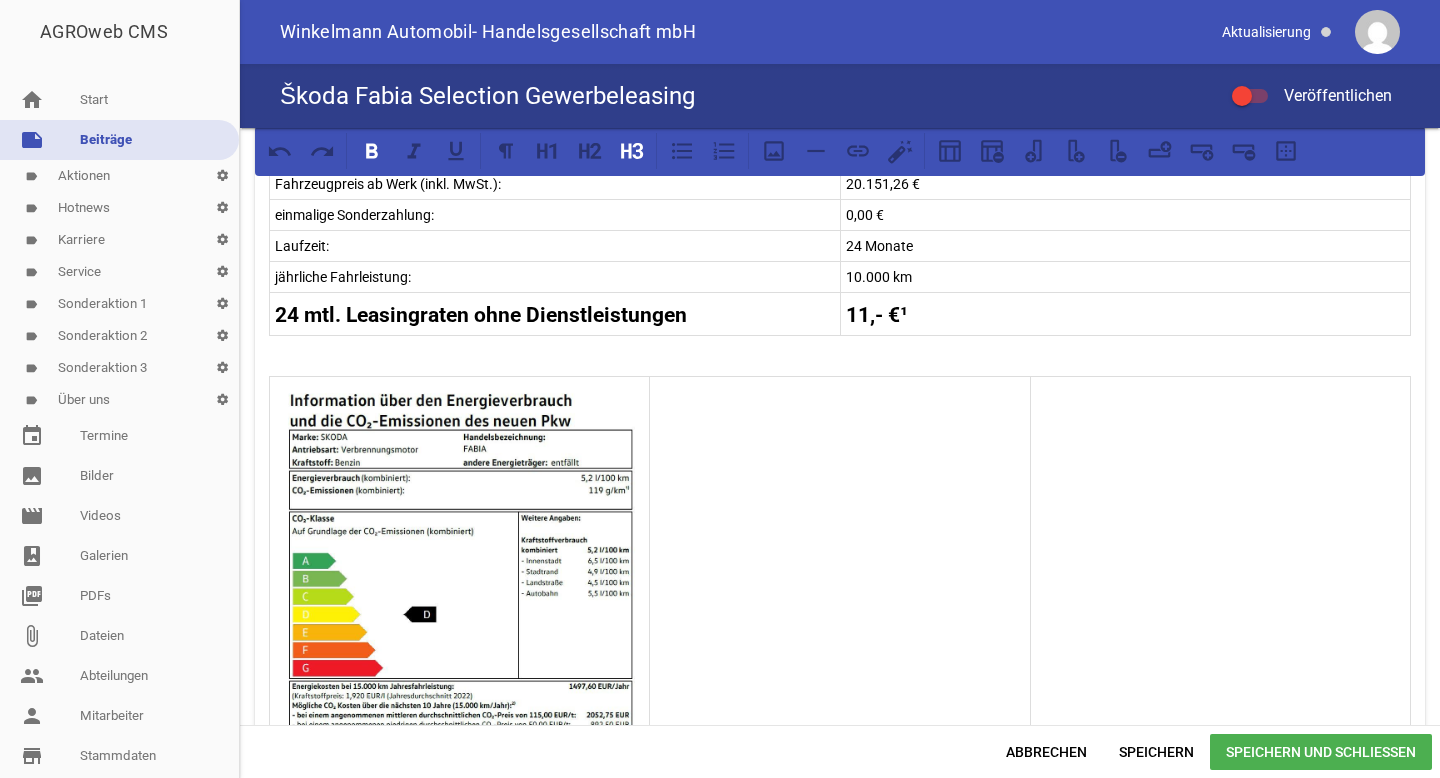 scroll, scrollTop: 1197, scrollLeft: 0, axis: vertical 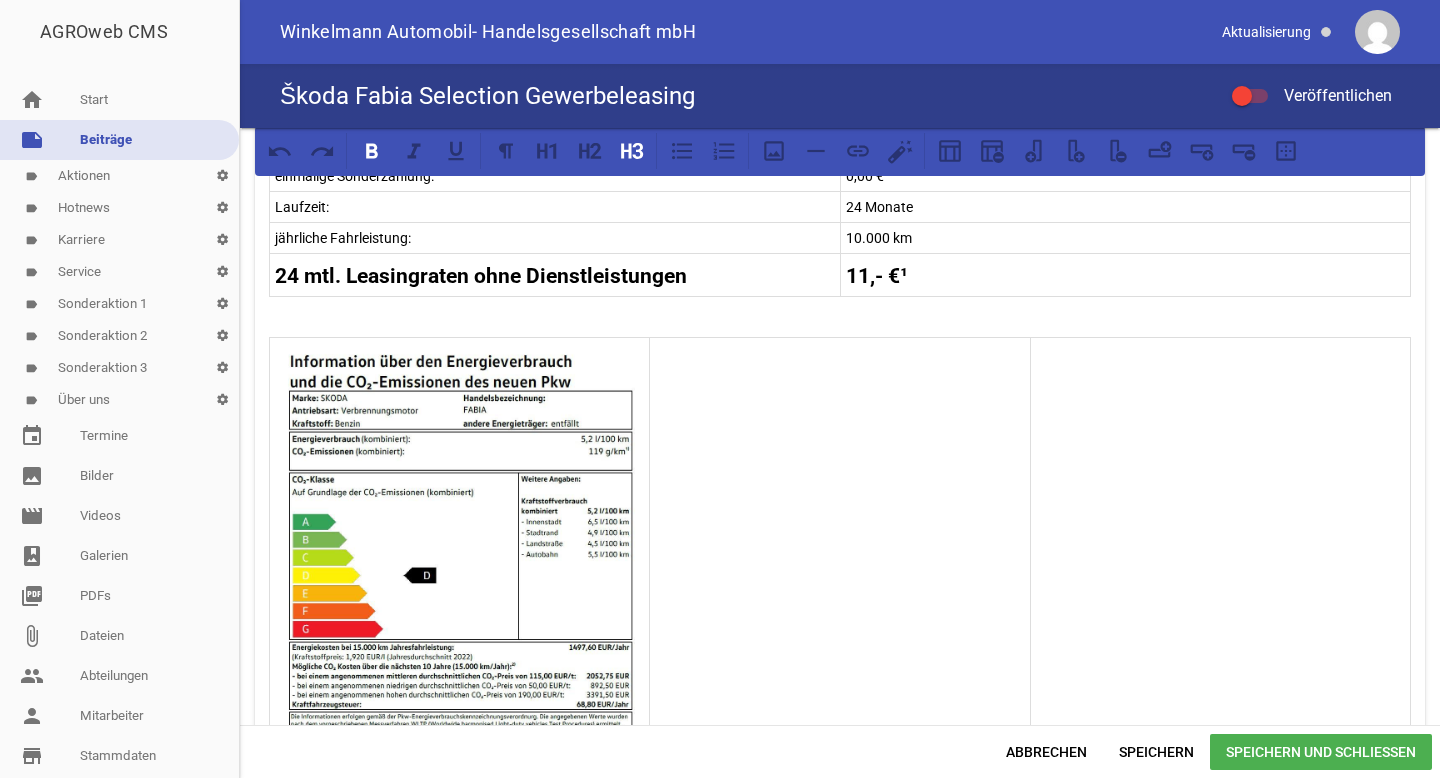 click at bounding box center (459, 597) 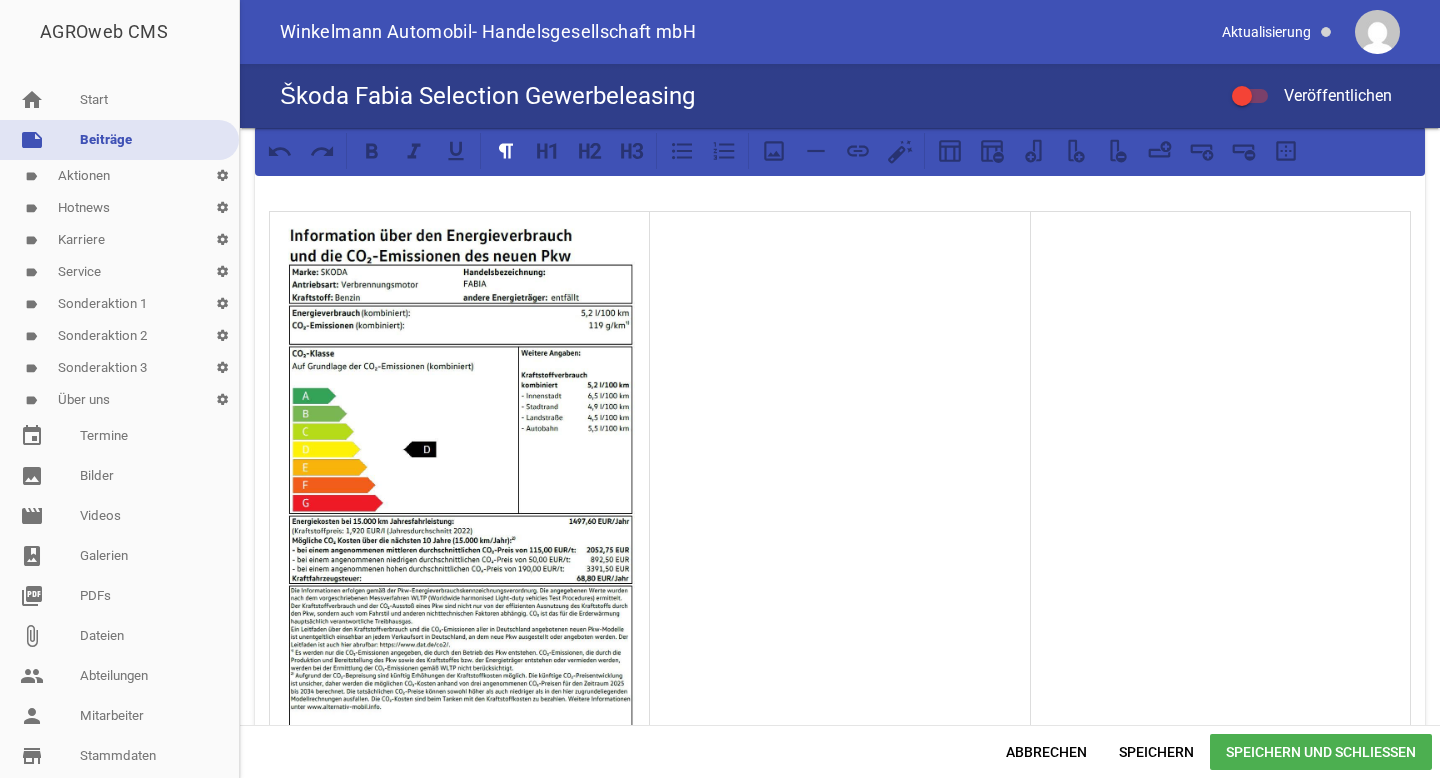 click at bounding box center [459, 471] 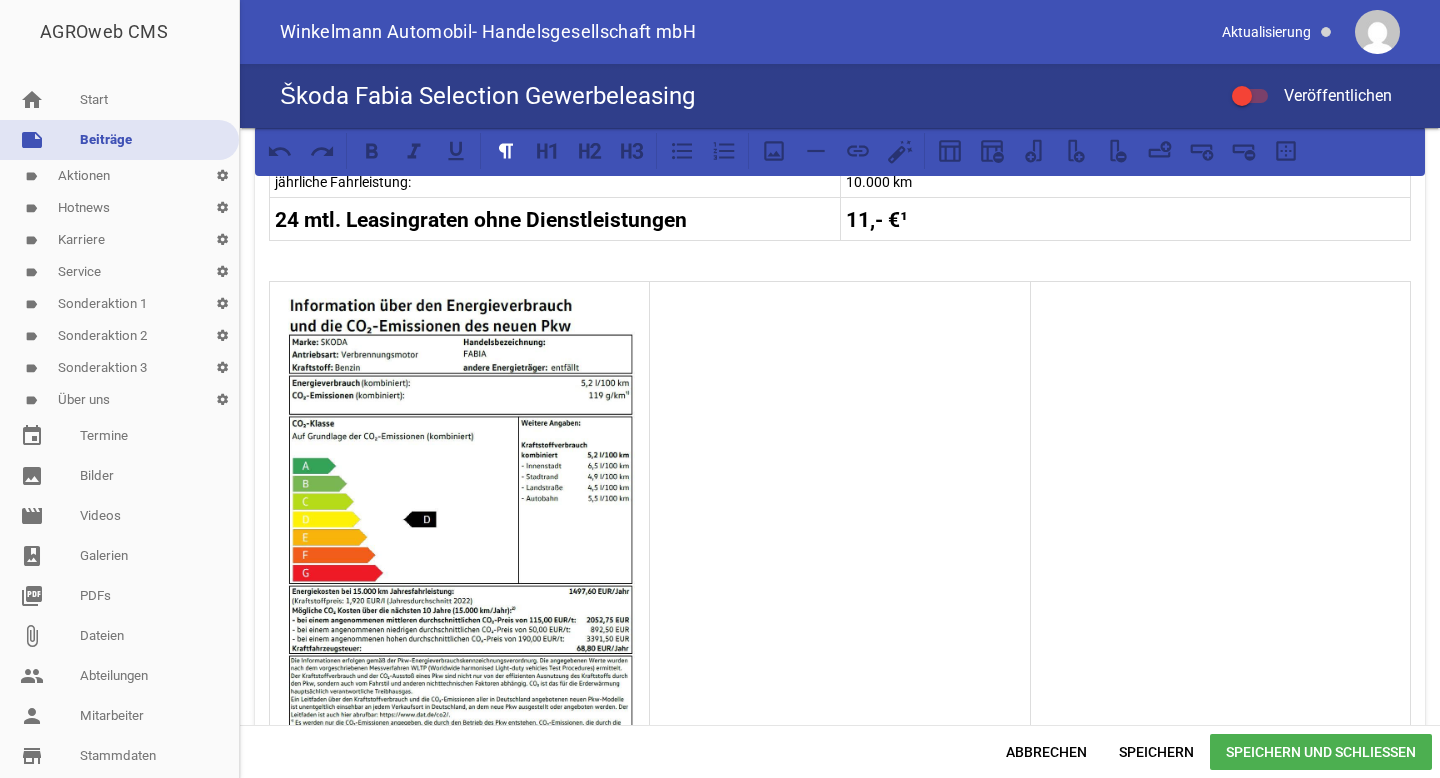 scroll, scrollTop: 1239, scrollLeft: 0, axis: vertical 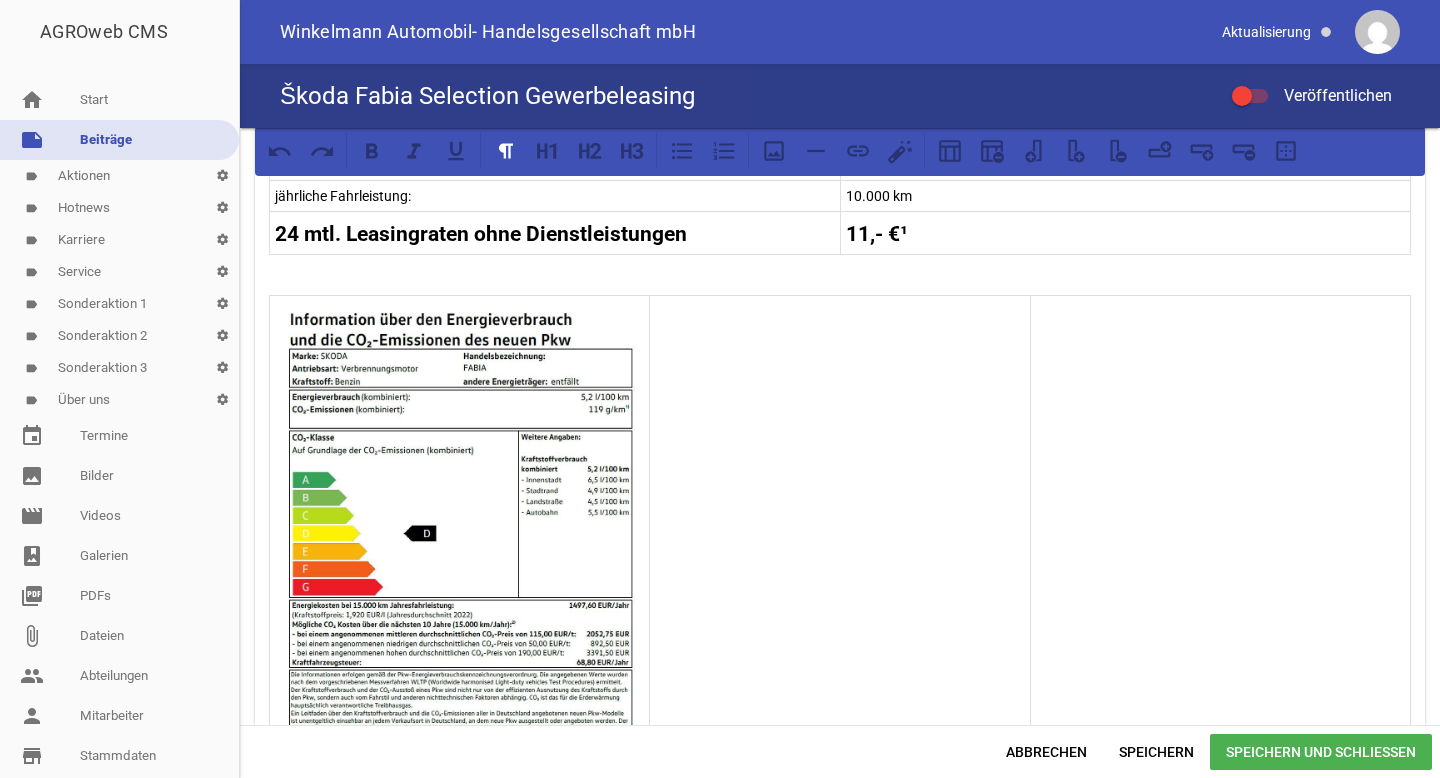 click at bounding box center (840, 555) 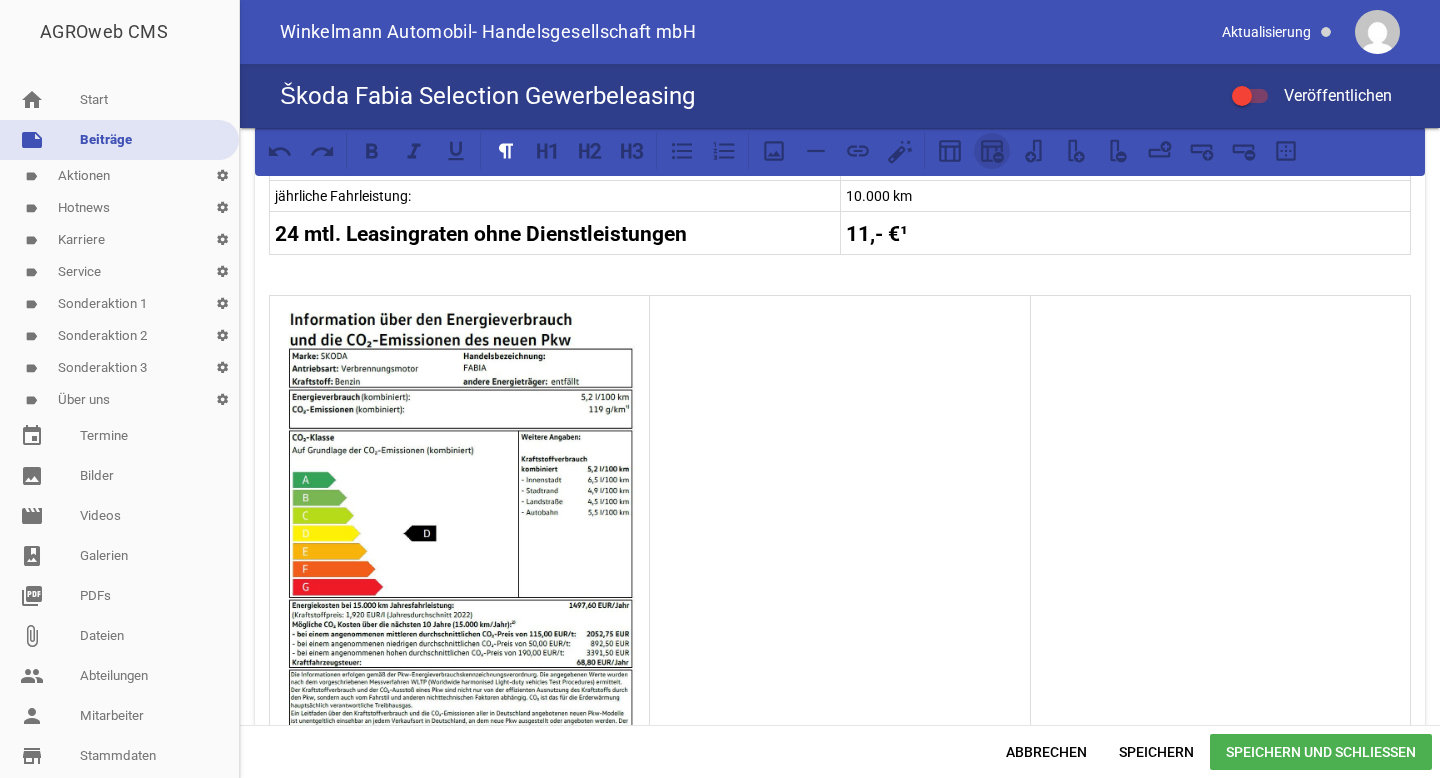 click 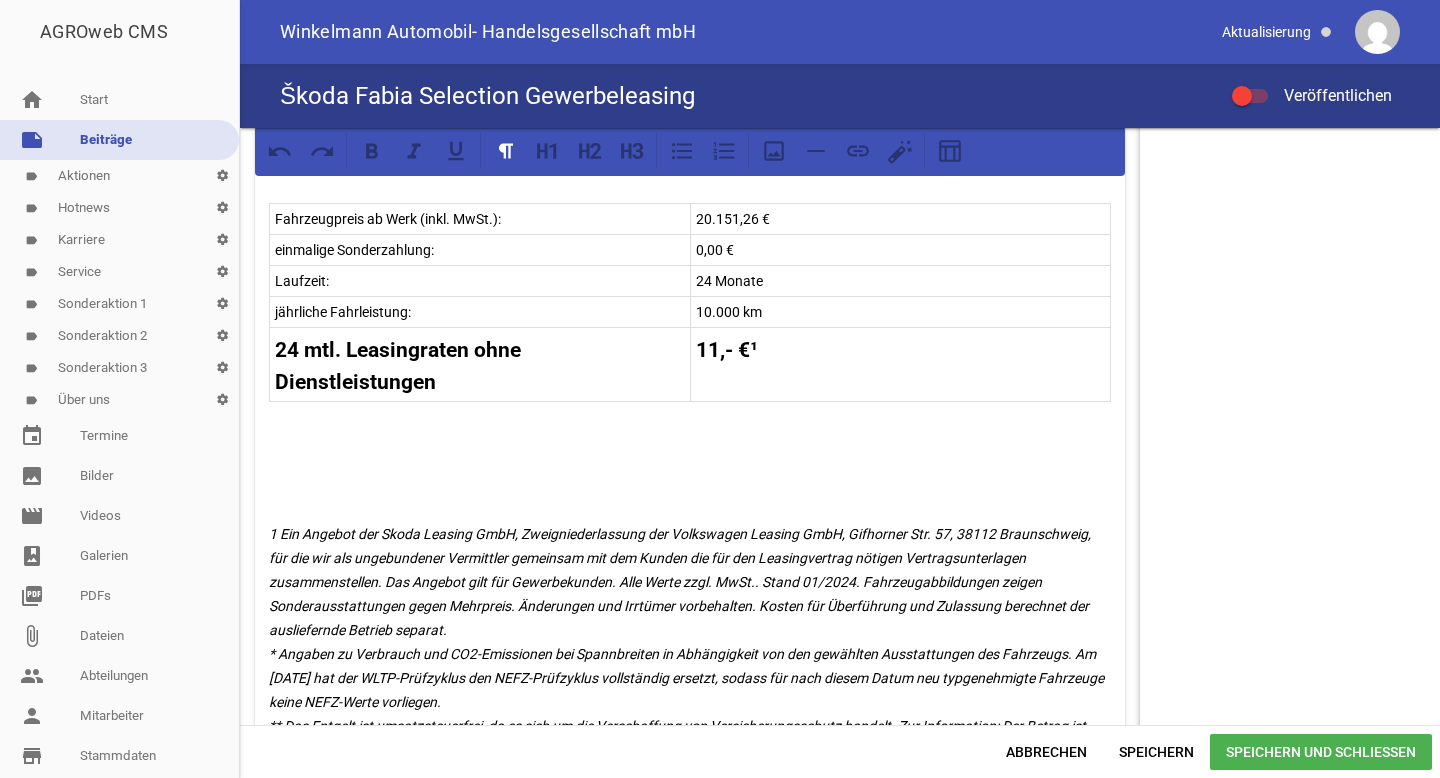 click on "24 mtl. Leasingraten ohne Dienstleistungen 11,- €¹" at bounding box center (690, 364) 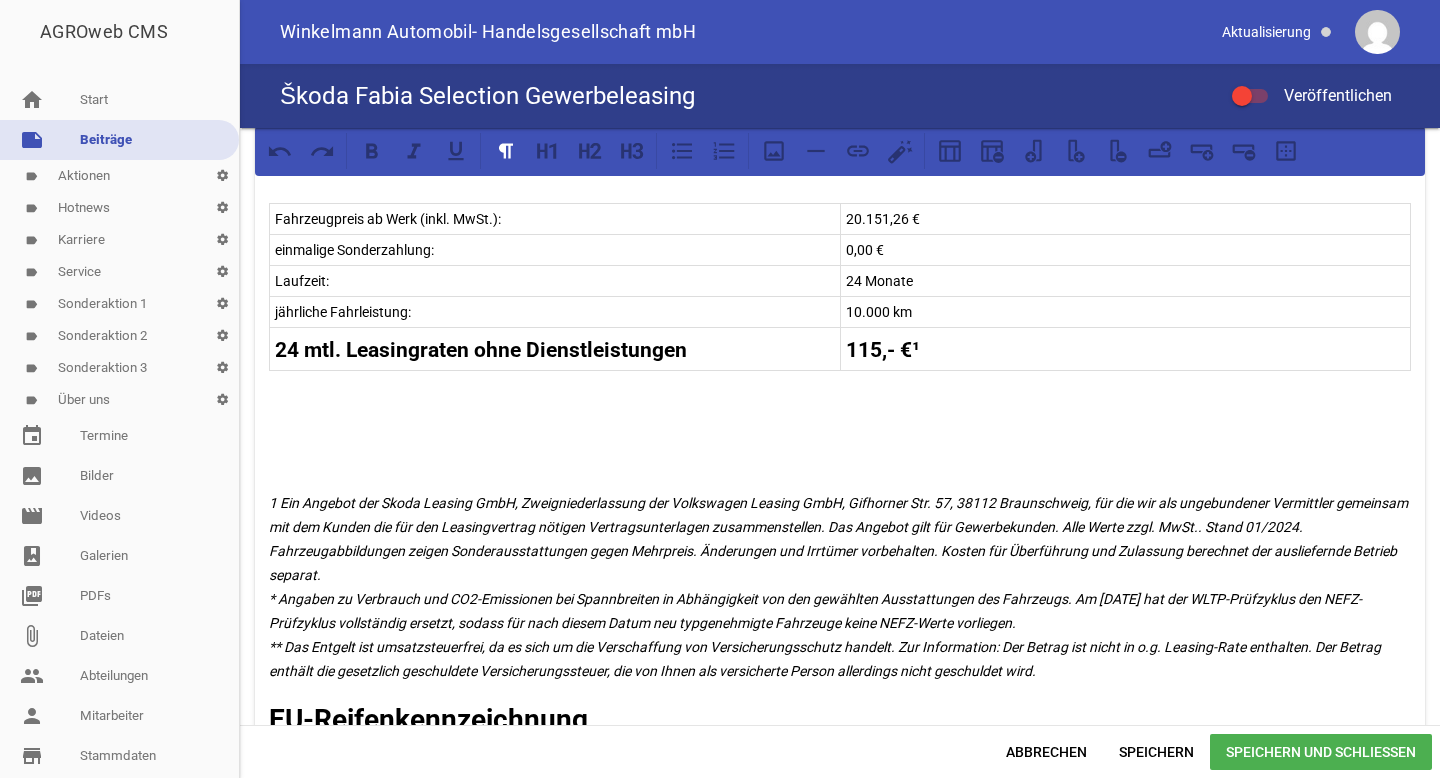 click on "24 Monate" at bounding box center [1126, 281] 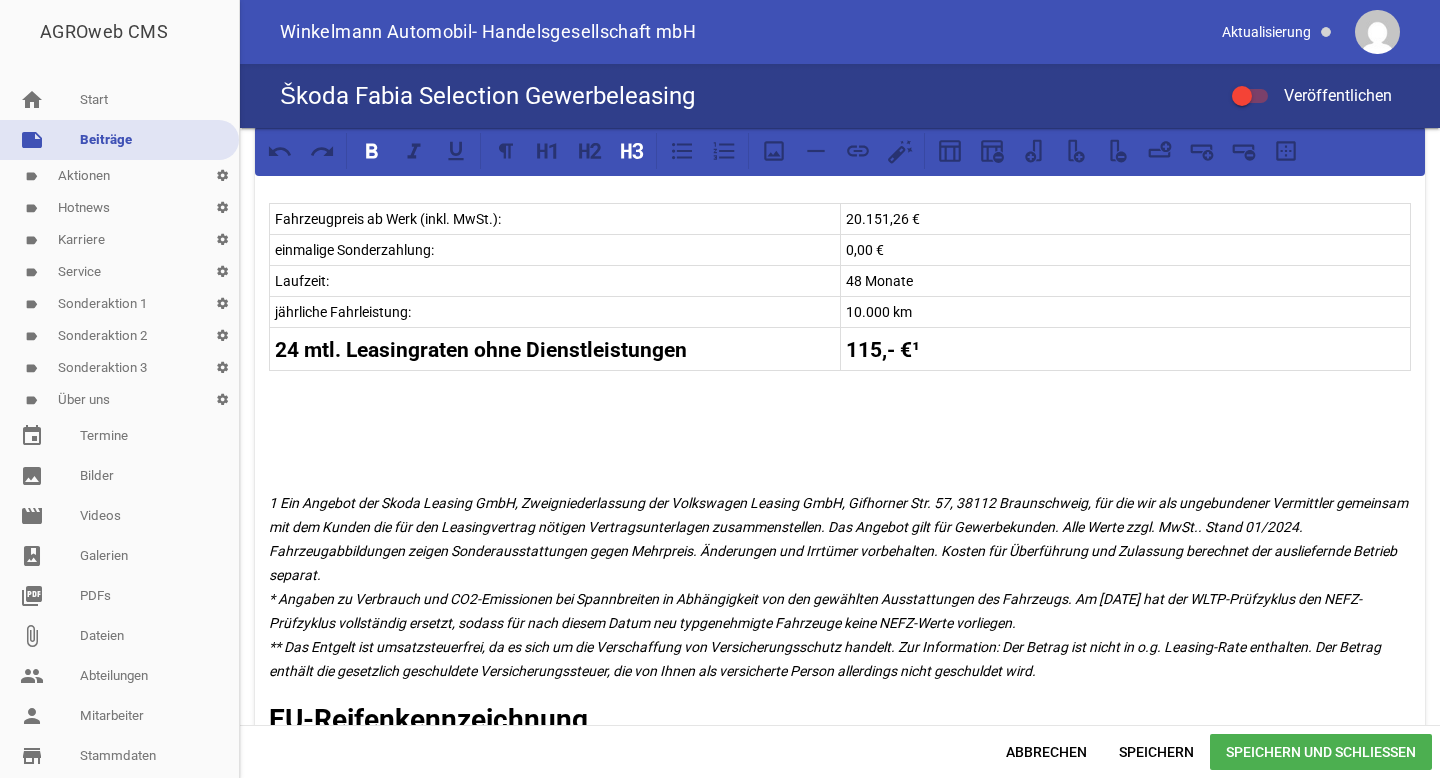 click on "24 mtl. Leasingraten ohne Dienstleistungen" at bounding box center [481, 350] 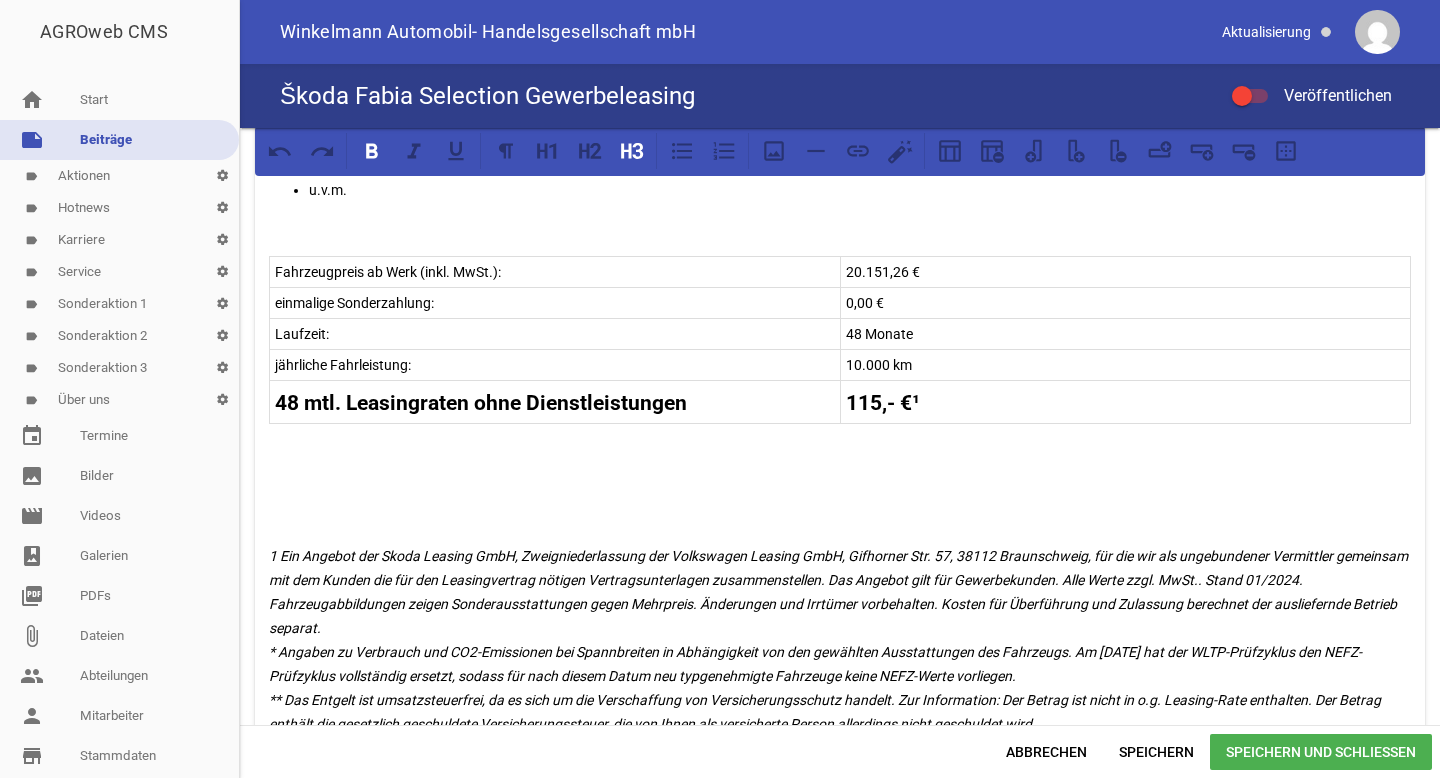 scroll, scrollTop: 1066, scrollLeft: 0, axis: vertical 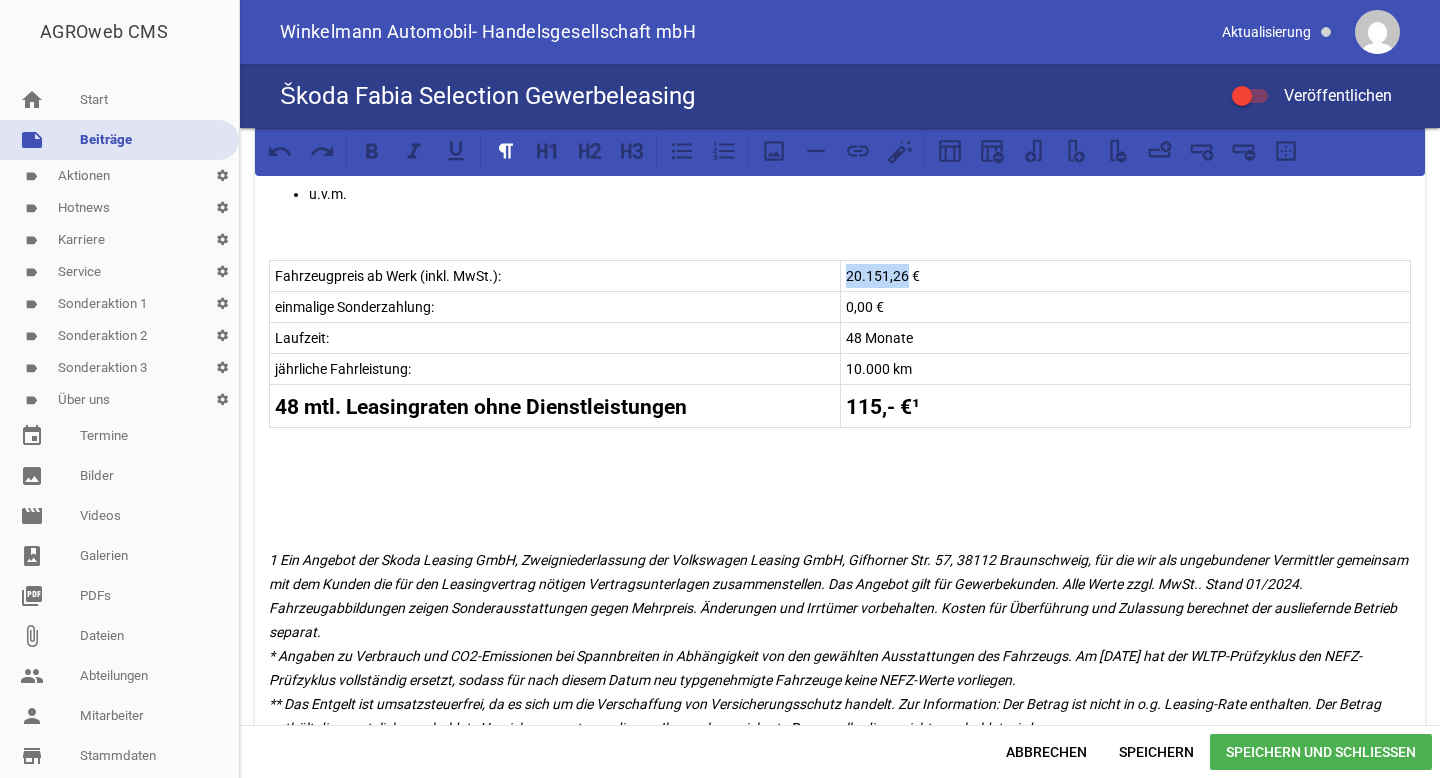 drag, startPoint x: 901, startPoint y: 272, endPoint x: 844, endPoint y: 274, distance: 57.035076 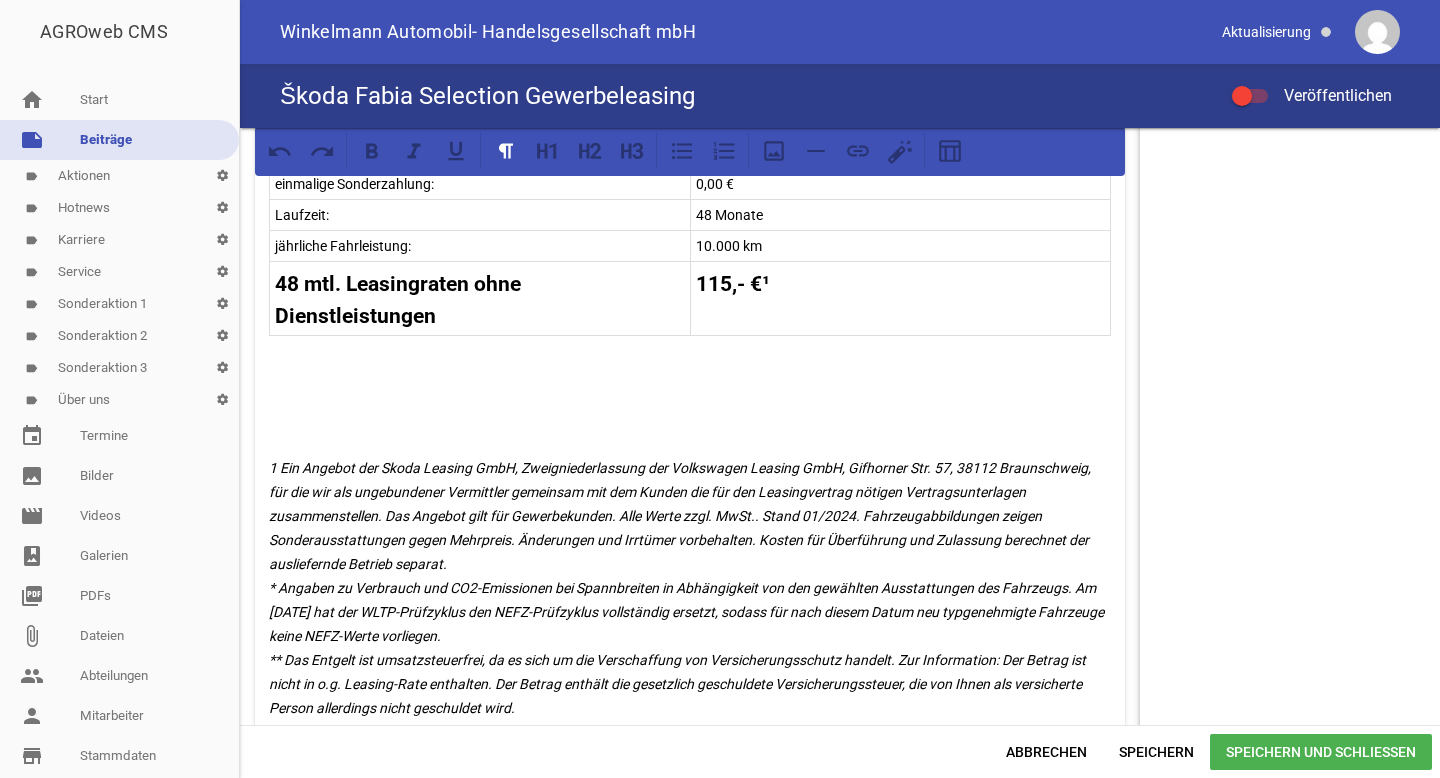 click on "Unser Leasingangebot für Businesskunden! Skoda Fabia Selection 1,0 MPI 59 kW 5-Gang-Schaltgetriebe Neuwagen Lackierung:  Energy-Blau Effizienzdaten nach WLTP* Energieverbrauch (kombiniert) 5,1 l/100 km CO2-Emissionen (kombiniert) 116 g/km CO2-Klasse (CO2-Emissionen kombiniert) D Effizienzdaten nach NEFZ* Kraftstoffverbrauch in l/km: - innerorts; - außerorts; - kombiniert; CO2-Emission kombiniert - g/km. Ausstattung:  LED-Hauptscheinwerfer LED-Heckleuchten Beheizbare Vordersitze ISOFIX-Verankerung Digital Cockpit Digitaler Radioempfang DAB+ Fahrlichtassistent (Easy Light Assist) SmartLink sowie Wireless SmartLink (Apple CarPlay & Android Auto) Spurhalteassistent (Lane Assist) Verkehrszeichenerkennung u.v.m. Fahrzeugpreis ab Werk (inkl. MwSt.): 21.640,00 € einmalige Sonderzahlung: 0,00 € Laufzeit: 48 Monate jährliche Fahrleistung: 10.000 km 48 mtl. Leasingraten ohne Dienstleistungen 115,- €¹ EU-Reifenkennzeichnung Hier sehen sie alle möglichen EU-Reifenlabels." at bounding box center (690, 101) 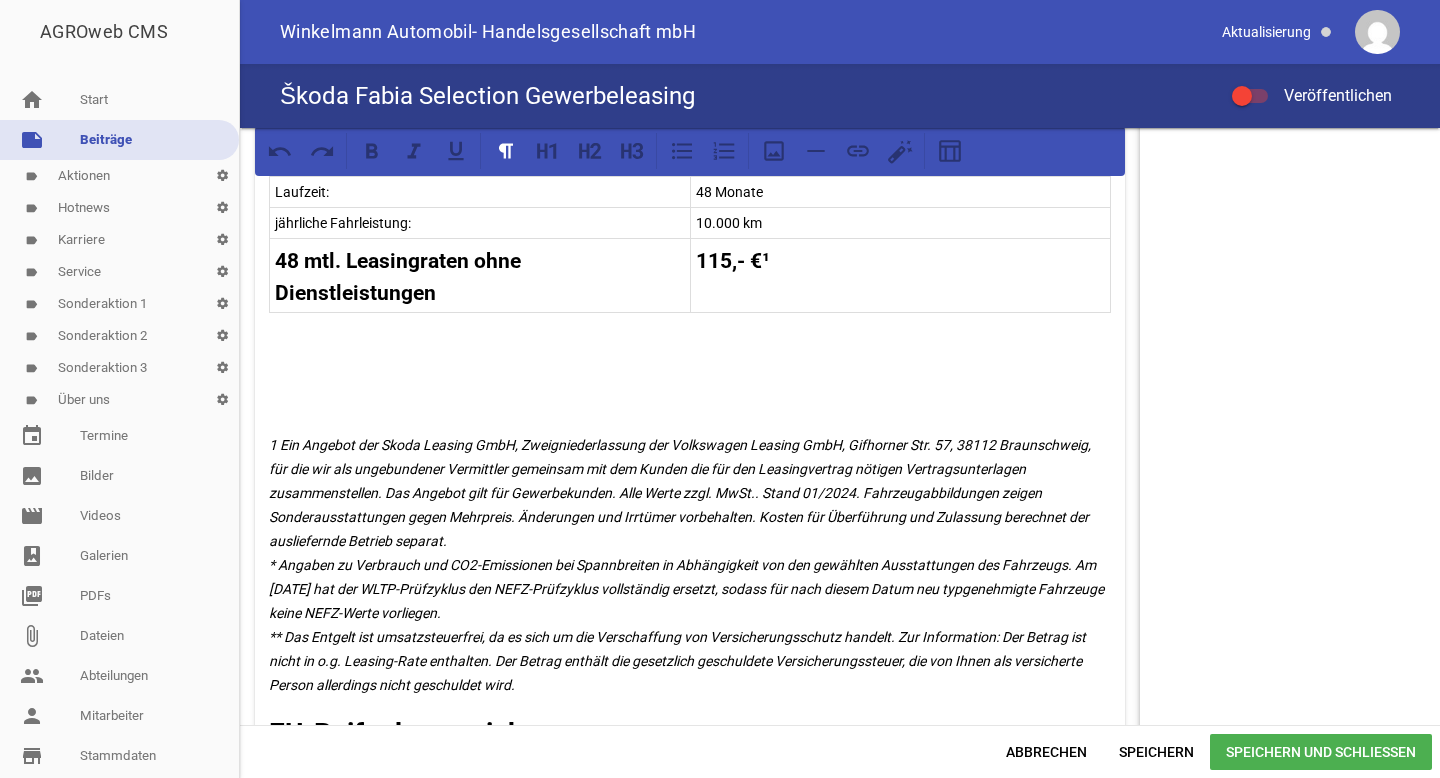 scroll, scrollTop: 1155, scrollLeft: 0, axis: vertical 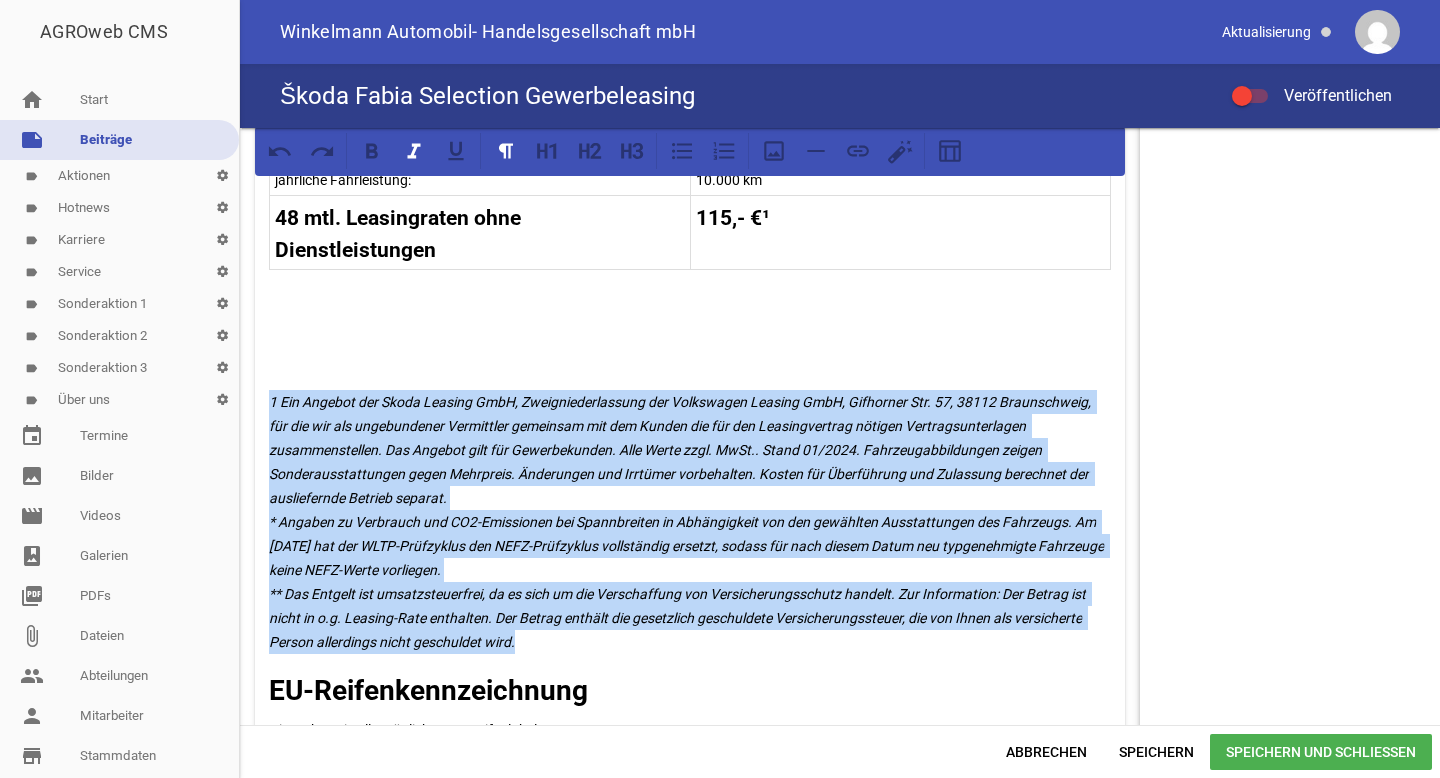 drag, startPoint x: 539, startPoint y: 646, endPoint x: 249, endPoint y: 397, distance: 382.2316 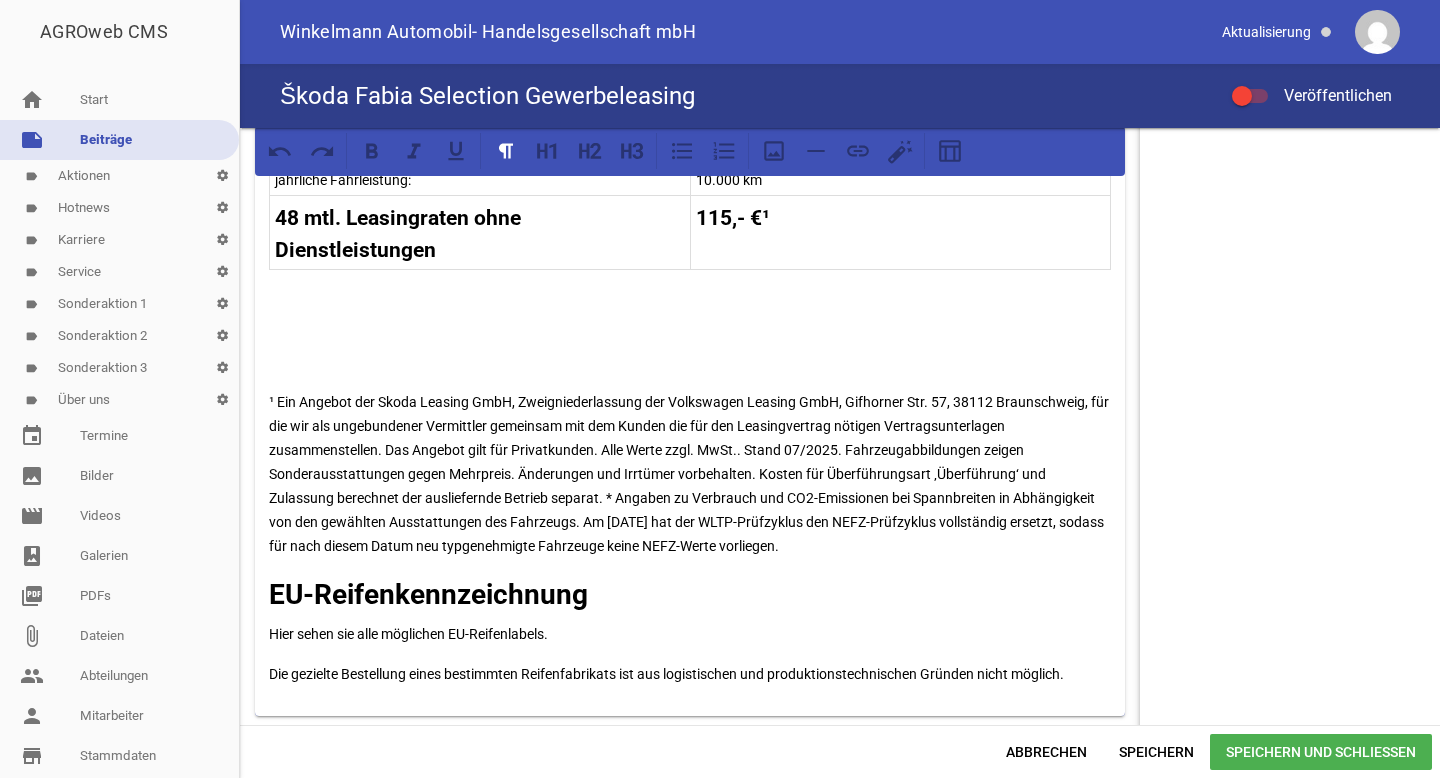 click on "Unser Leasingangebot für Businesskunden! Skoda Fabia Selection 1,0 MPI 59 kW 5-Gang-Schaltgetriebe Neuwagen Lackierung:  Energy-Blau Effizienzdaten nach WLTP* Energieverbrauch (kombiniert) 5,1 l/100 km CO2-Emissionen (kombiniert) 116 g/km CO2-Klasse (CO2-Emissionen kombiniert) D Effizienzdaten nach NEFZ* Kraftstoffverbrauch in l/km: - innerorts; - außerorts; - kombiniert; CO2-Emission kombiniert - g/km. Ausstattung:  LED-Hauptscheinwerfer LED-Heckleuchten Beheizbare Vordersitze ISOFIX-Verankerung Digital Cockpit Digitaler Radioempfang DAB+ Fahrlichtassistent (Easy Light Assist) SmartLink sowie Wireless SmartLink (Apple CarPlay & Android Auto) Spurhalteassistent (Lane Assist) Verkehrszeichenerkennung u.v.m. Fahrzeugpreis ab Werk (inkl. MwSt.): 21.640,00 € einmalige Sonderzahlung: 0,00 € Laufzeit: 48 Monate jährliche Fahrleistung: 10.000 km 48 mtl. Leasingraten ohne Dienstleistungen 115,- €¹ EU-Reifenkennzeichnung Hier sehen sie alle möglichen EU-Reifenlabels." at bounding box center [690, -13] 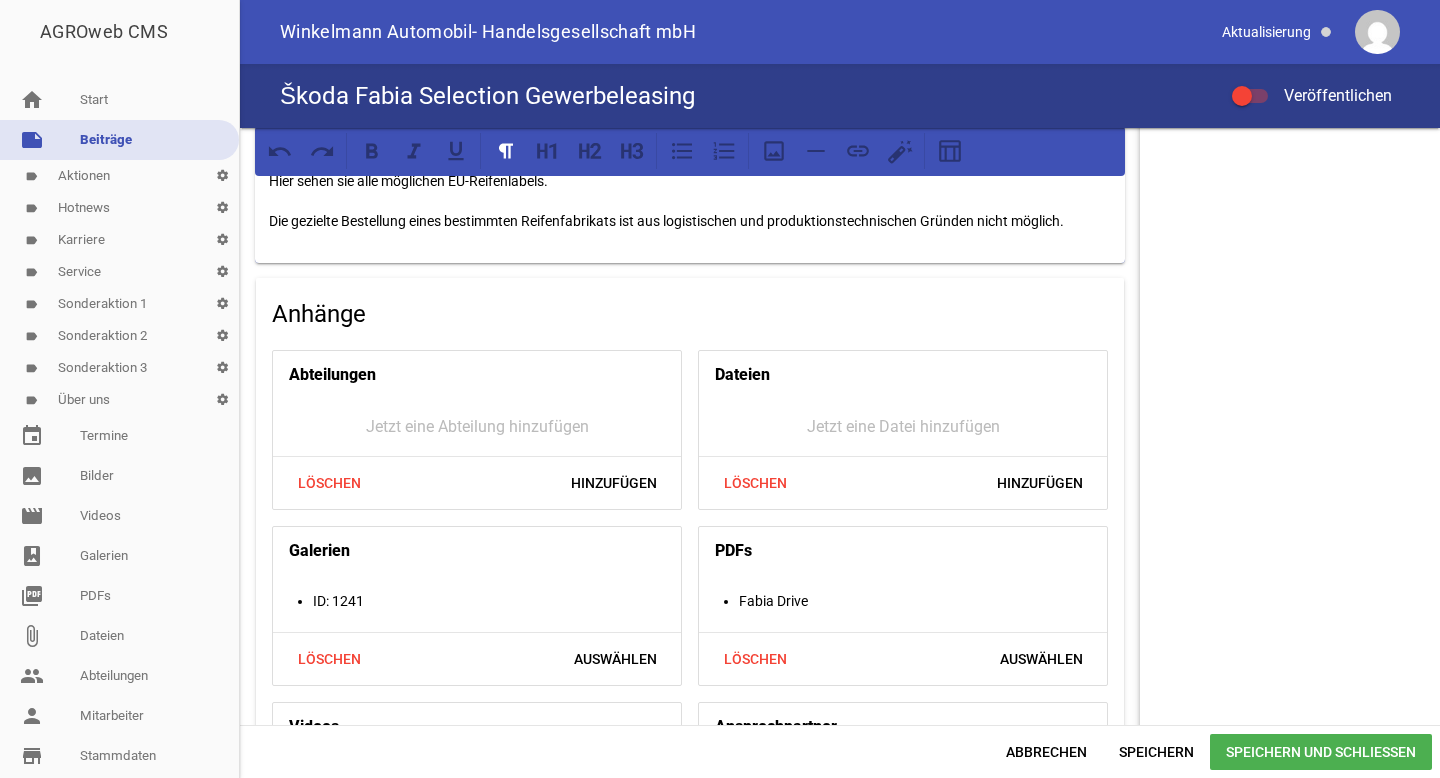 scroll, scrollTop: 1718, scrollLeft: 0, axis: vertical 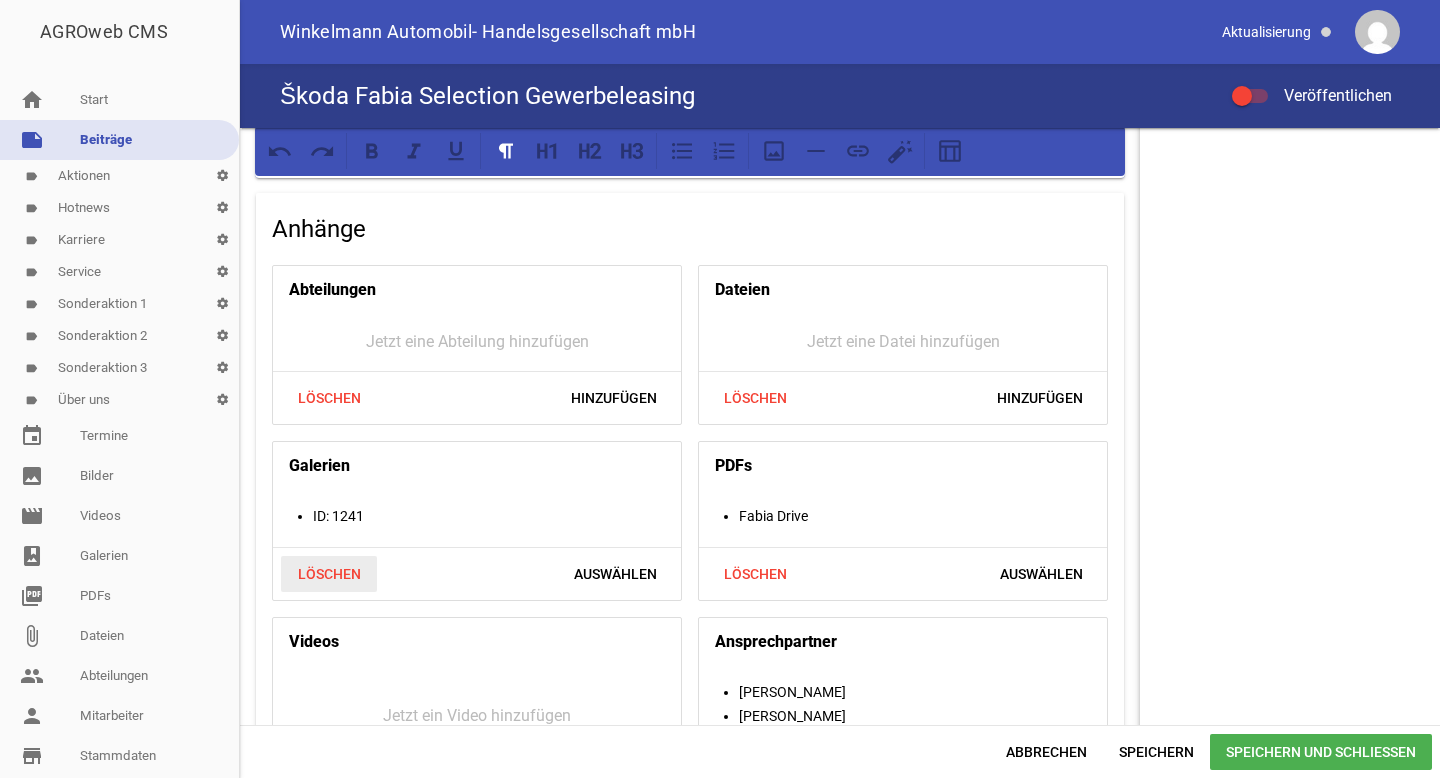 click on "Löschen" at bounding box center (329, 574) 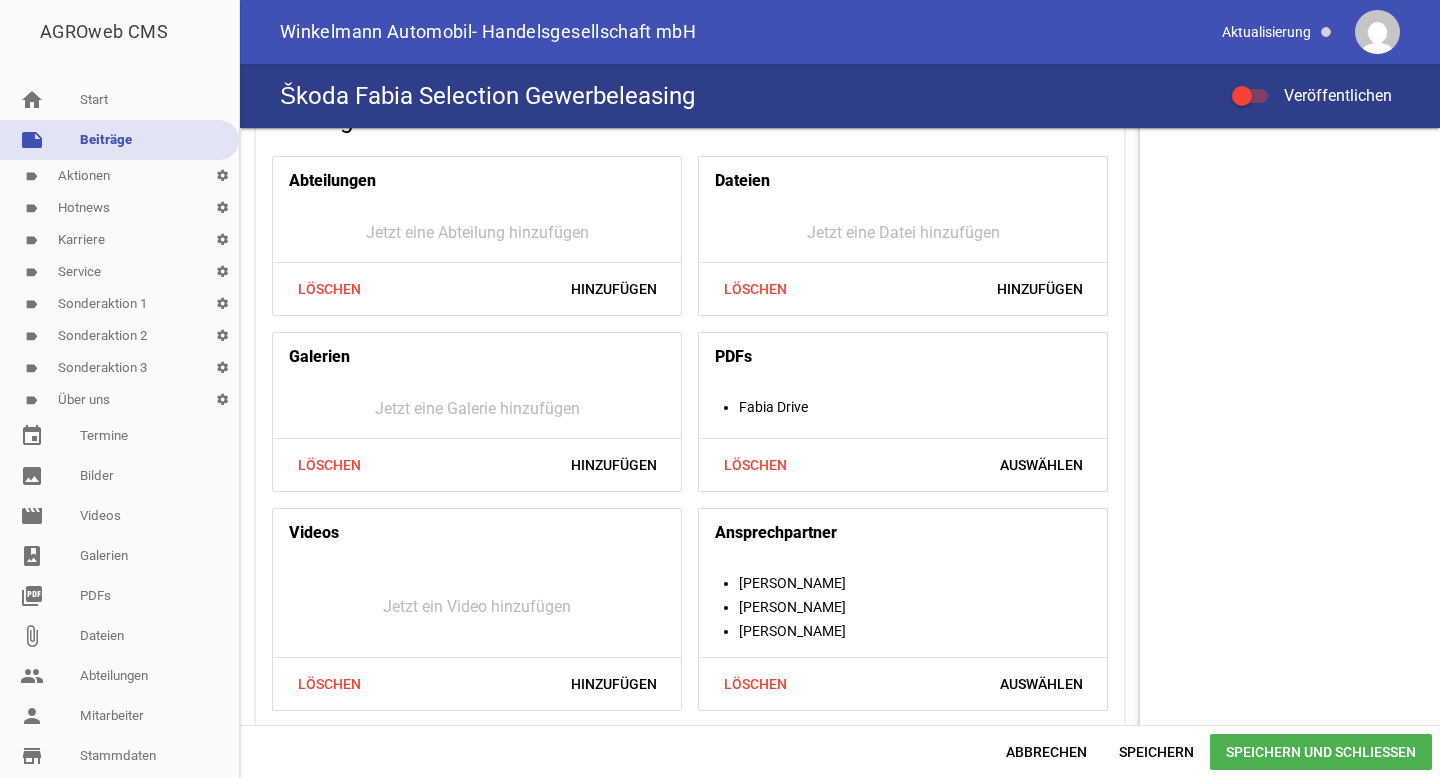 scroll, scrollTop: 1834, scrollLeft: 0, axis: vertical 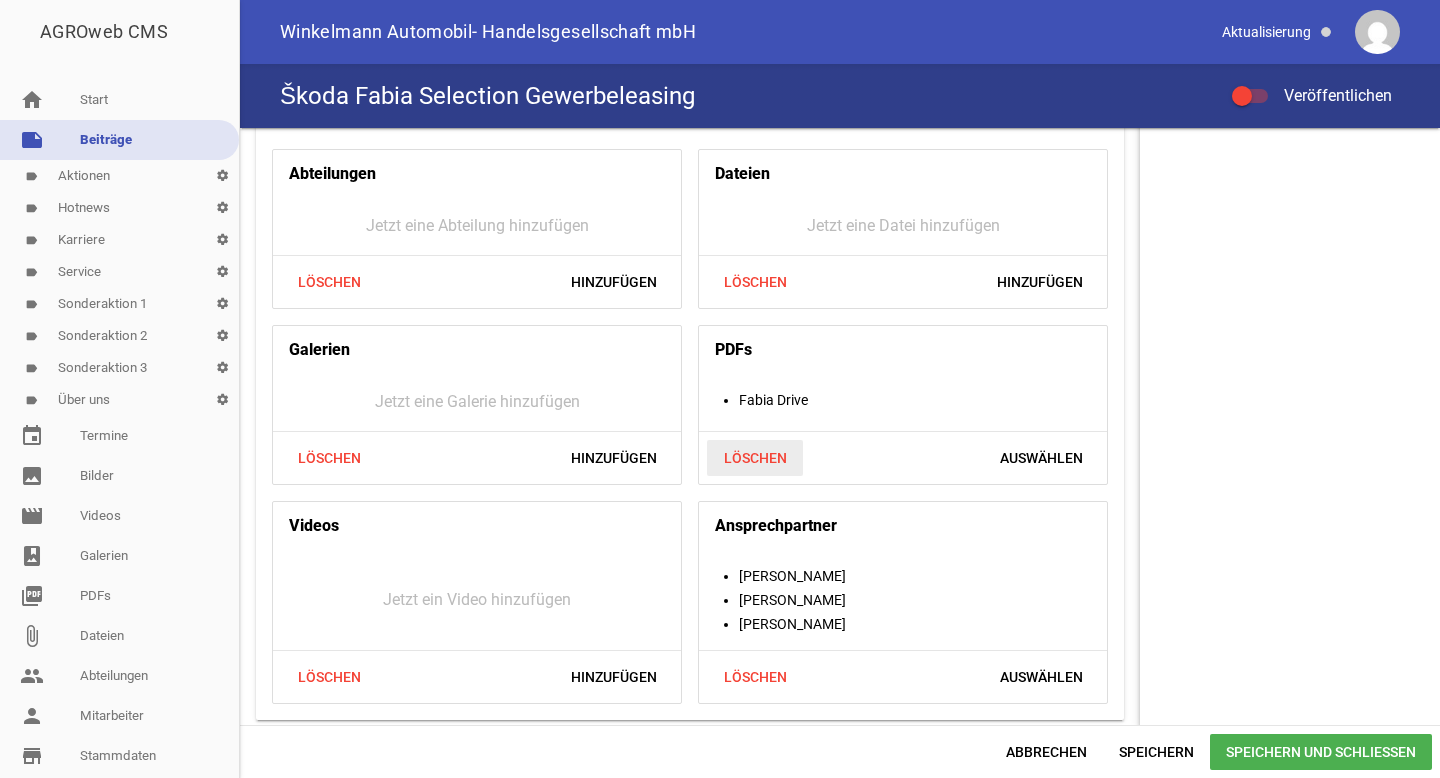 click on "Löschen" at bounding box center [755, 458] 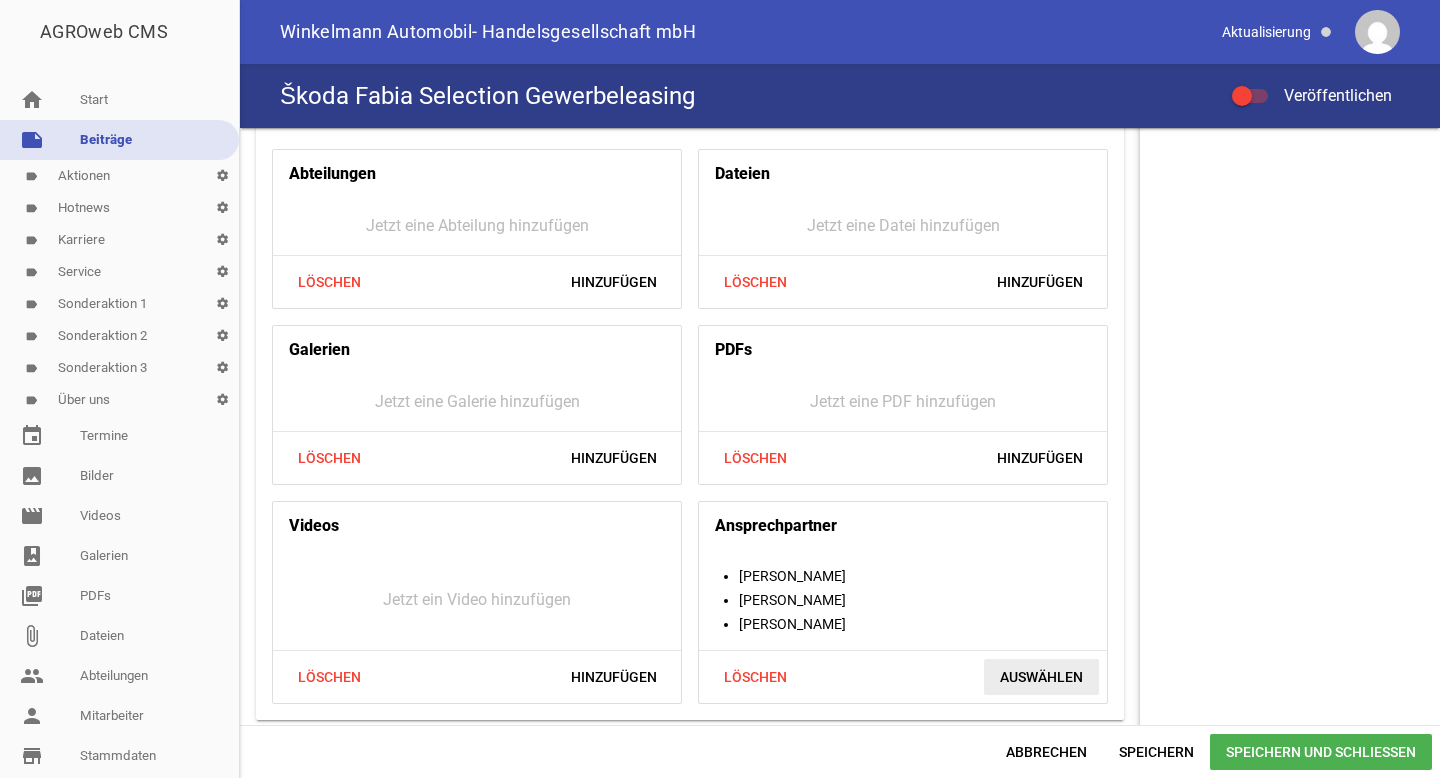 click on "Auswählen" at bounding box center (1041, 677) 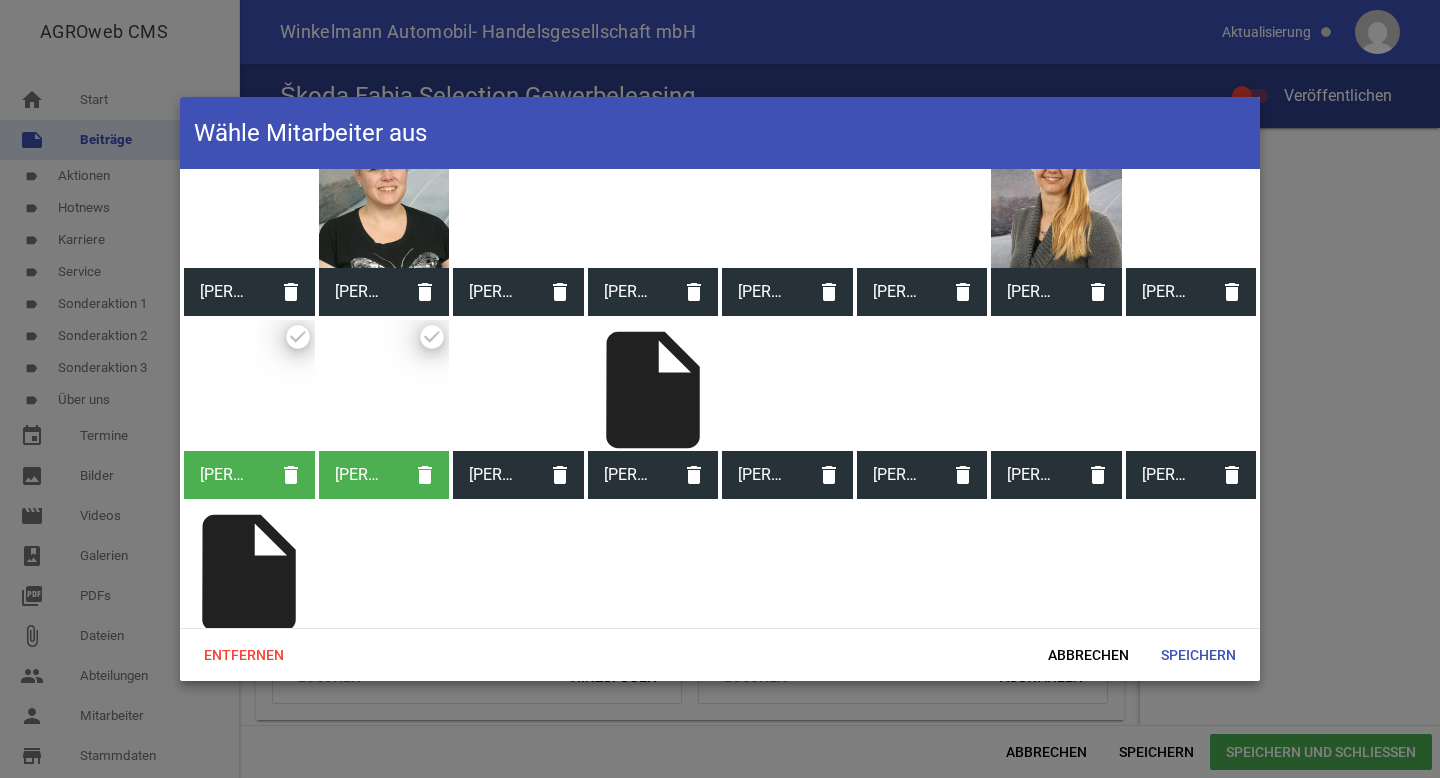 scroll, scrollTop: 633, scrollLeft: 0, axis: vertical 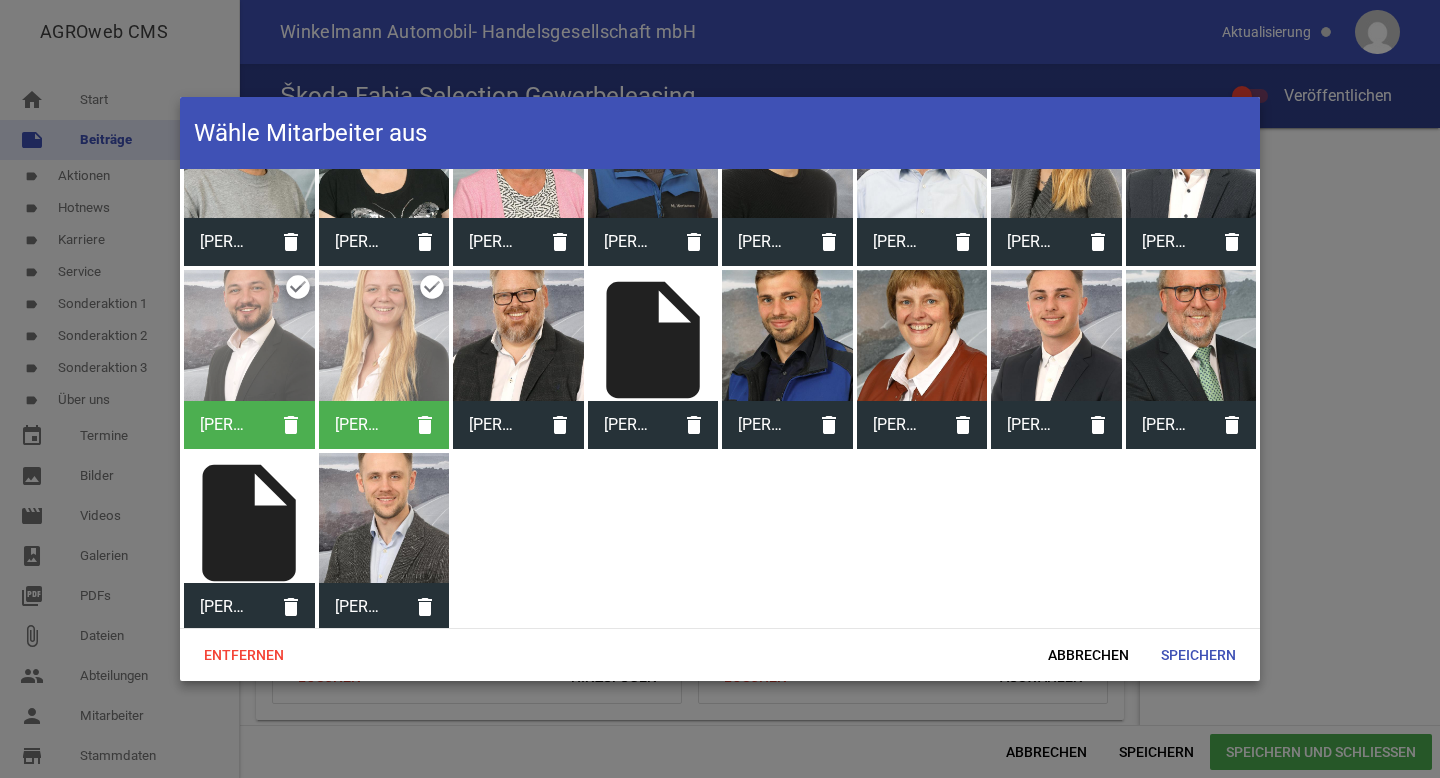 click at bounding box center (1191, 335) 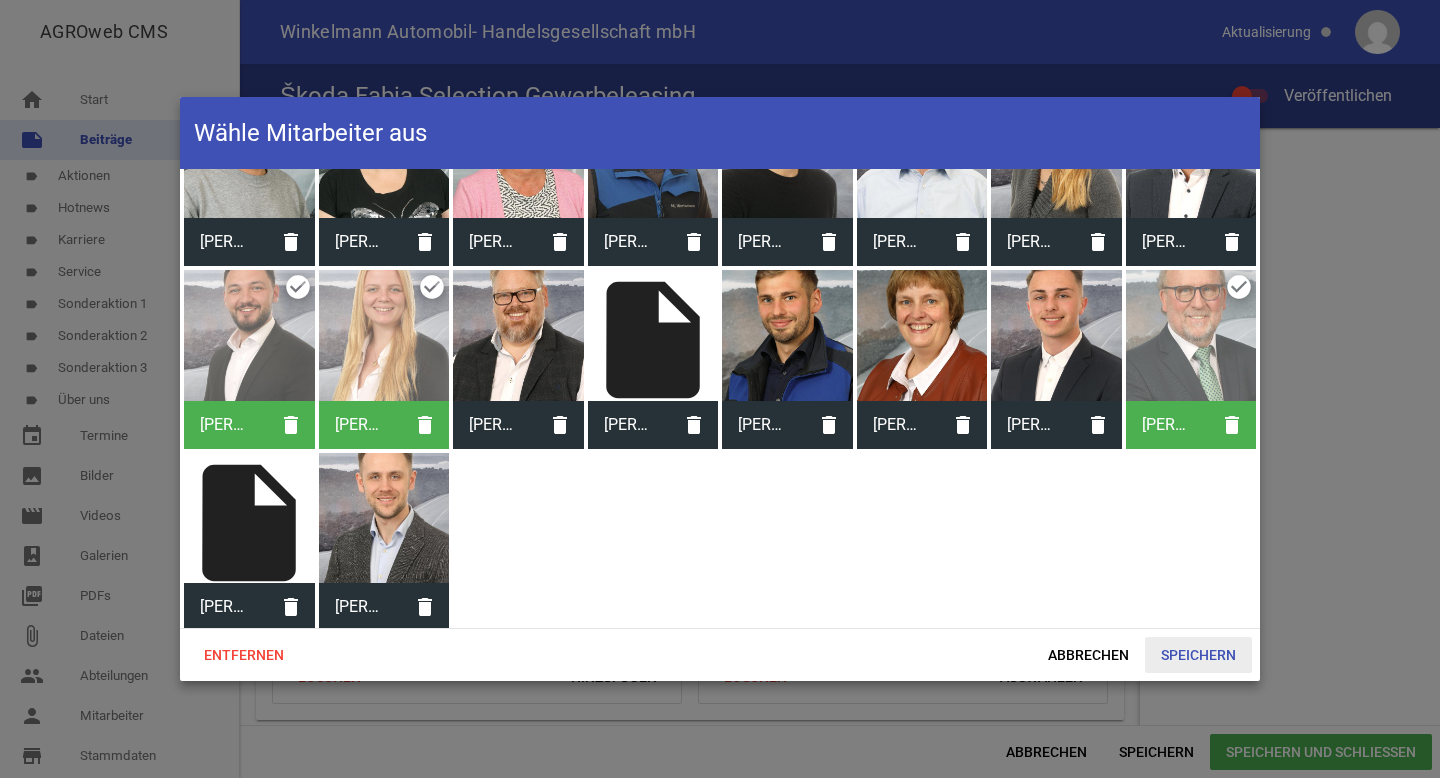 click on "Speichern" at bounding box center [1198, 655] 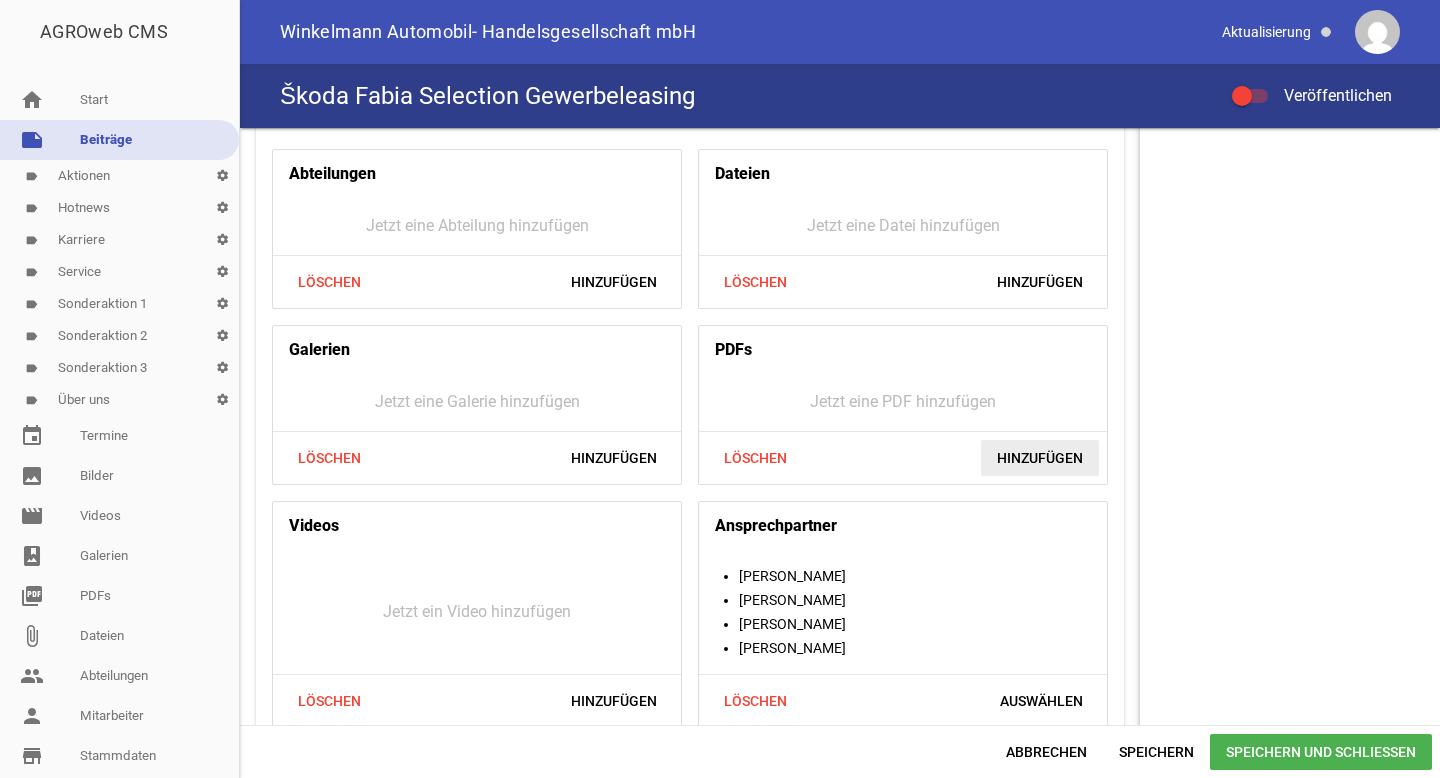 click on "Hinzufügen" at bounding box center (1040, 458) 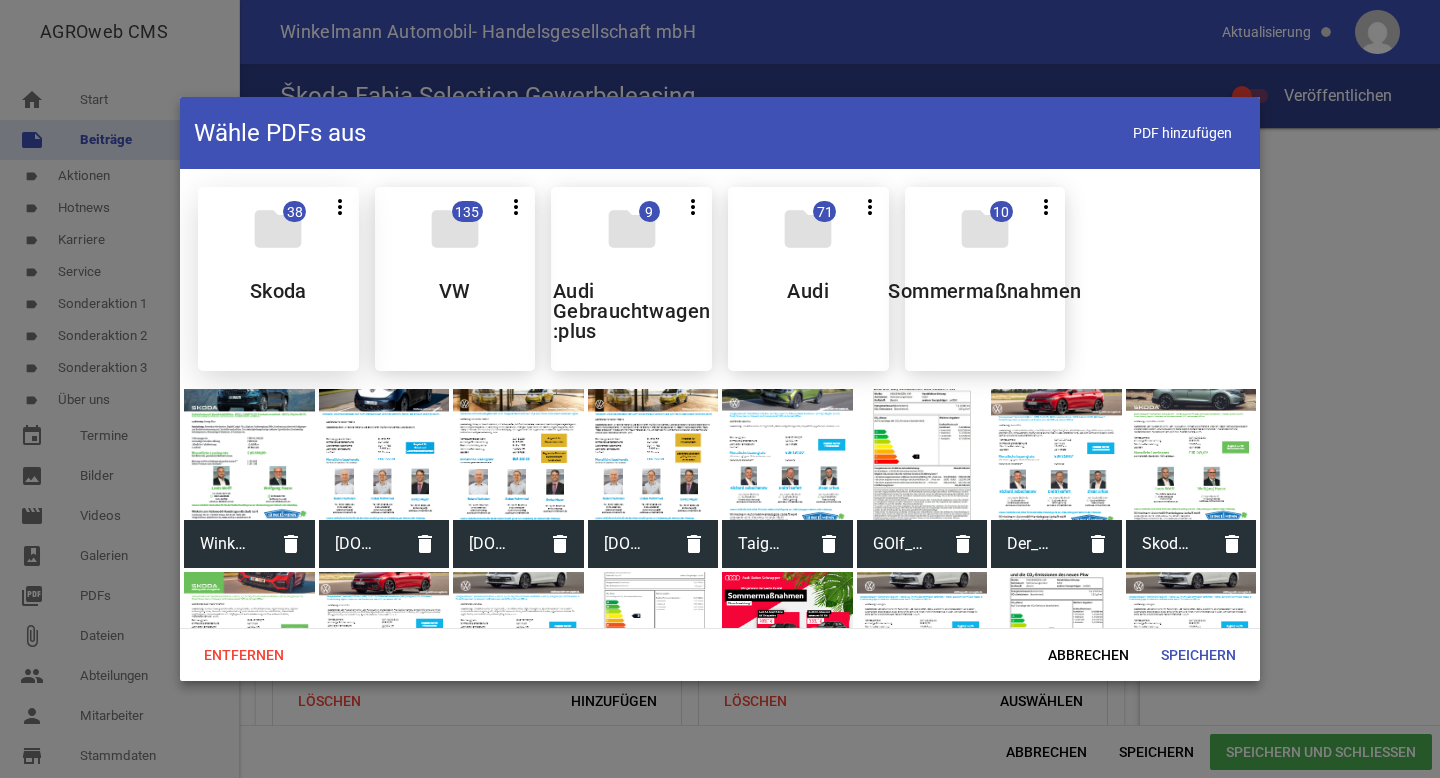 click on "Skoda" at bounding box center [278, 291] 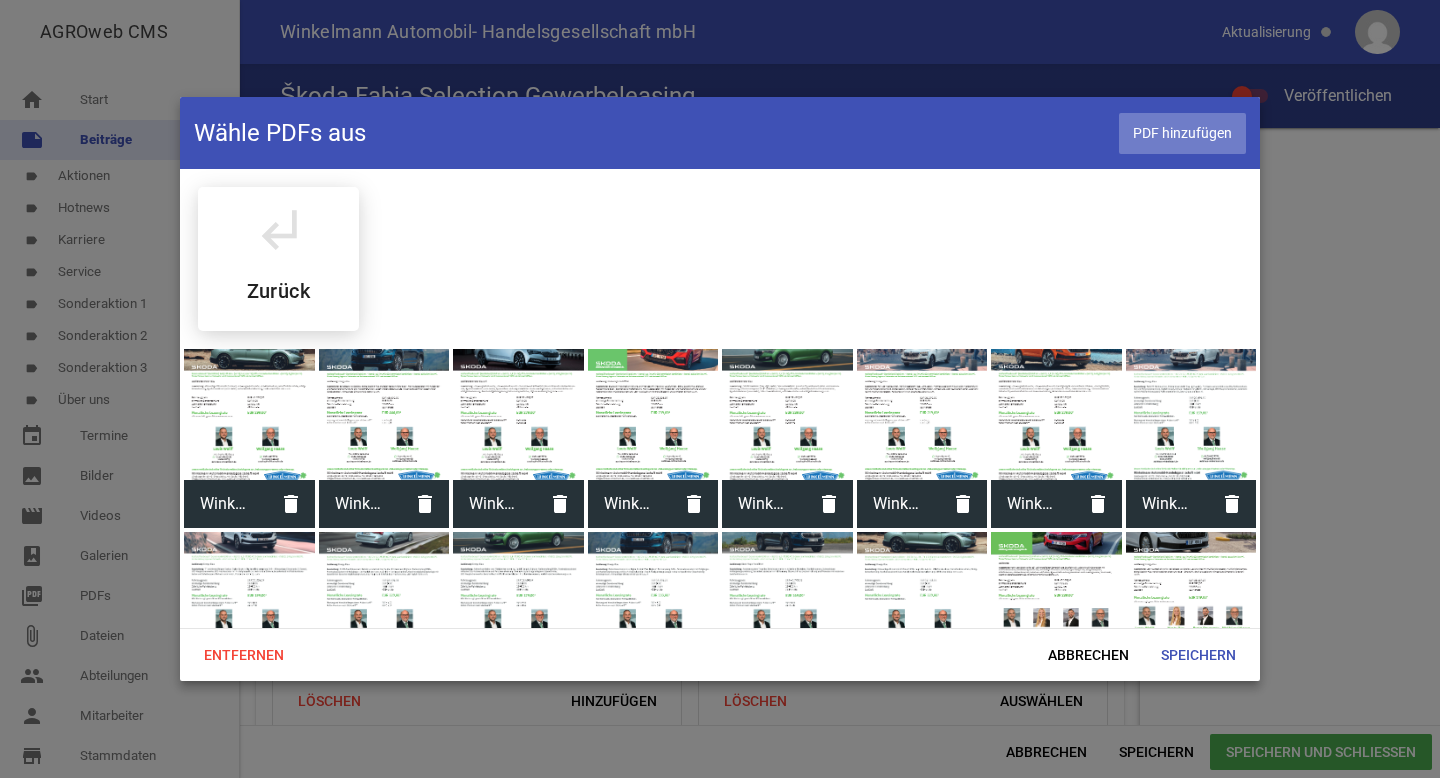click on "PDF hinzufügen" at bounding box center (1182, 133) 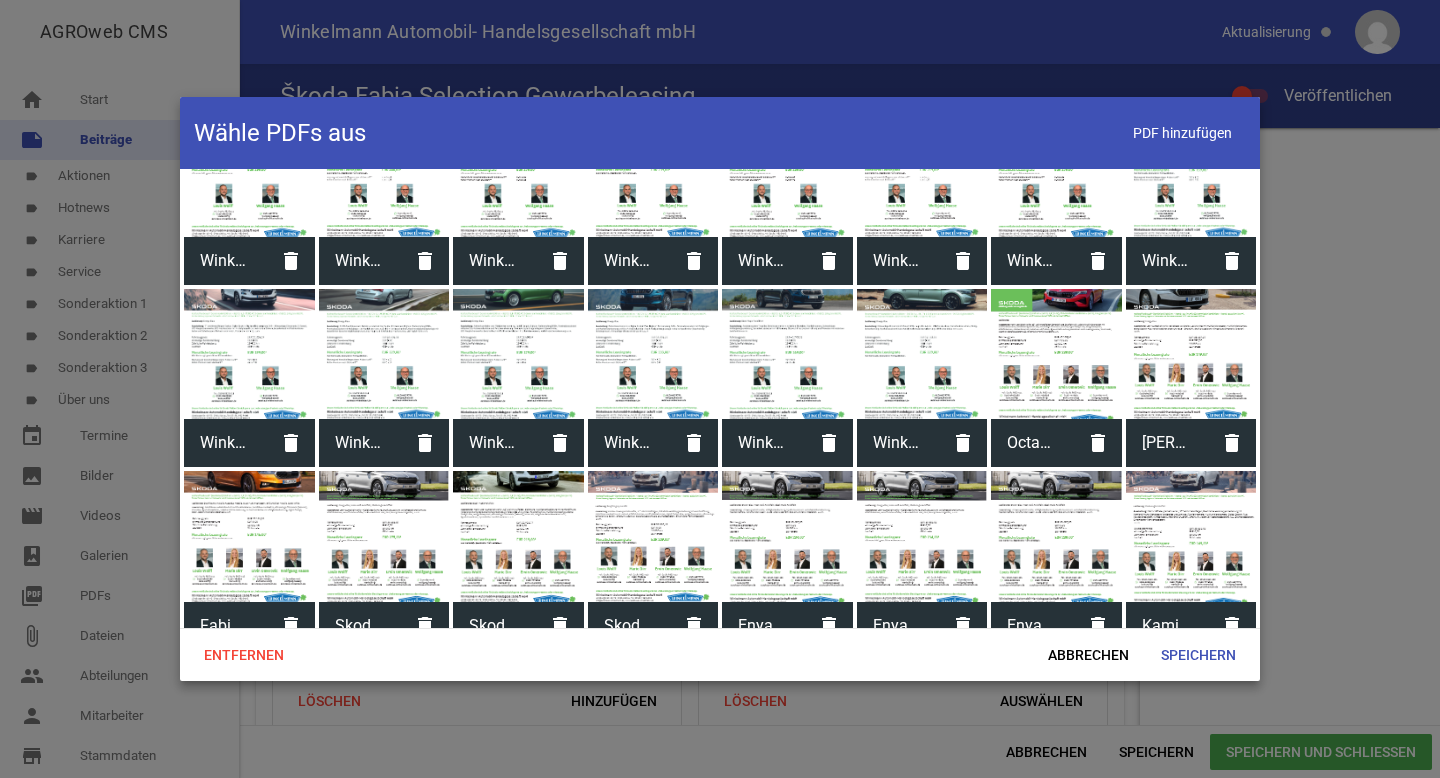 scroll, scrollTop: 627, scrollLeft: 0, axis: vertical 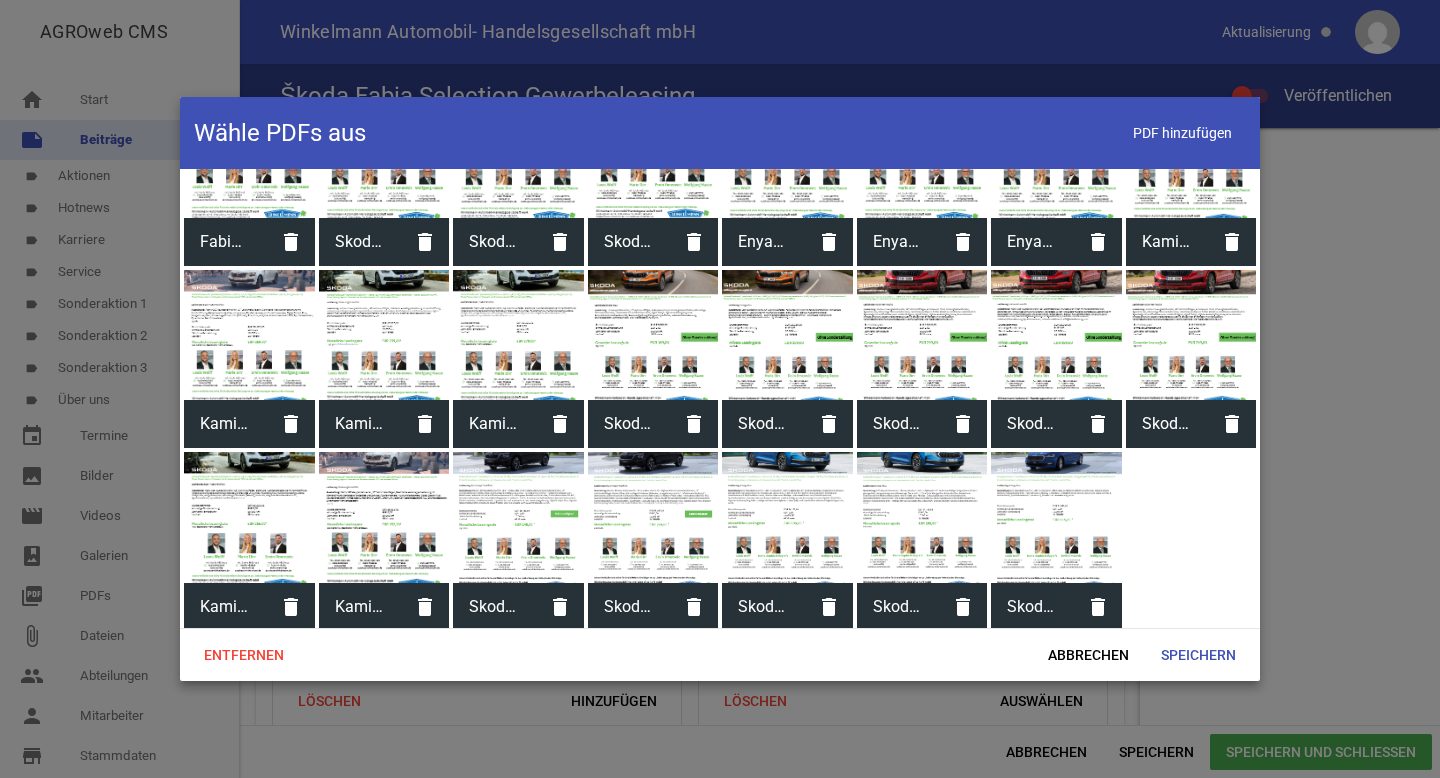 click at bounding box center [1056, 517] 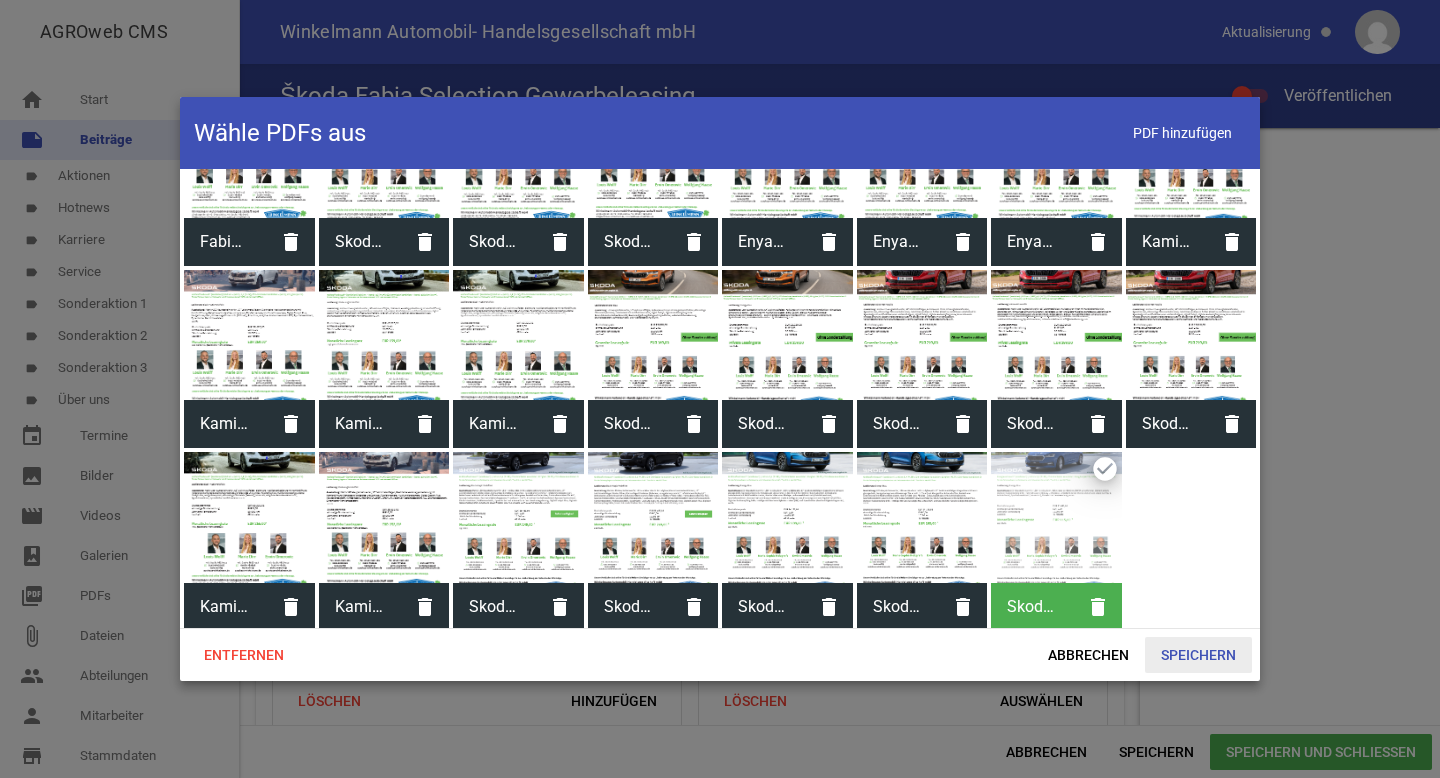 click on "Speichern" at bounding box center (1198, 655) 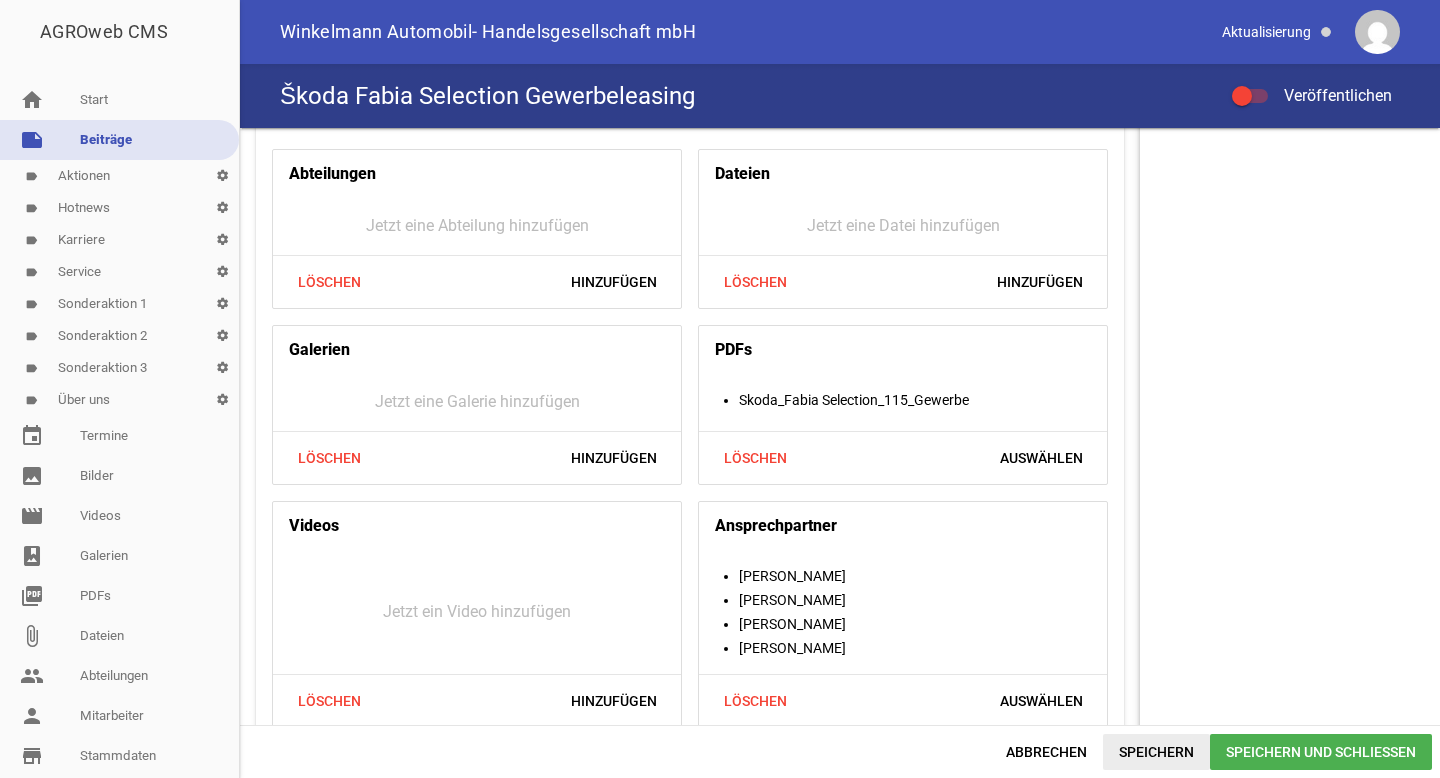 click on "Speichern" at bounding box center [1156, 752] 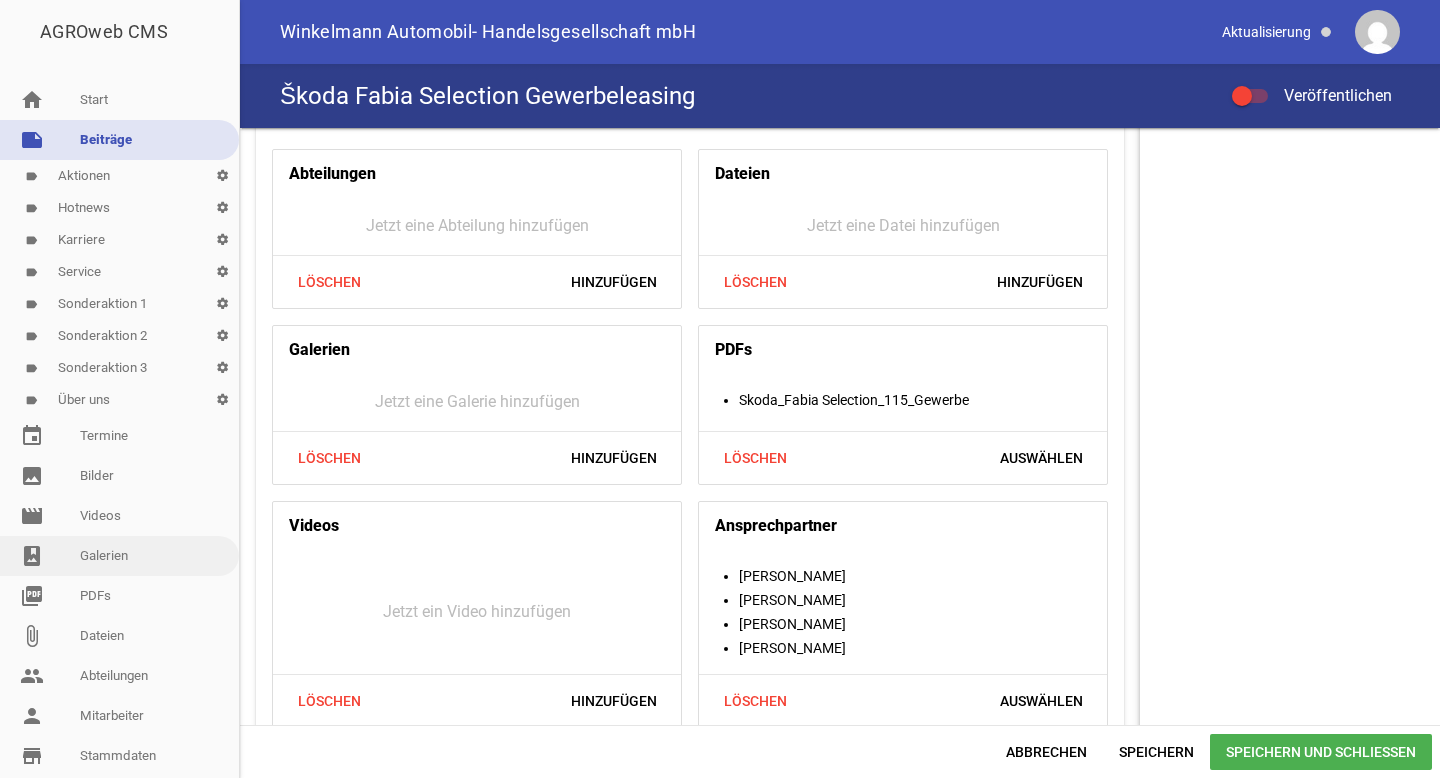 click on "photo_album Galerien" at bounding box center (119, 556) 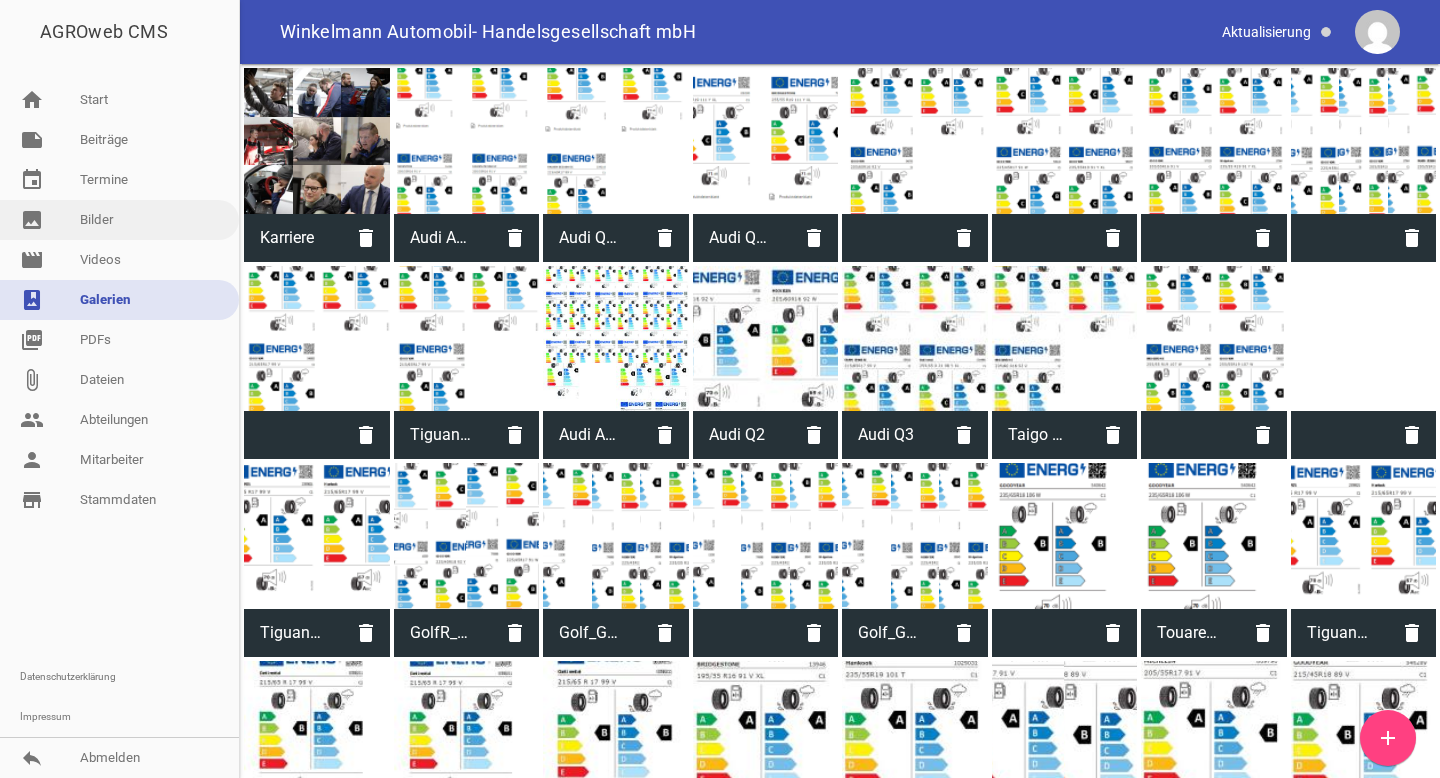 click on "image Bilder" at bounding box center (119, 220) 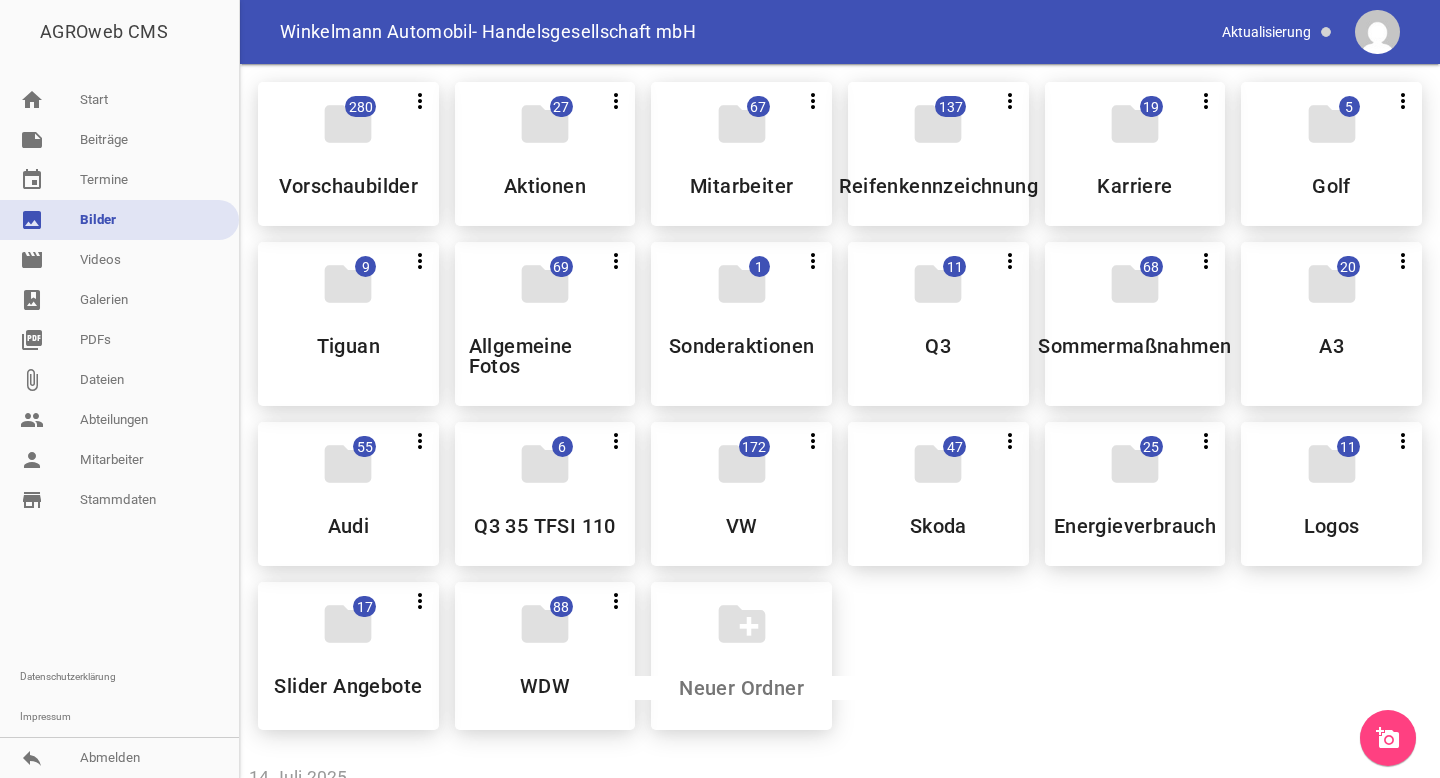 click on "add_a_photo" at bounding box center (1388, 738) 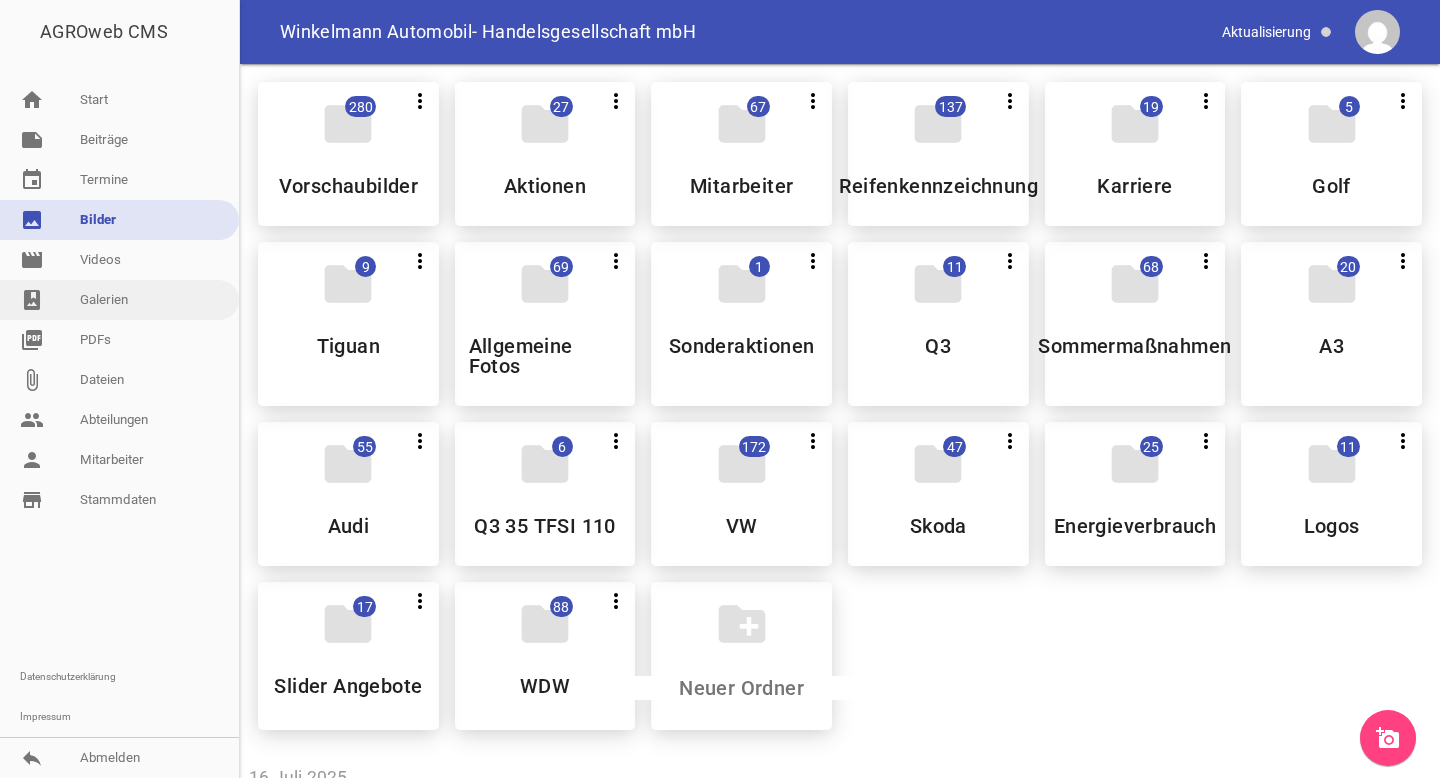 click on "photo_album Galerien" at bounding box center (119, 300) 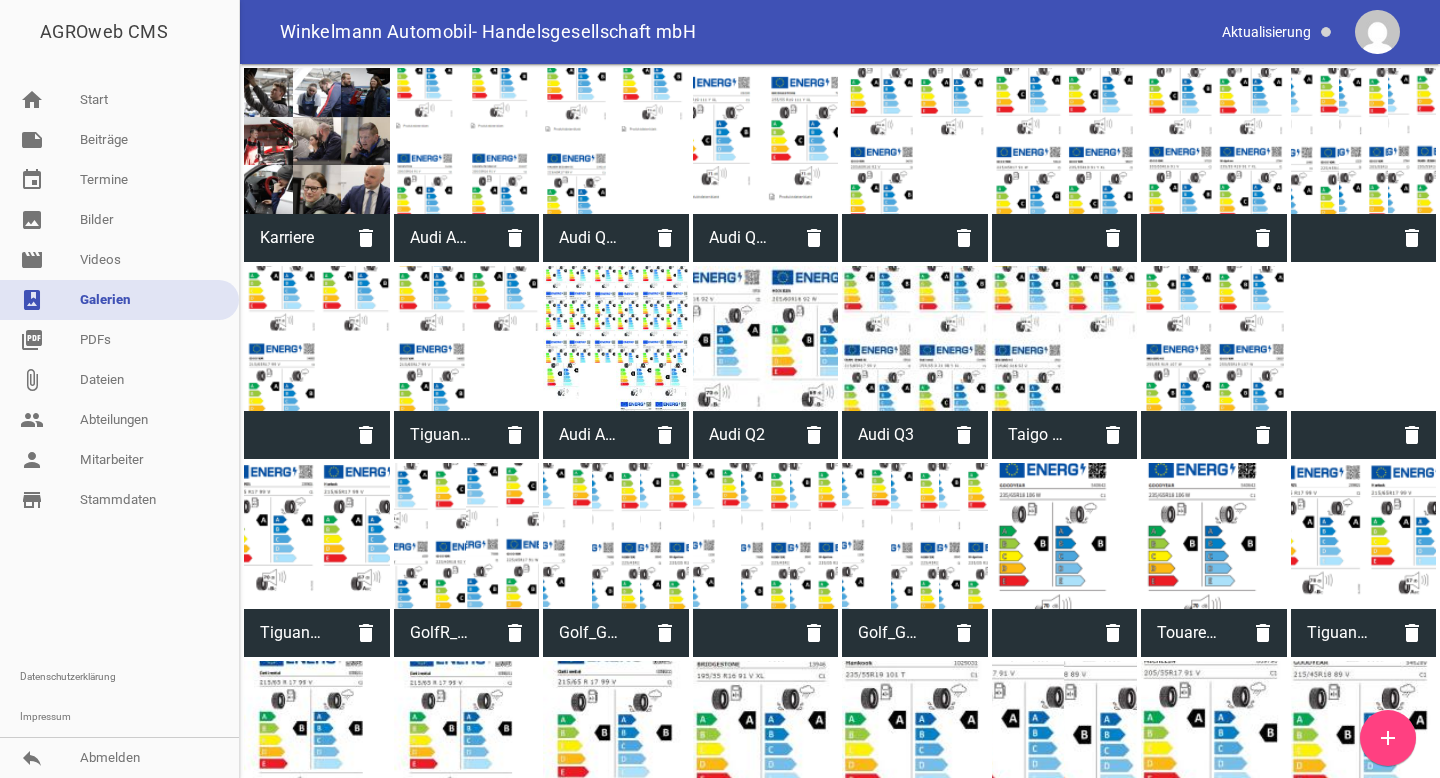click on "add" at bounding box center [1388, 738] 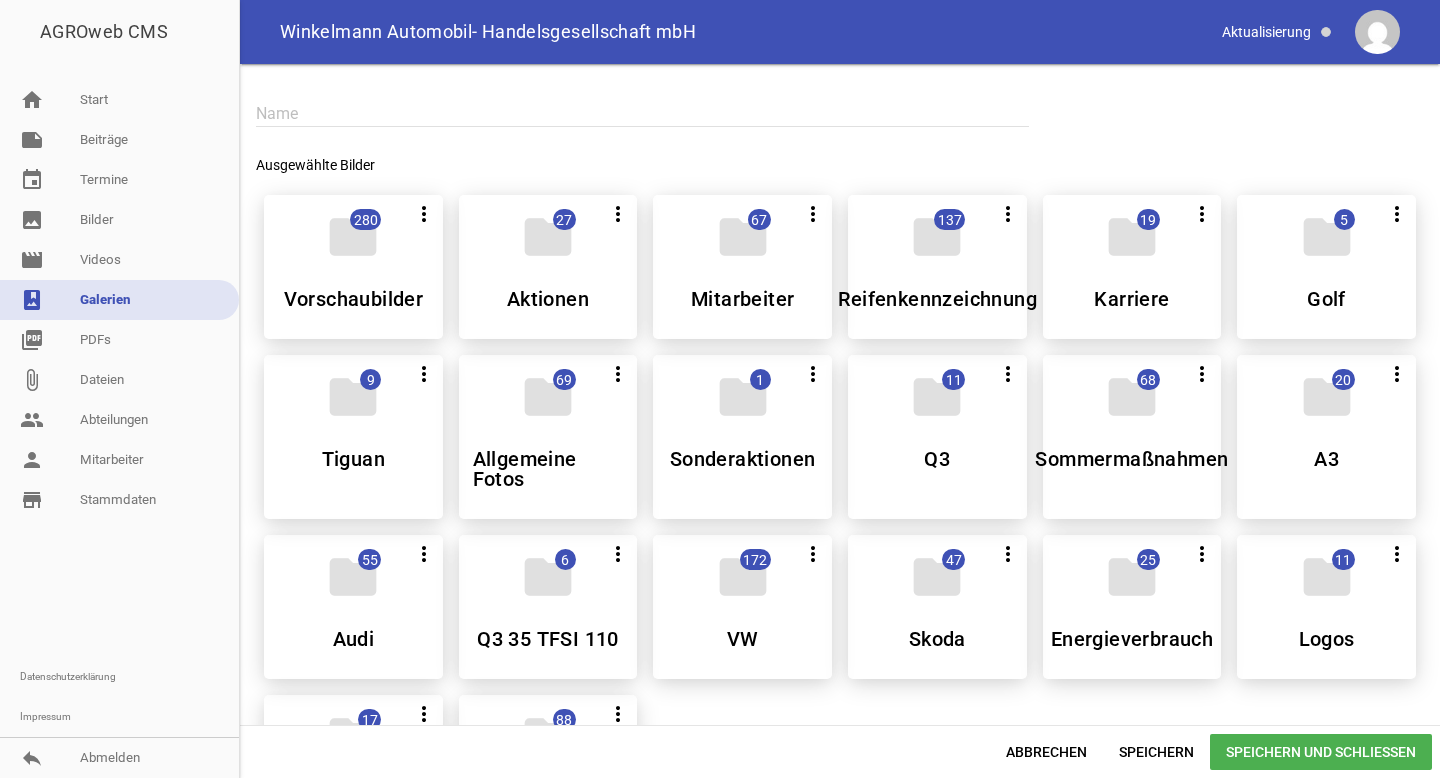 click at bounding box center [642, 113] 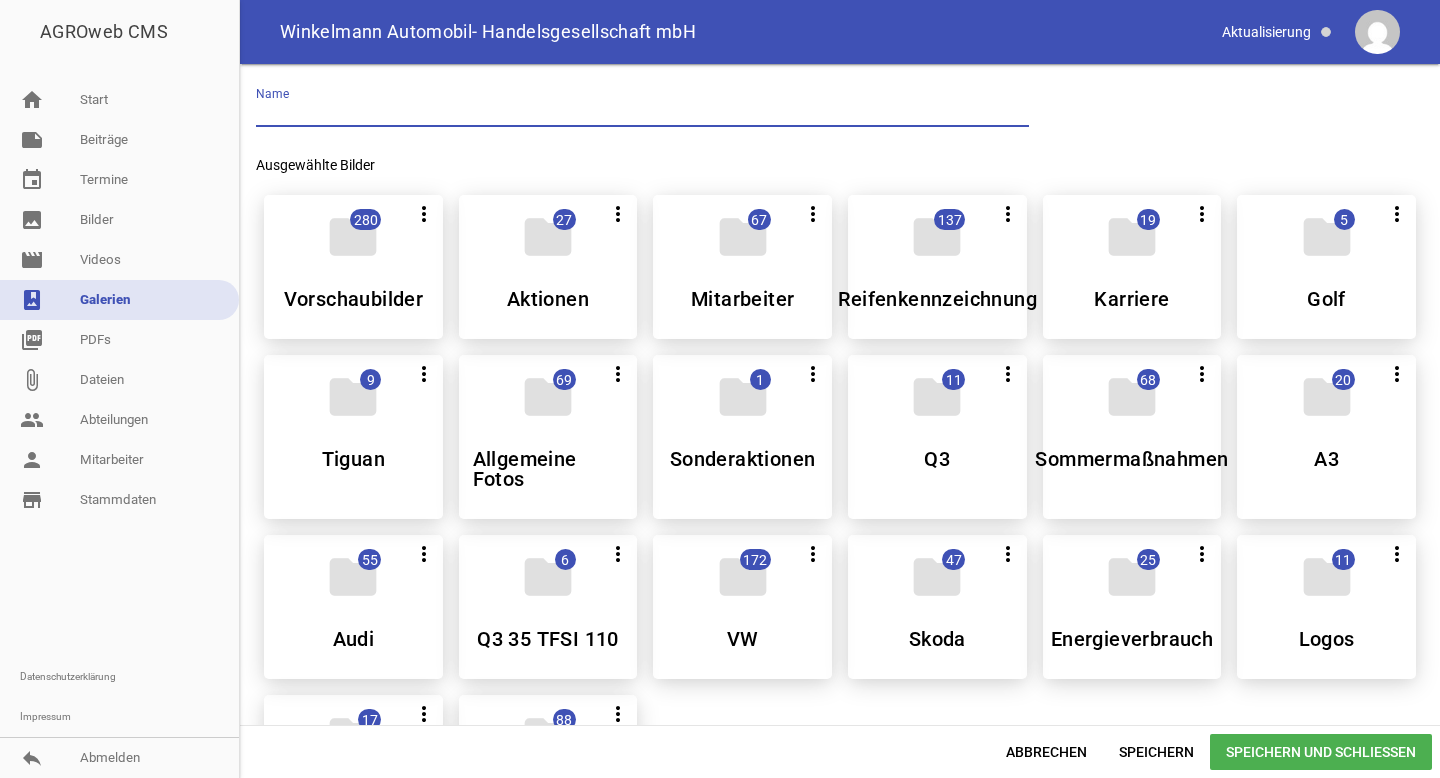 paste on "Fabia Selection" 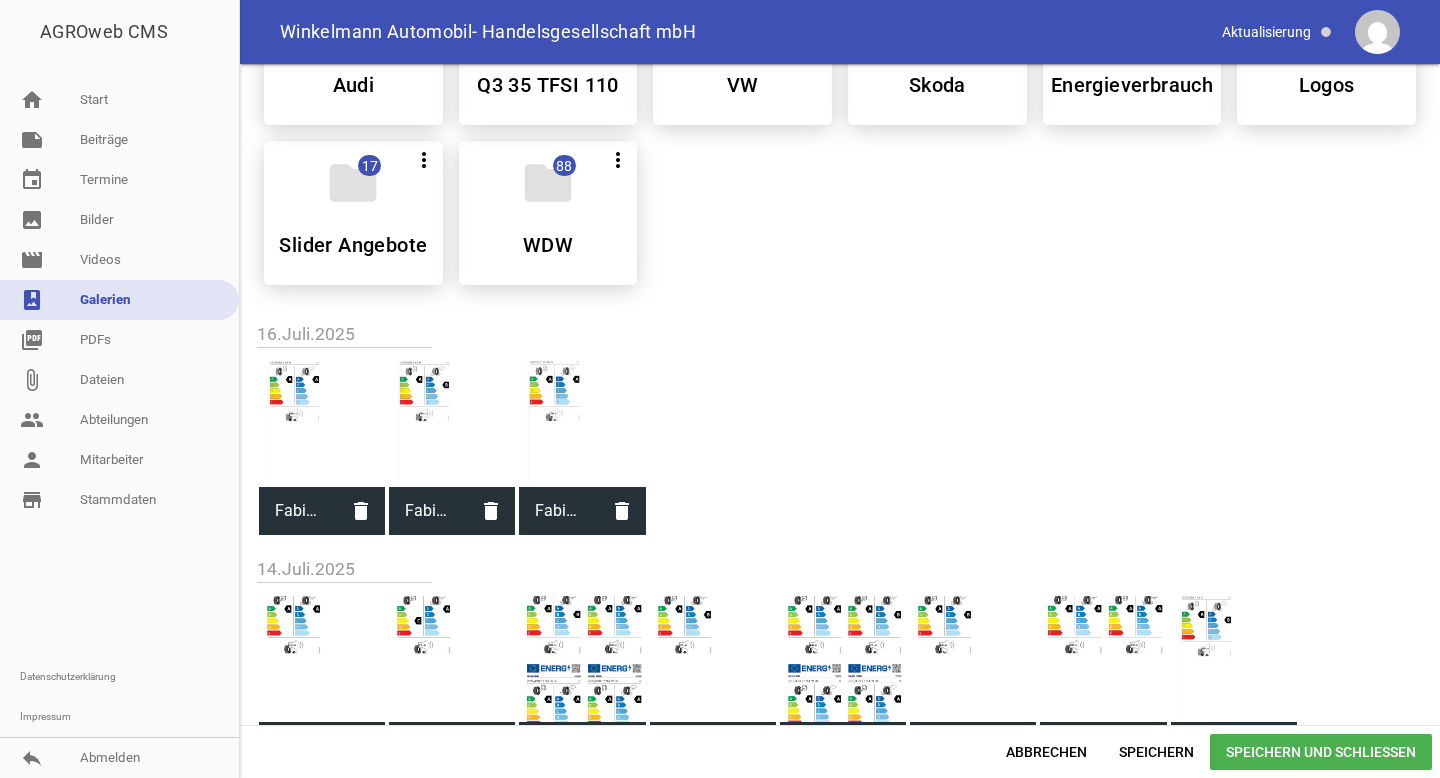 type on "Fabia Selection" 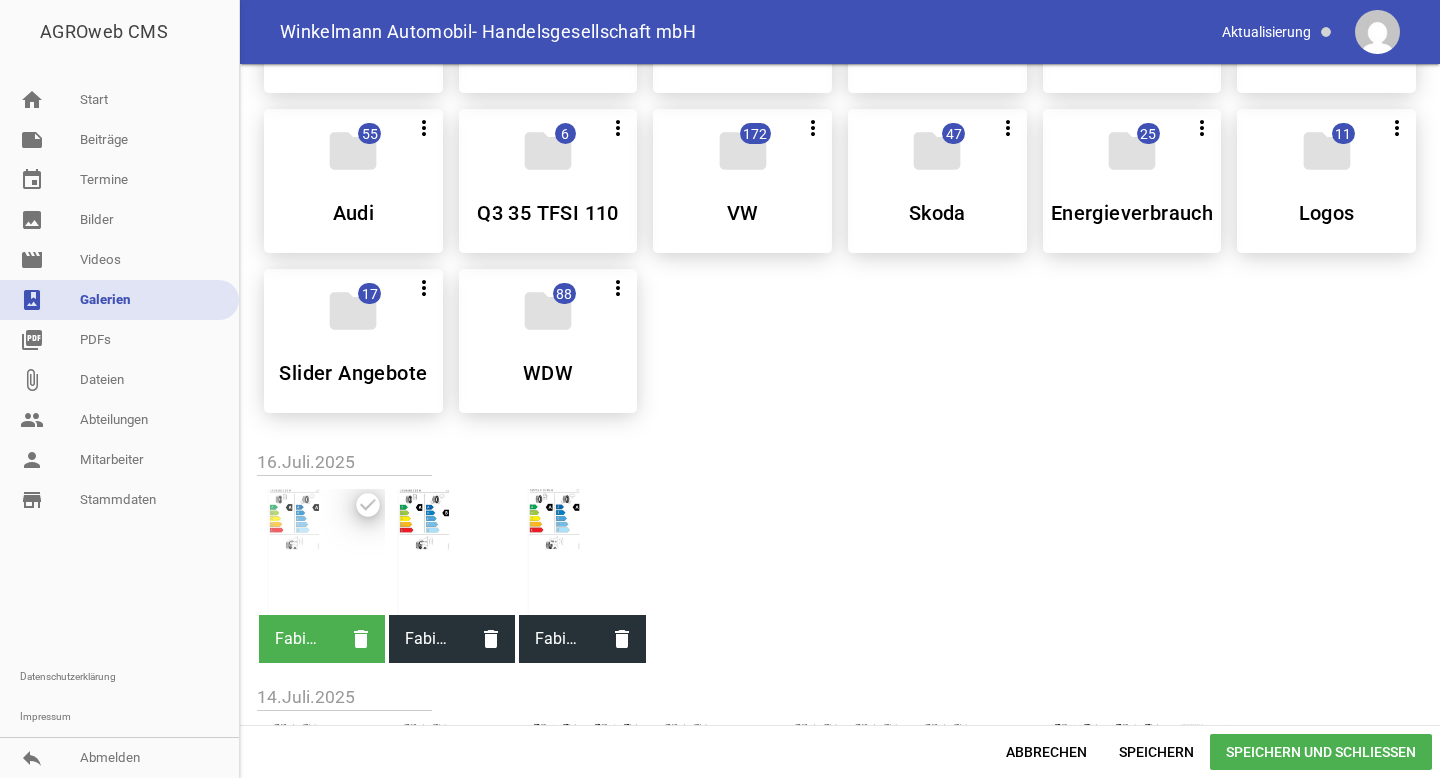 scroll, scrollTop: 682, scrollLeft: 0, axis: vertical 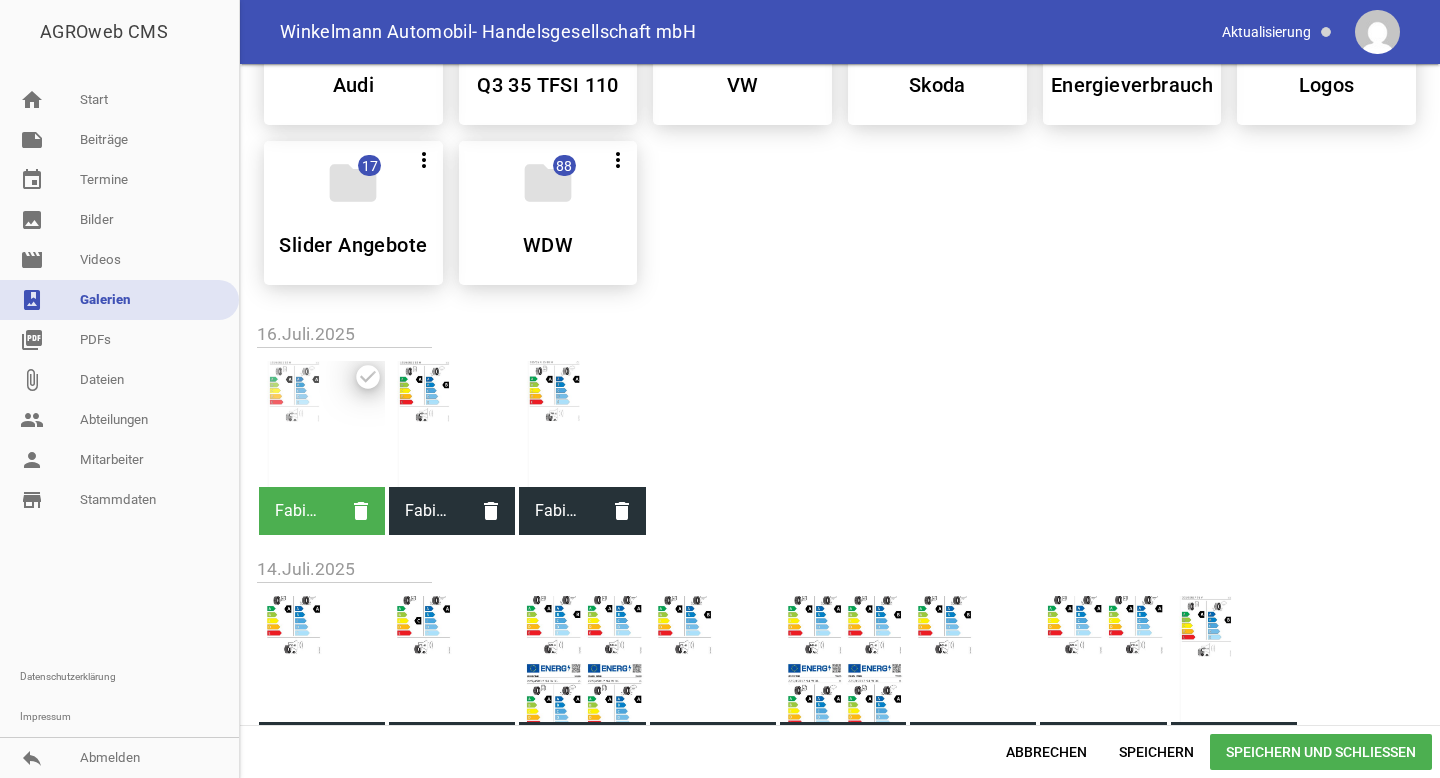 click at bounding box center [452, 424] 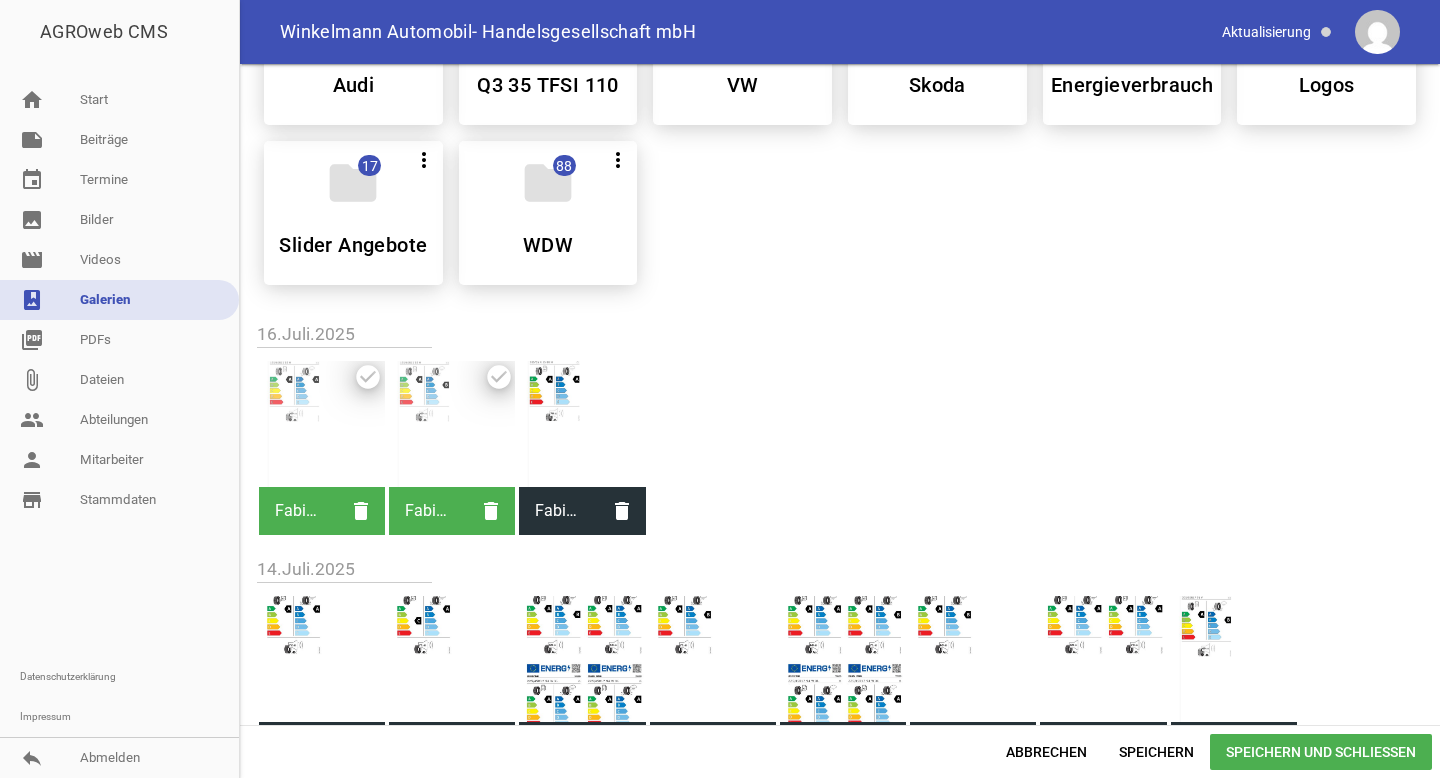 click at bounding box center (582, 424) 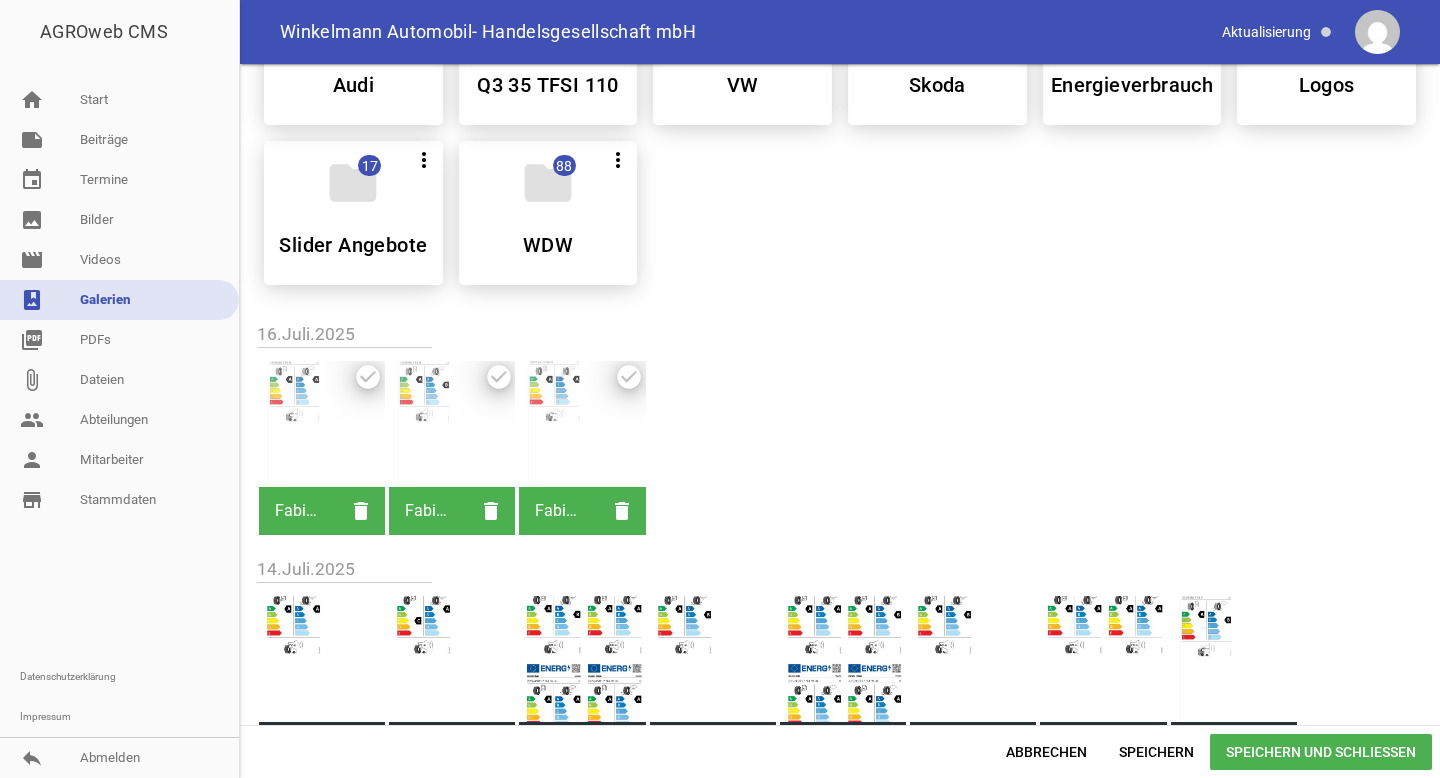 click on "Speichern und Schließen" at bounding box center [1321, 752] 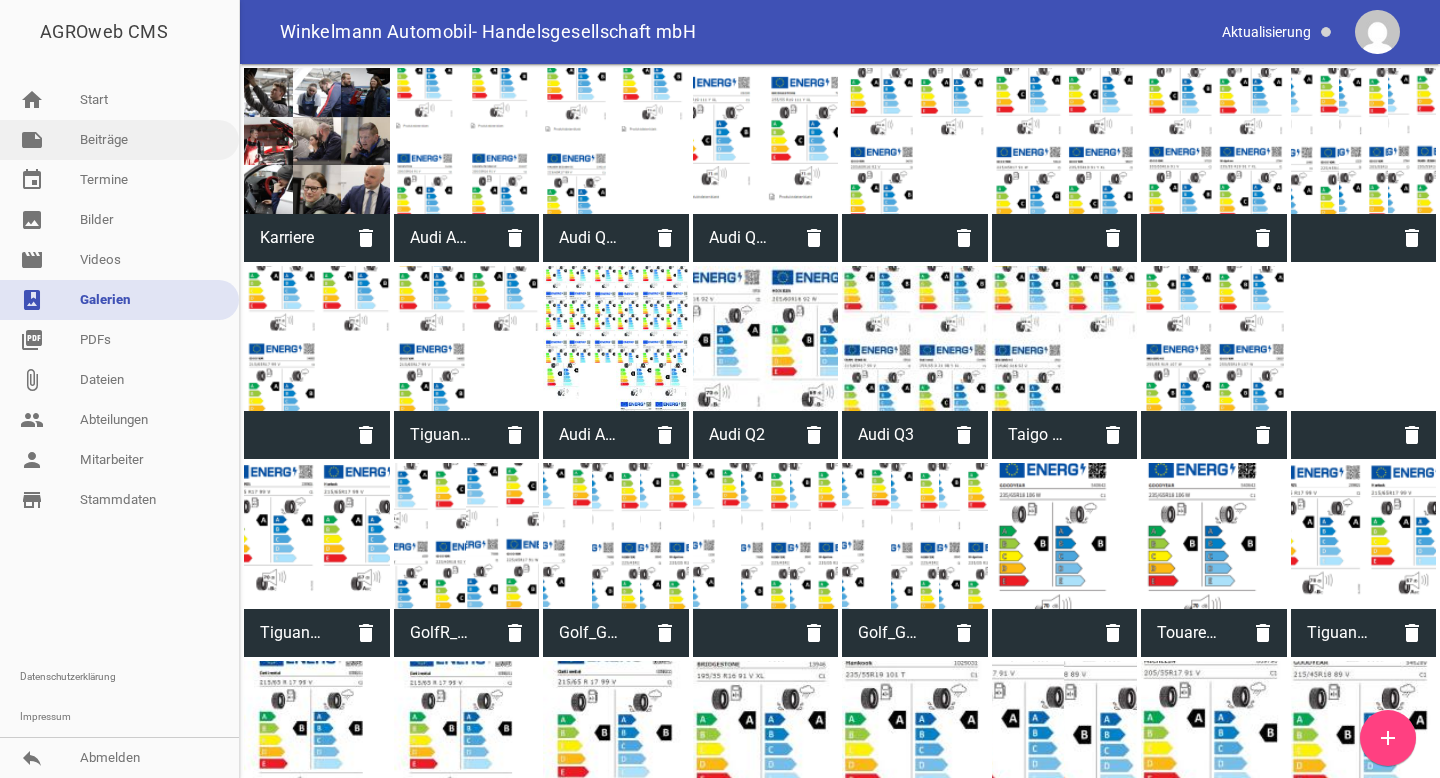 click on "note Beiträge" at bounding box center (119, 140) 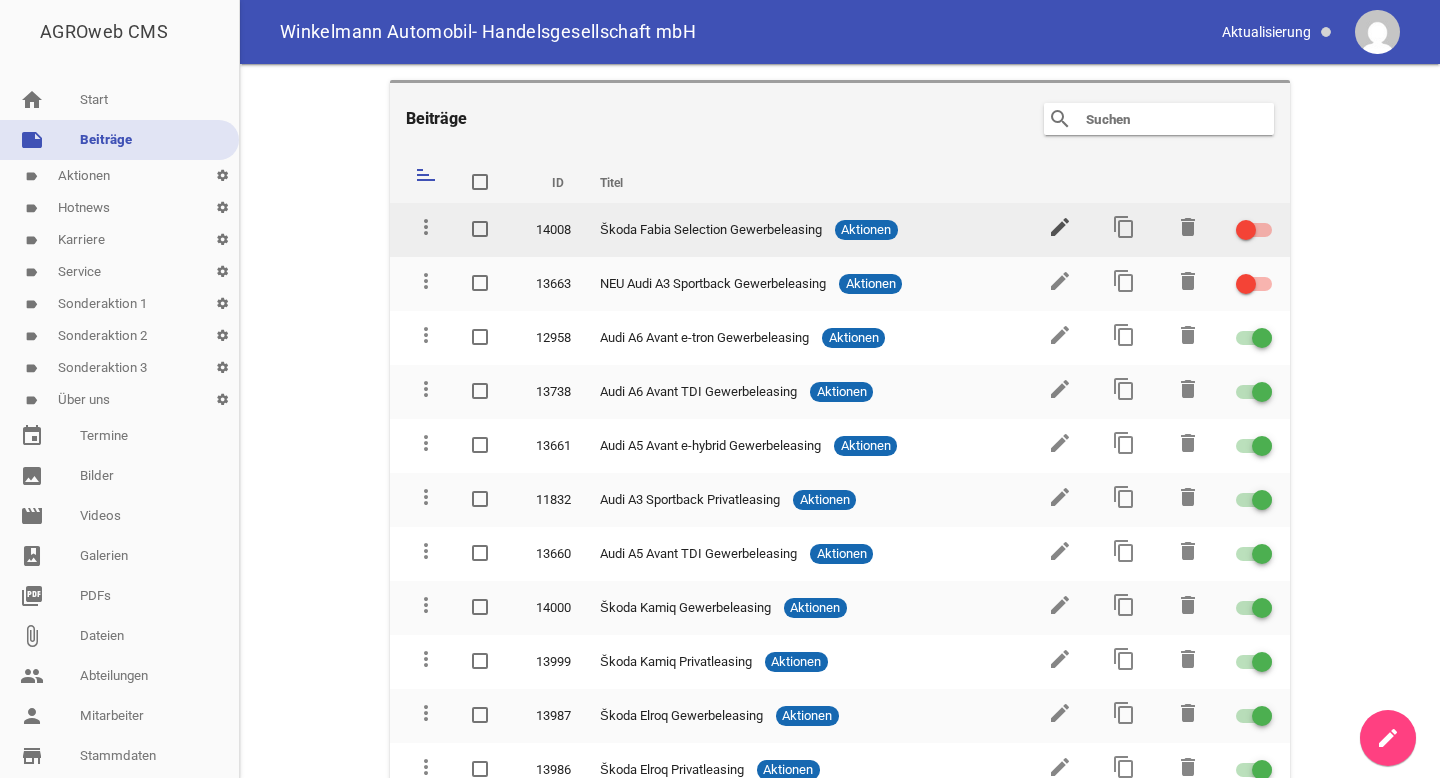 click on "edit" at bounding box center (1060, 227) 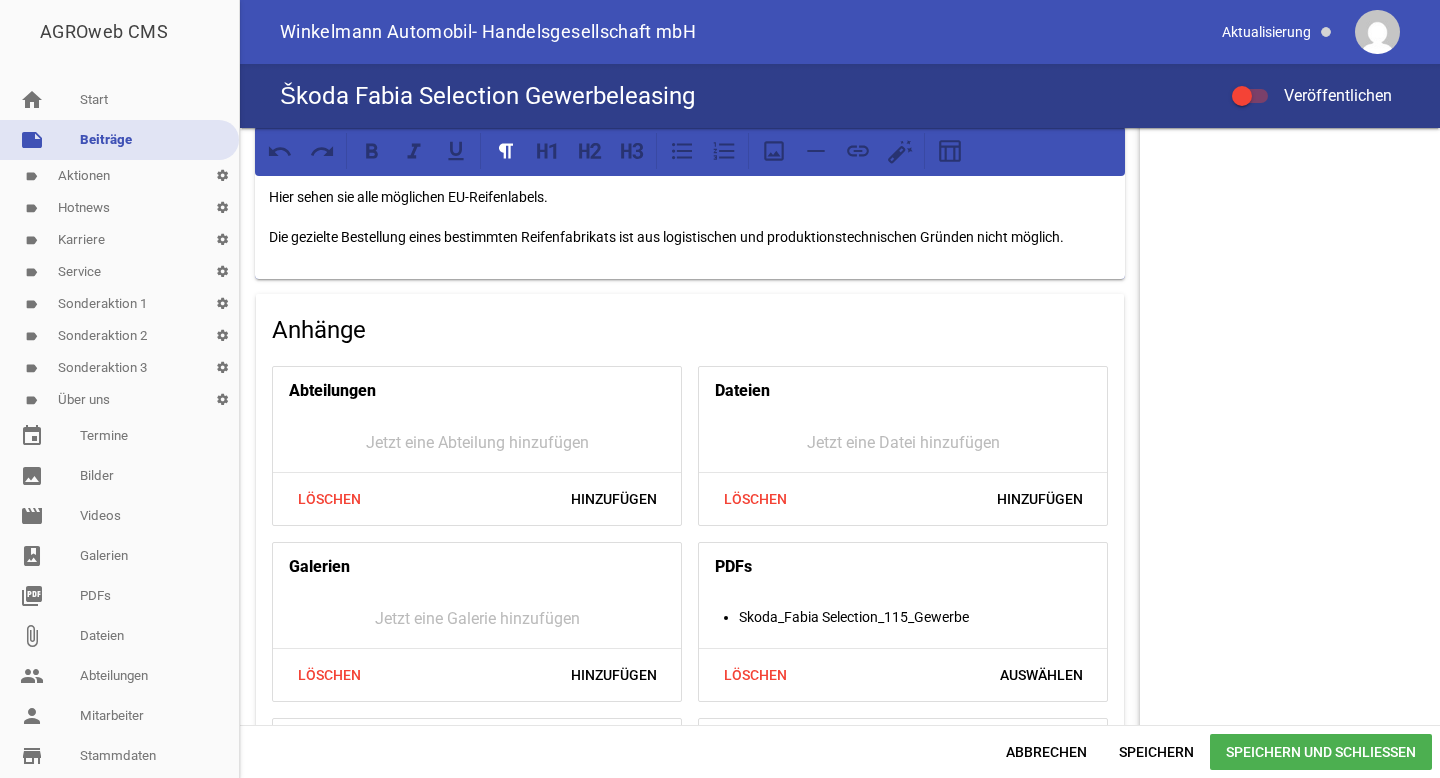 scroll, scrollTop: 1701, scrollLeft: 0, axis: vertical 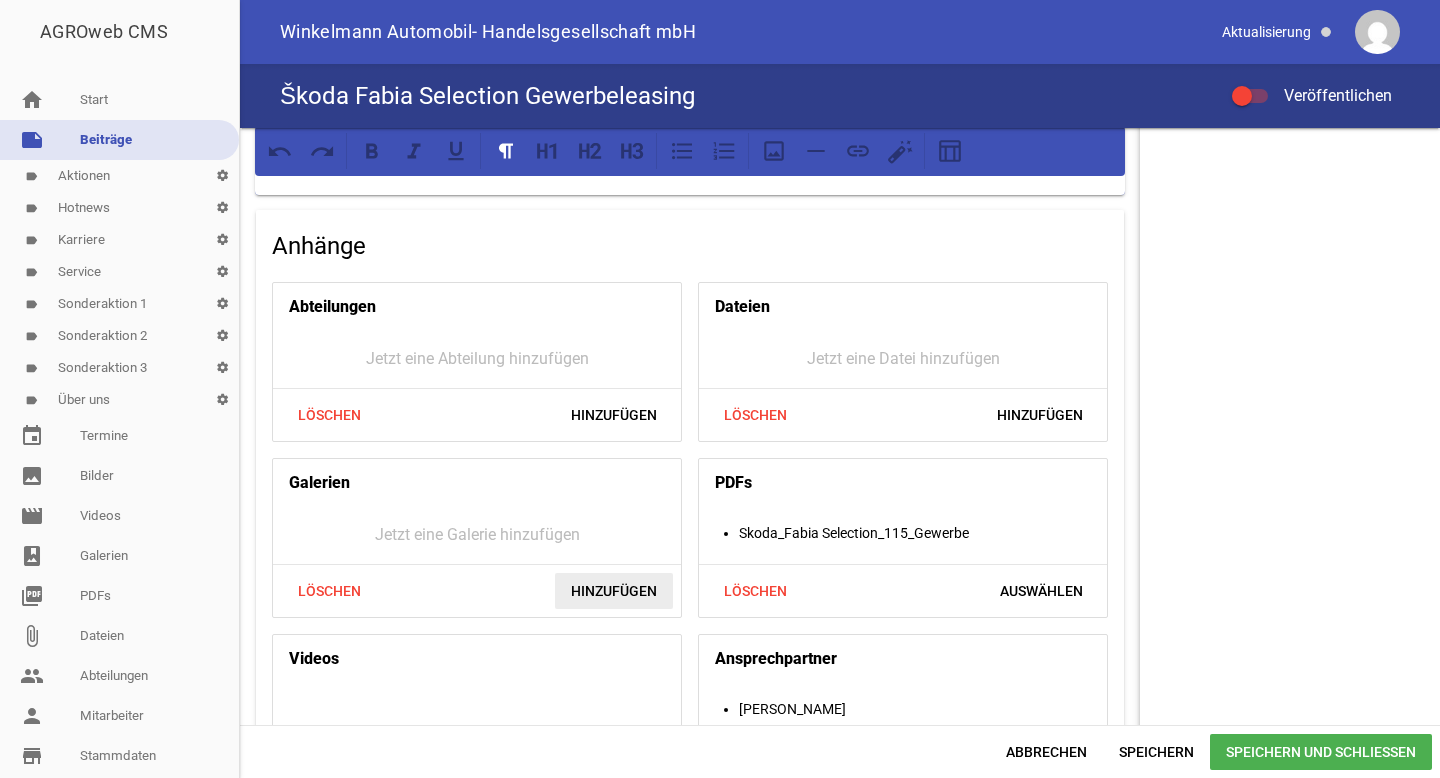click on "Hinzufügen" at bounding box center [614, 591] 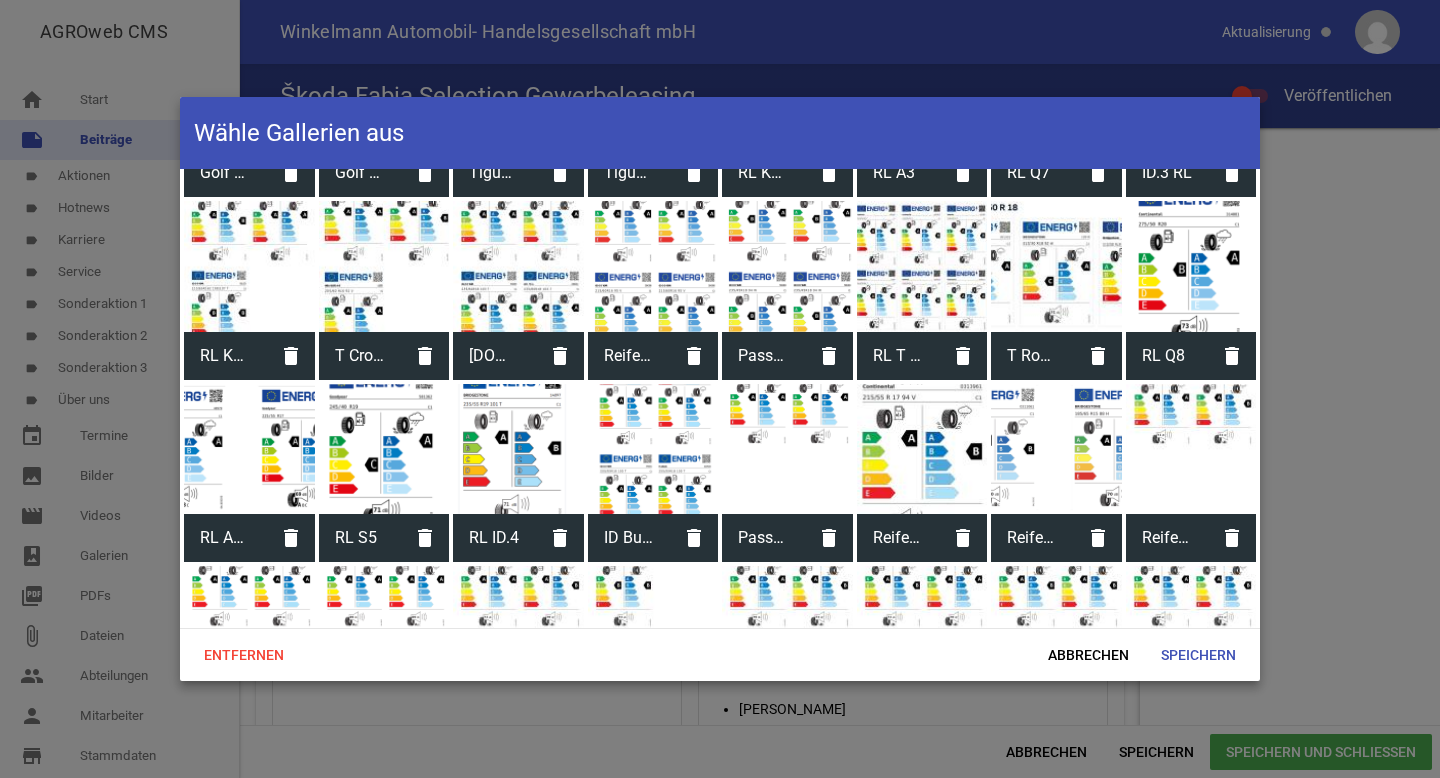 scroll, scrollTop: 2264, scrollLeft: 0, axis: vertical 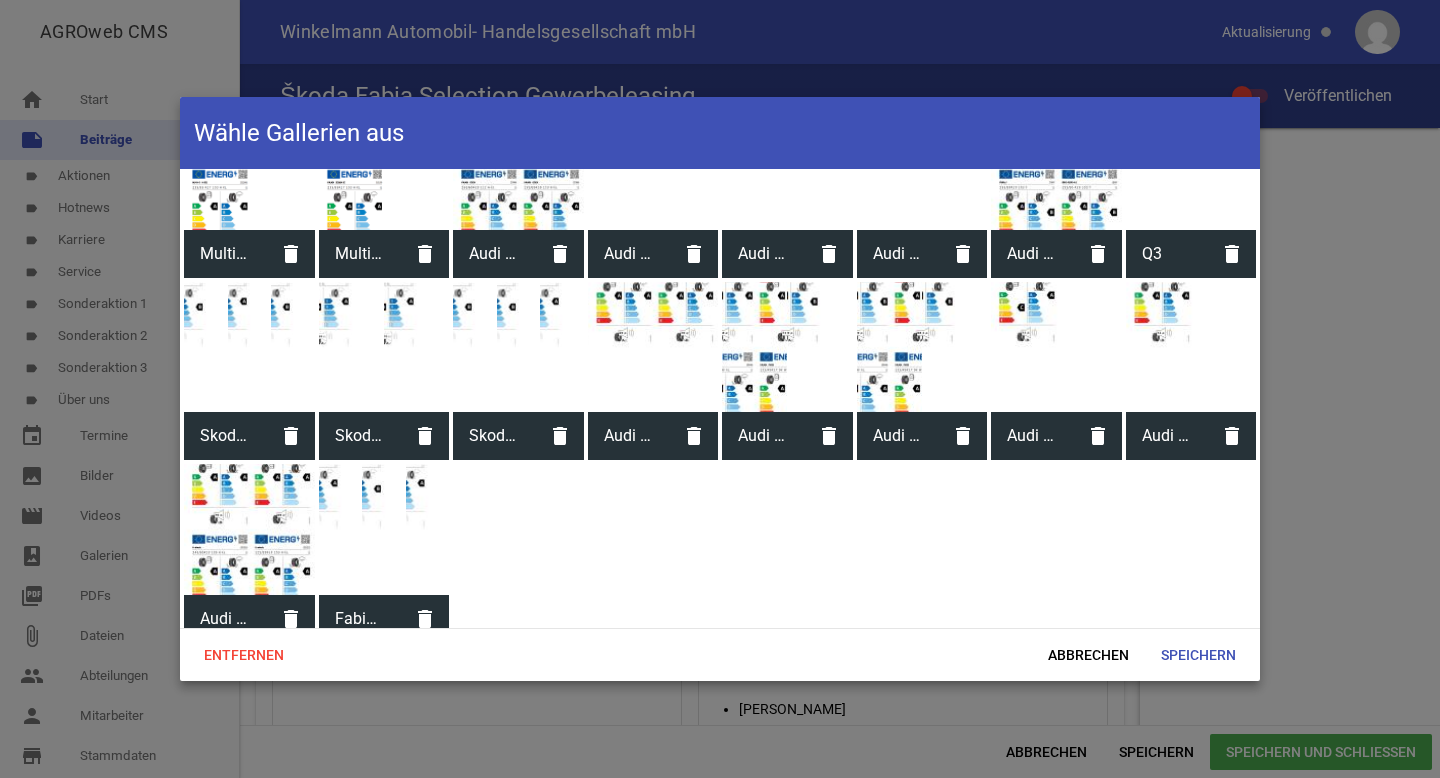 click at bounding box center [384, 529] 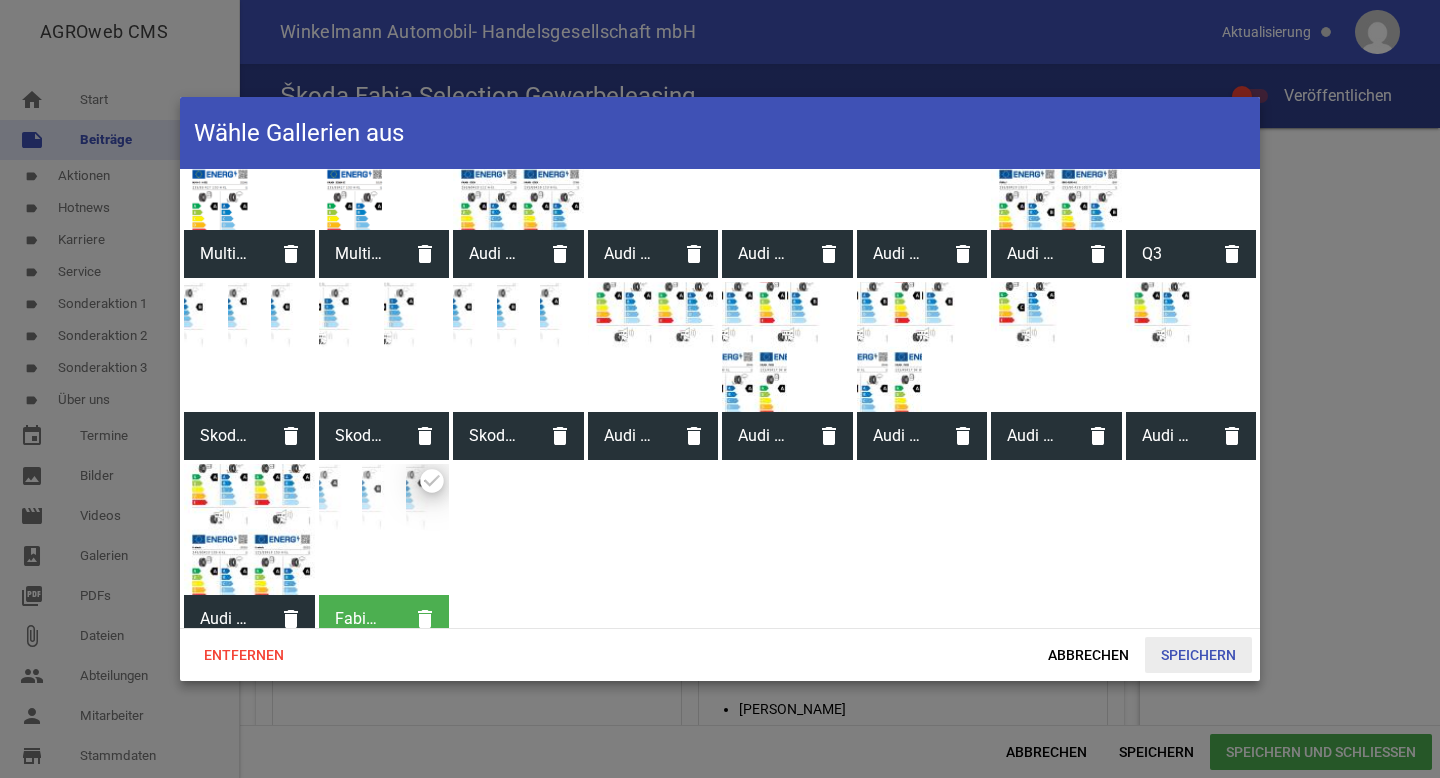 click on "Speichern" at bounding box center (1198, 655) 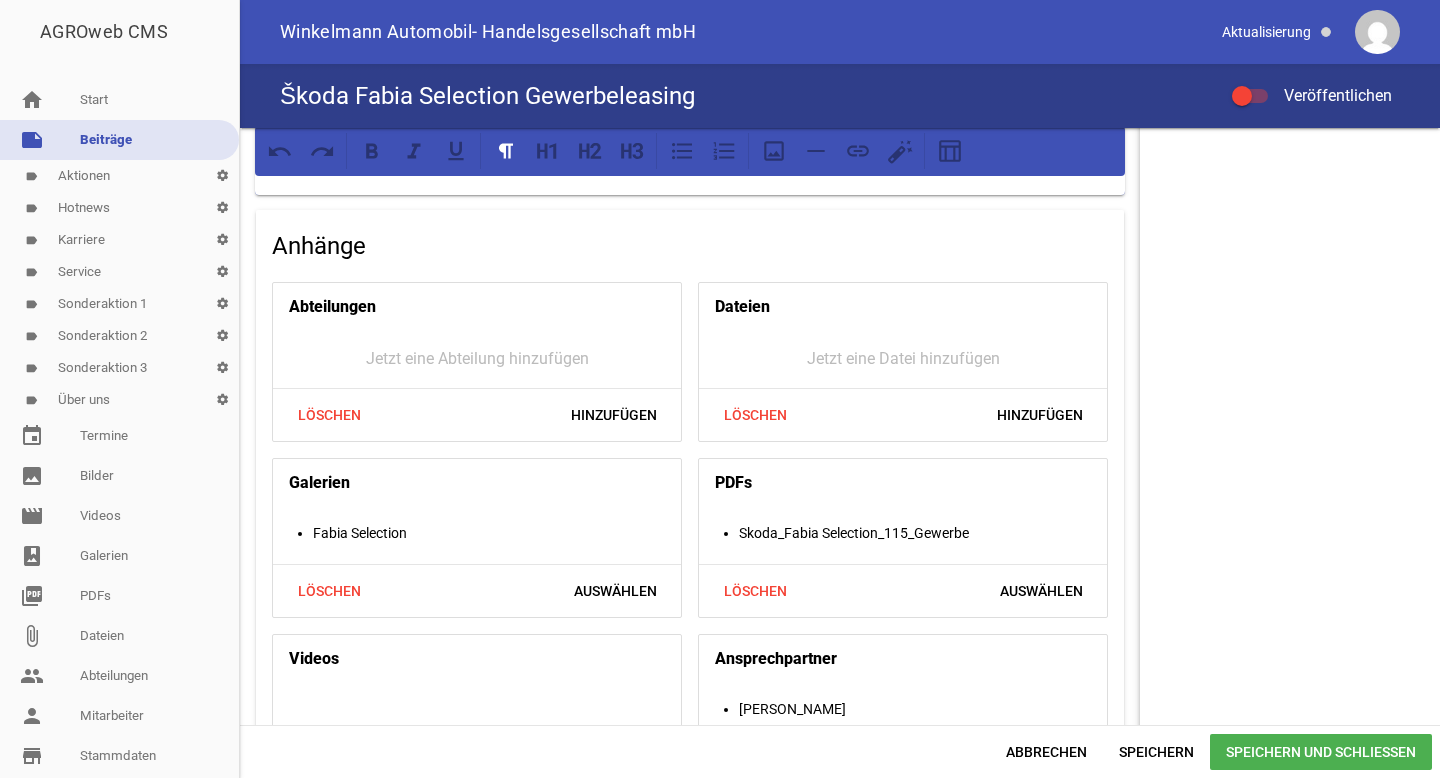 click on "Speichern und Schließen" at bounding box center [1321, 752] 